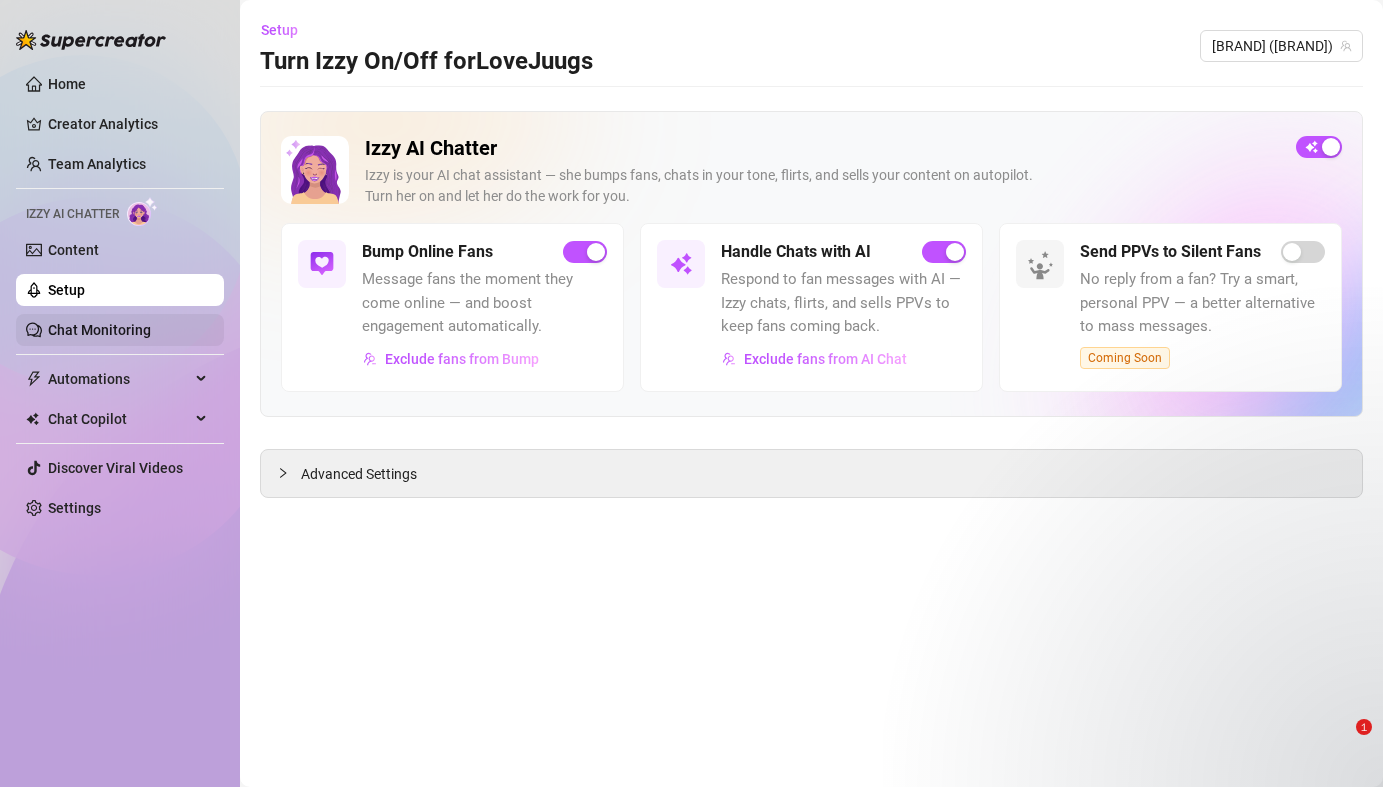 scroll, scrollTop: 0, scrollLeft: 0, axis: both 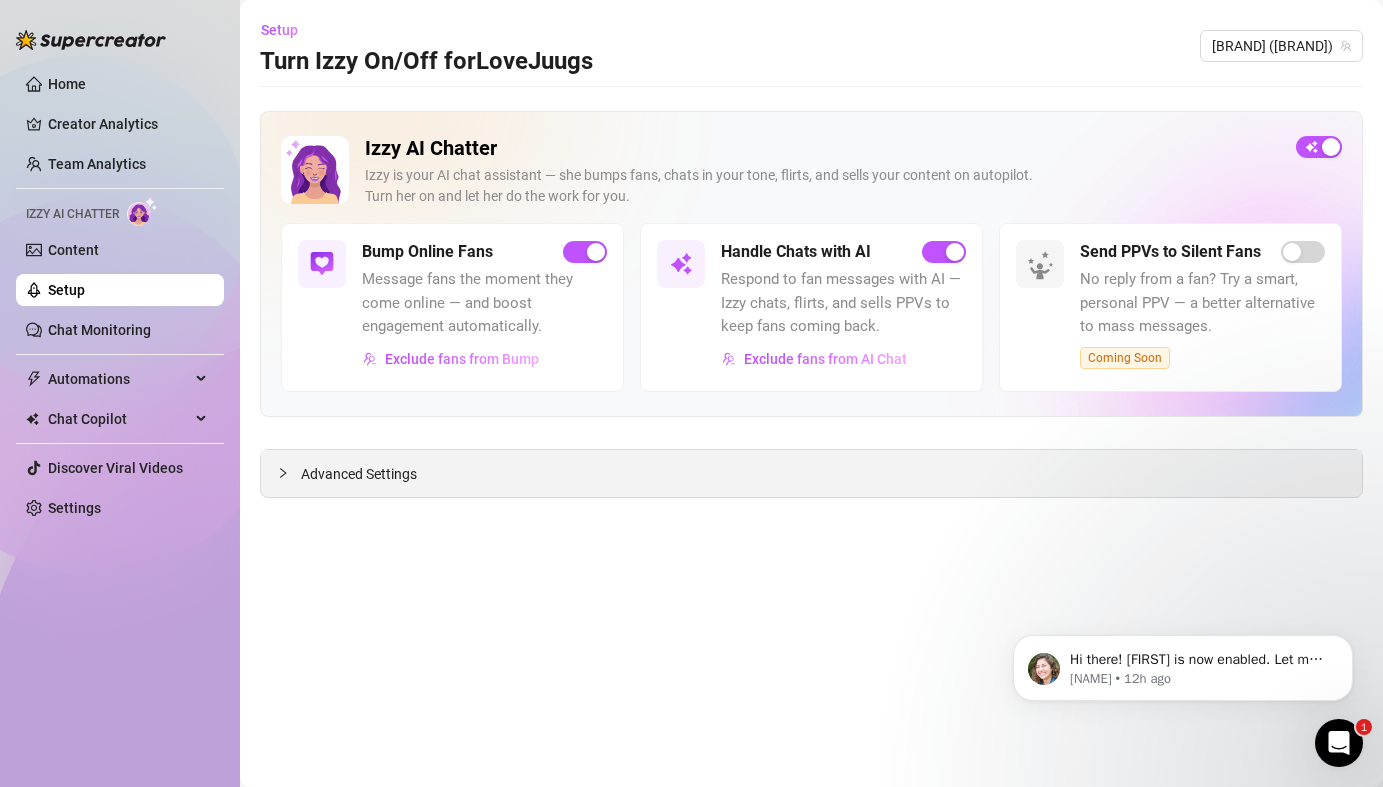 click on "Advanced Settings" at bounding box center [359, 474] 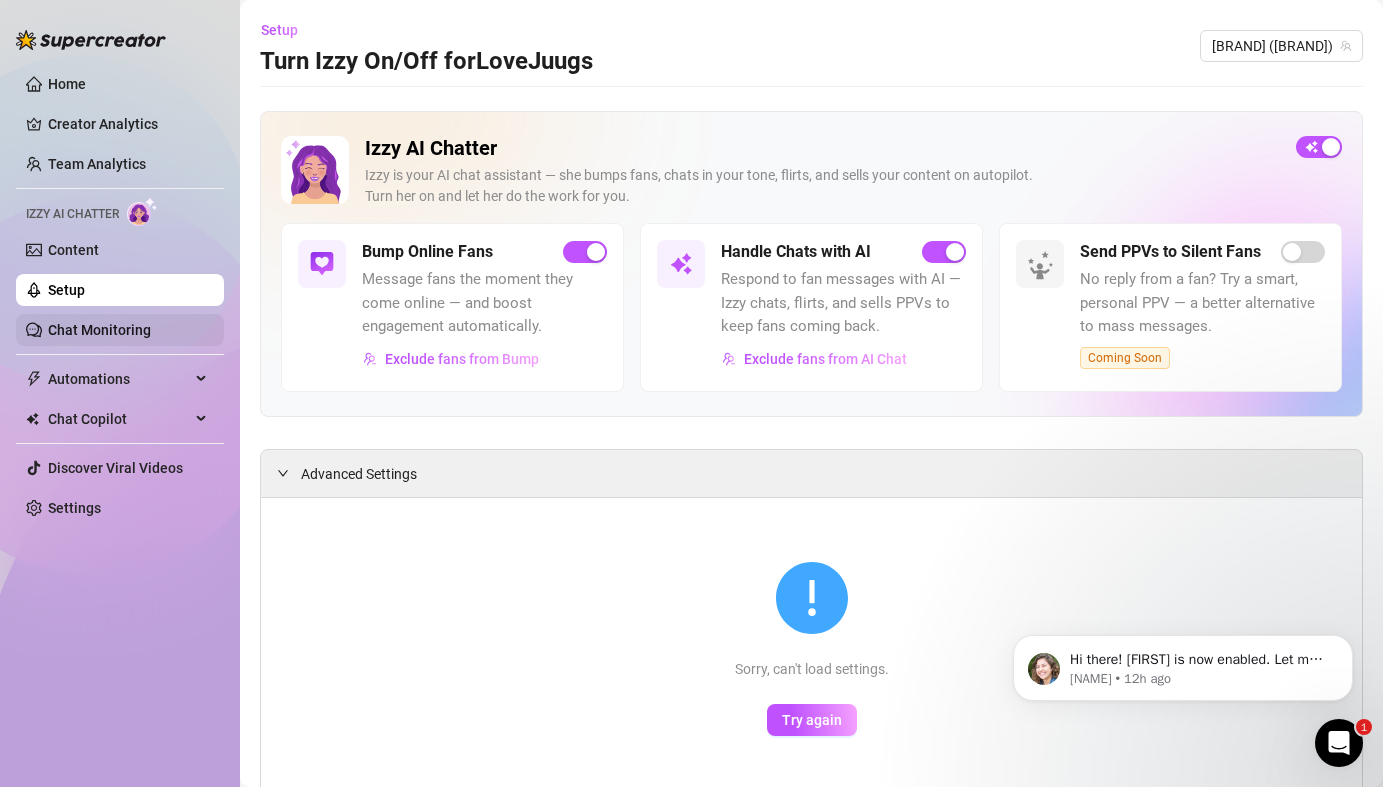 click on "Chat Monitoring" at bounding box center [99, 330] 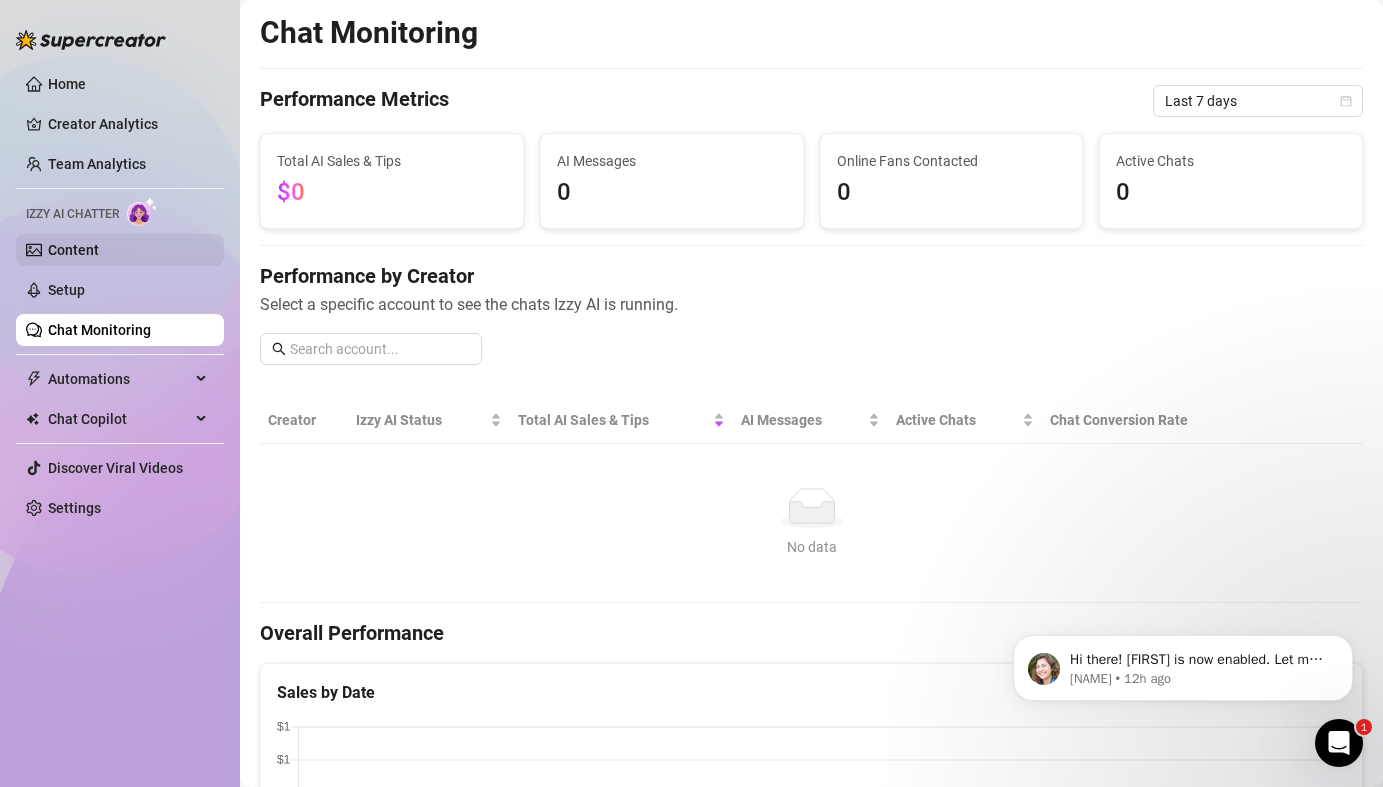 click on "Content" at bounding box center (73, 250) 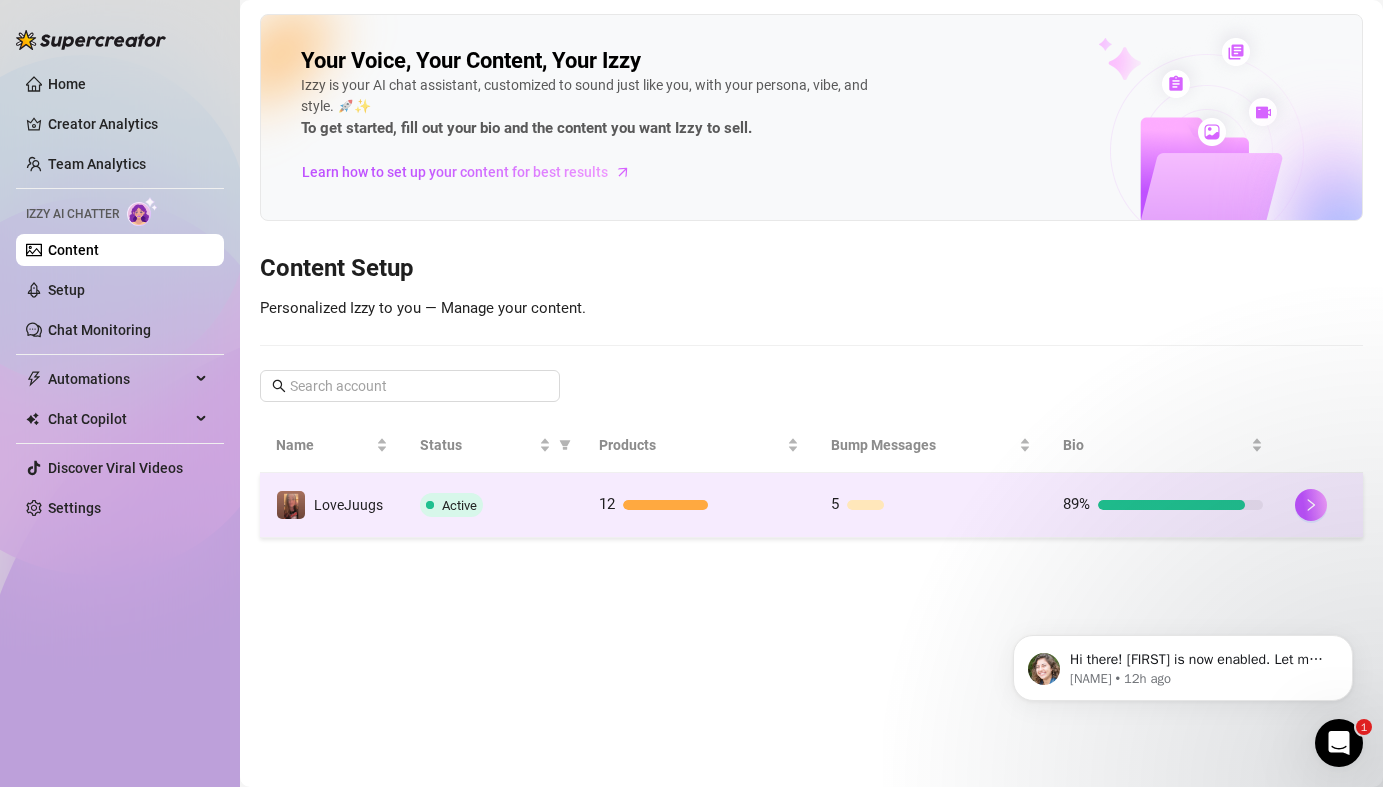 click on "Active" at bounding box center [493, 505] 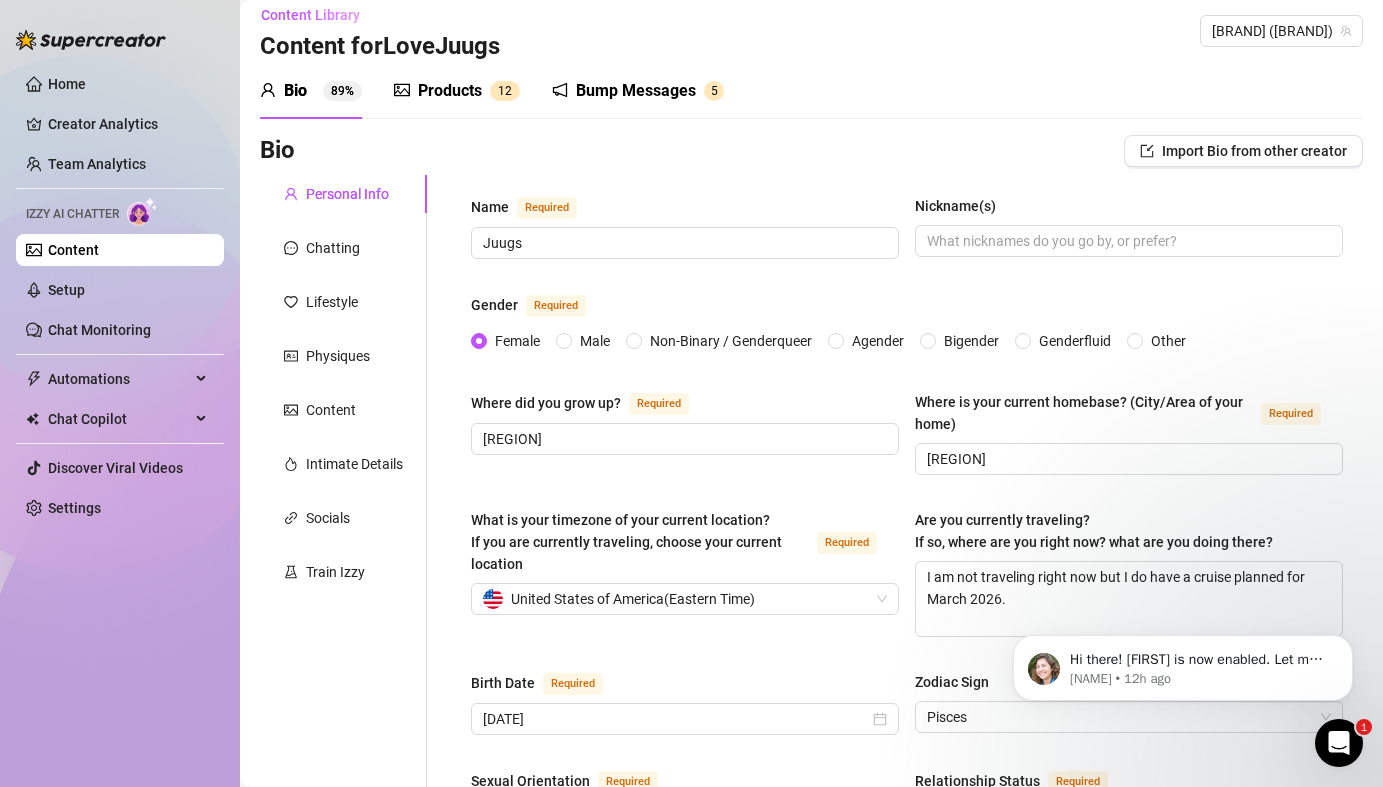 scroll, scrollTop: 18, scrollLeft: 0, axis: vertical 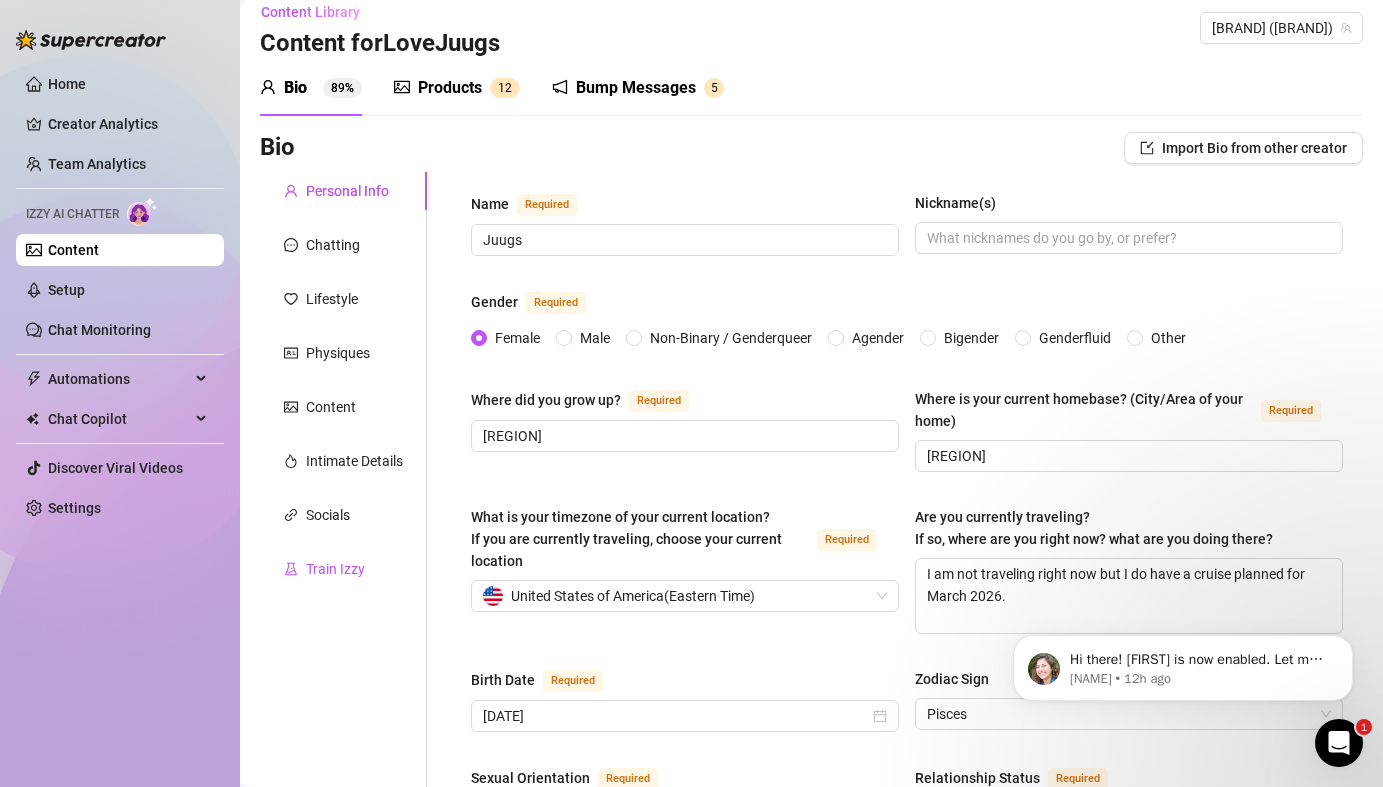 click on "Train Izzy" at bounding box center (335, 569) 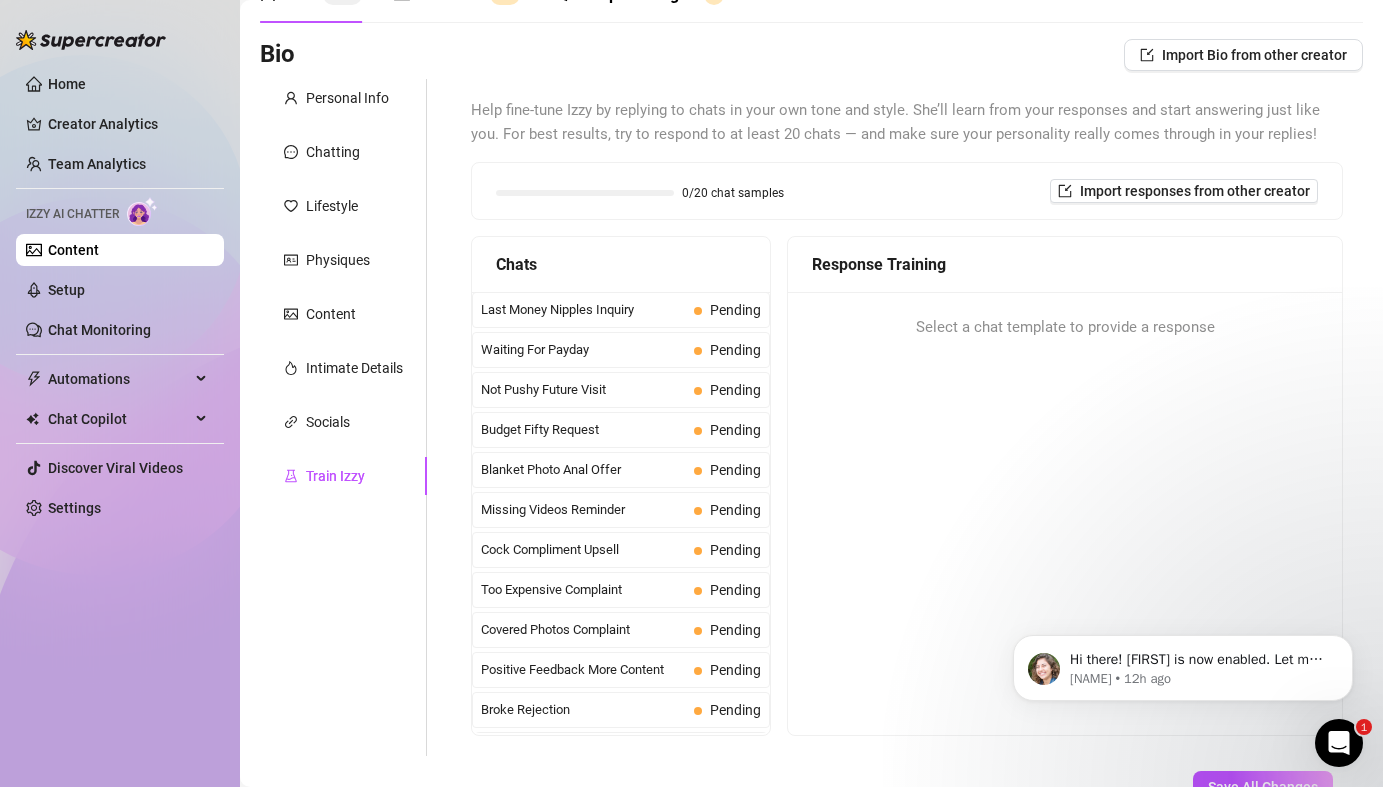 scroll, scrollTop: 112, scrollLeft: 0, axis: vertical 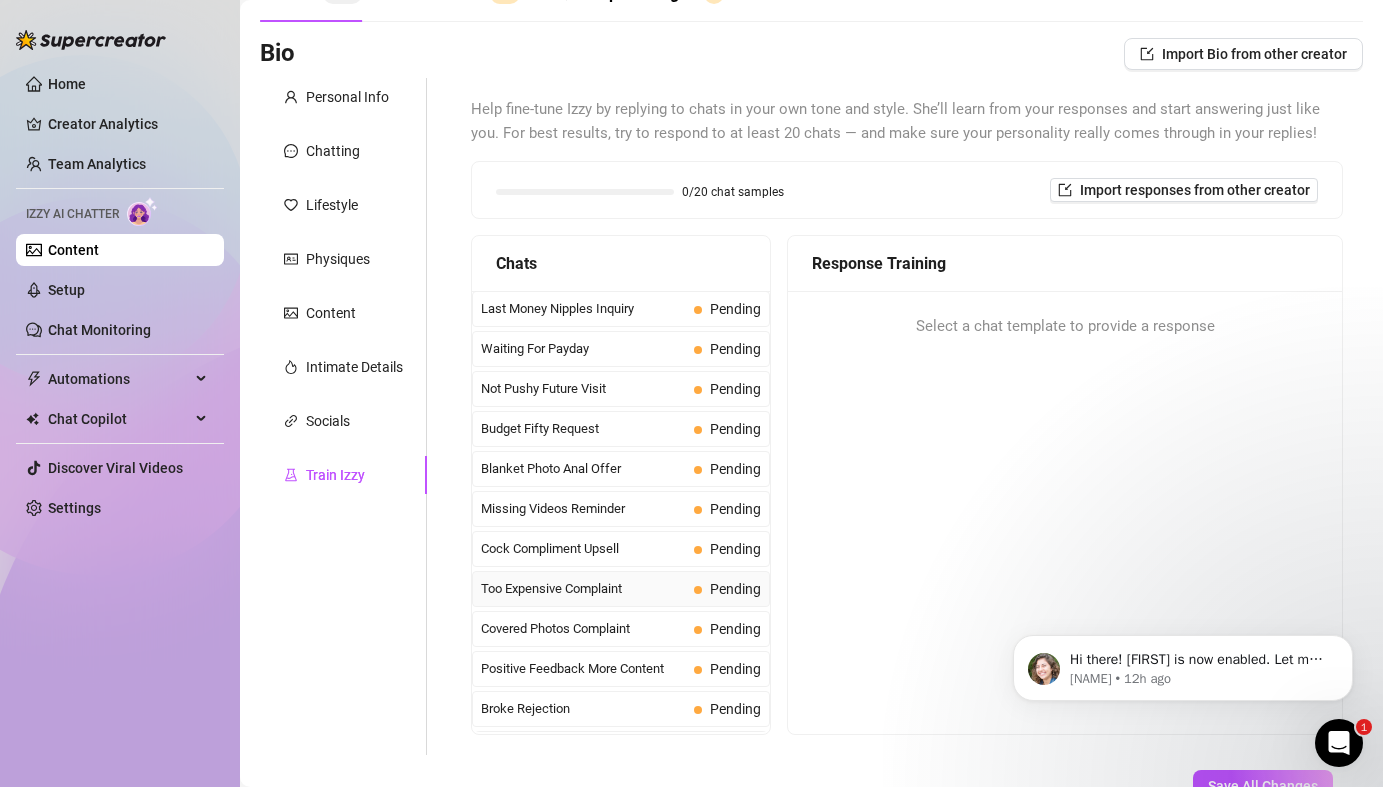 click on "Too Expensive Complaint" at bounding box center [583, 589] 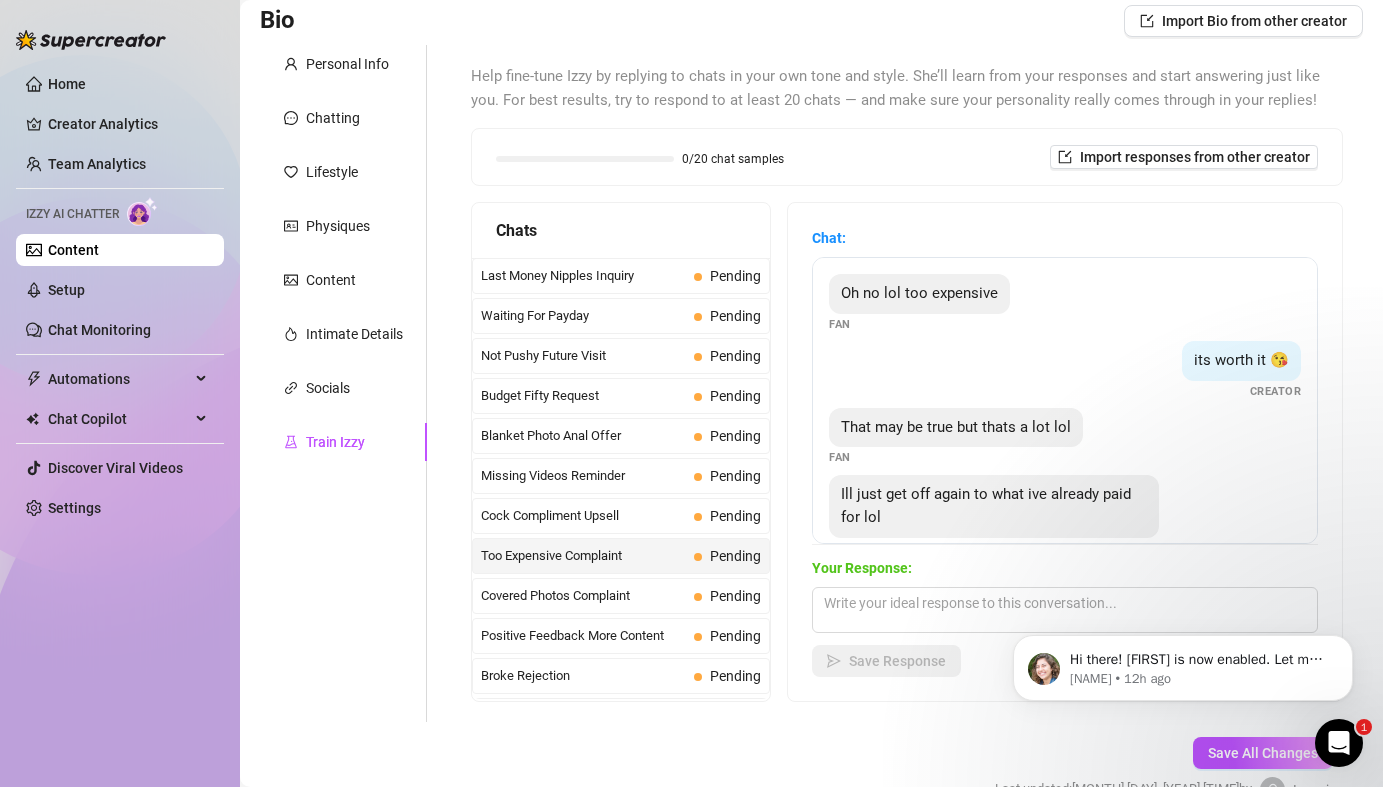scroll, scrollTop: 151, scrollLeft: 0, axis: vertical 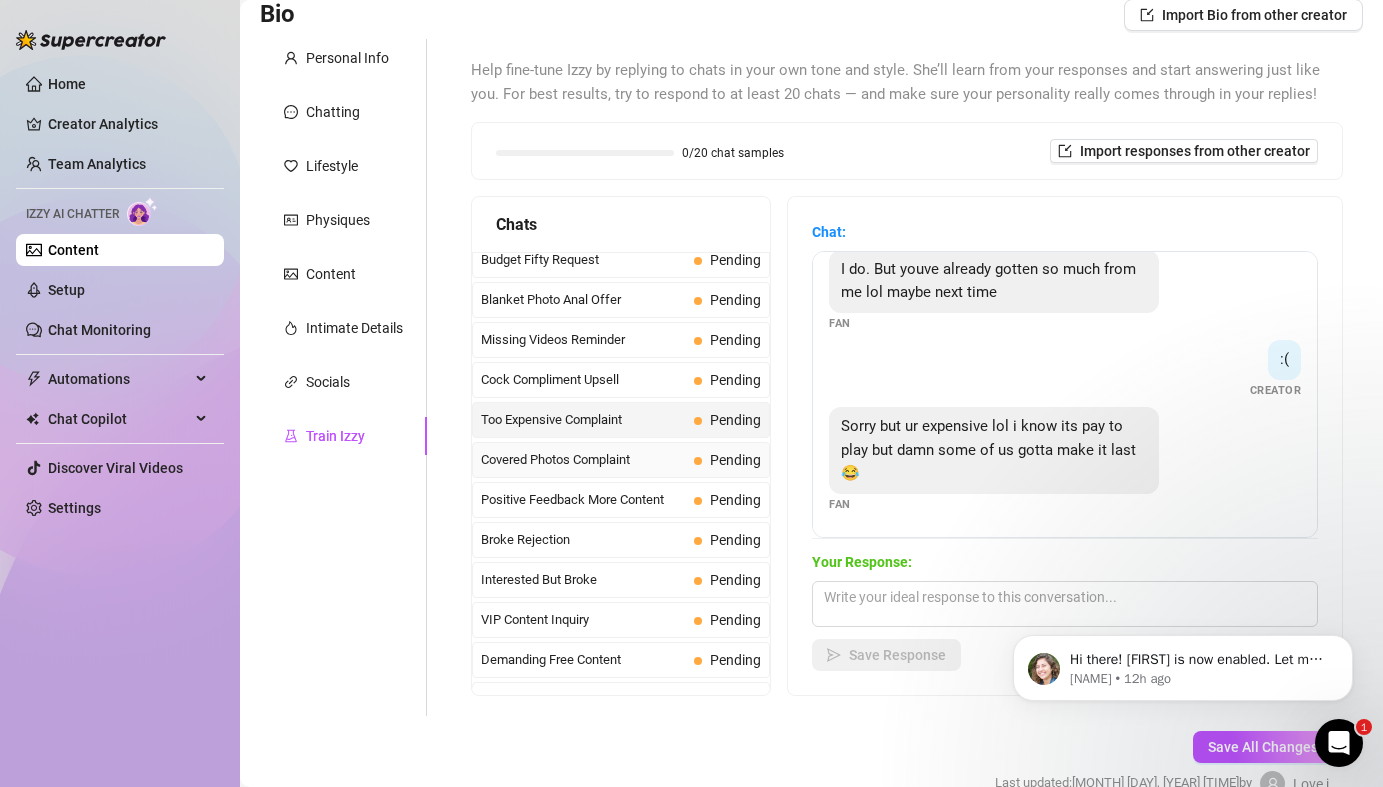 click on "Covered Photos Complaint" at bounding box center [583, 460] 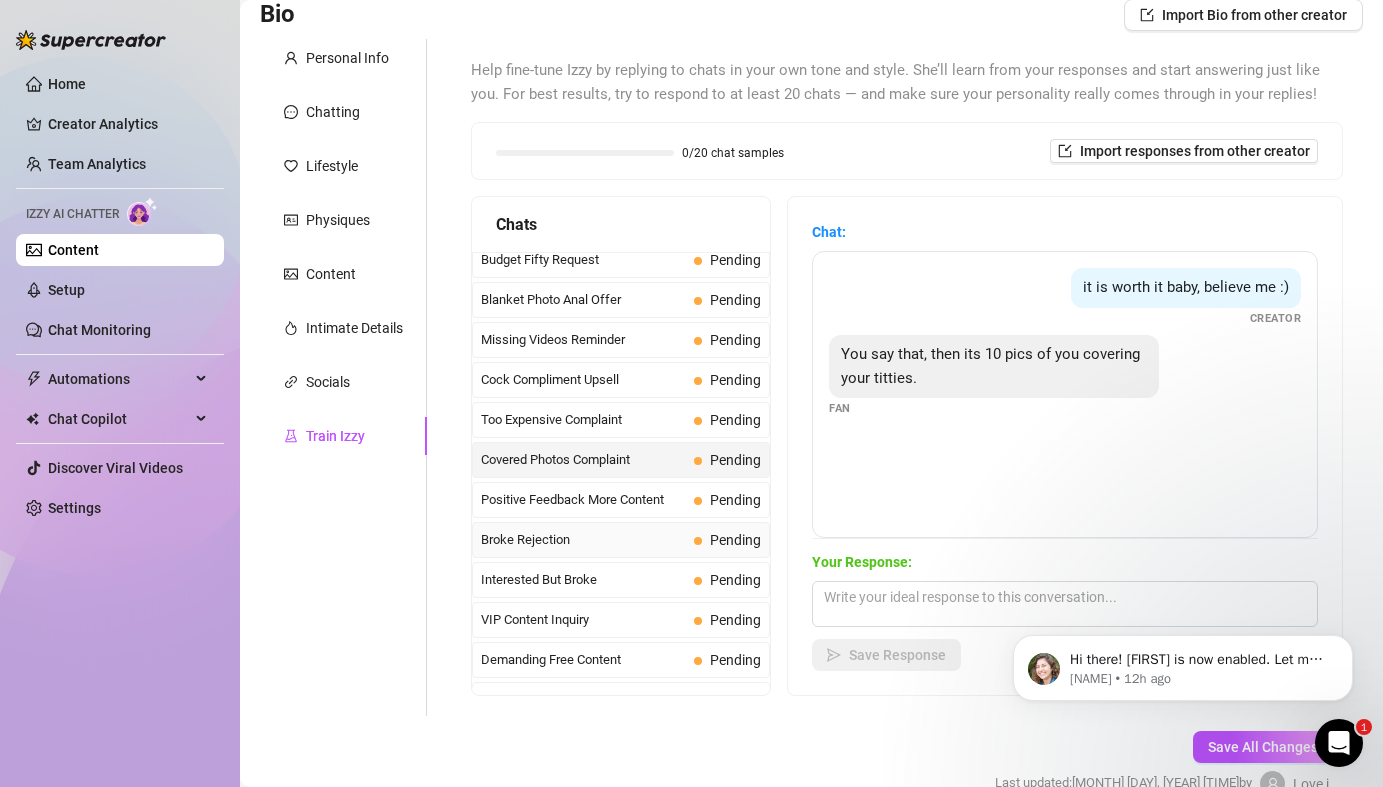 click on "Broke Rejection" at bounding box center [583, 540] 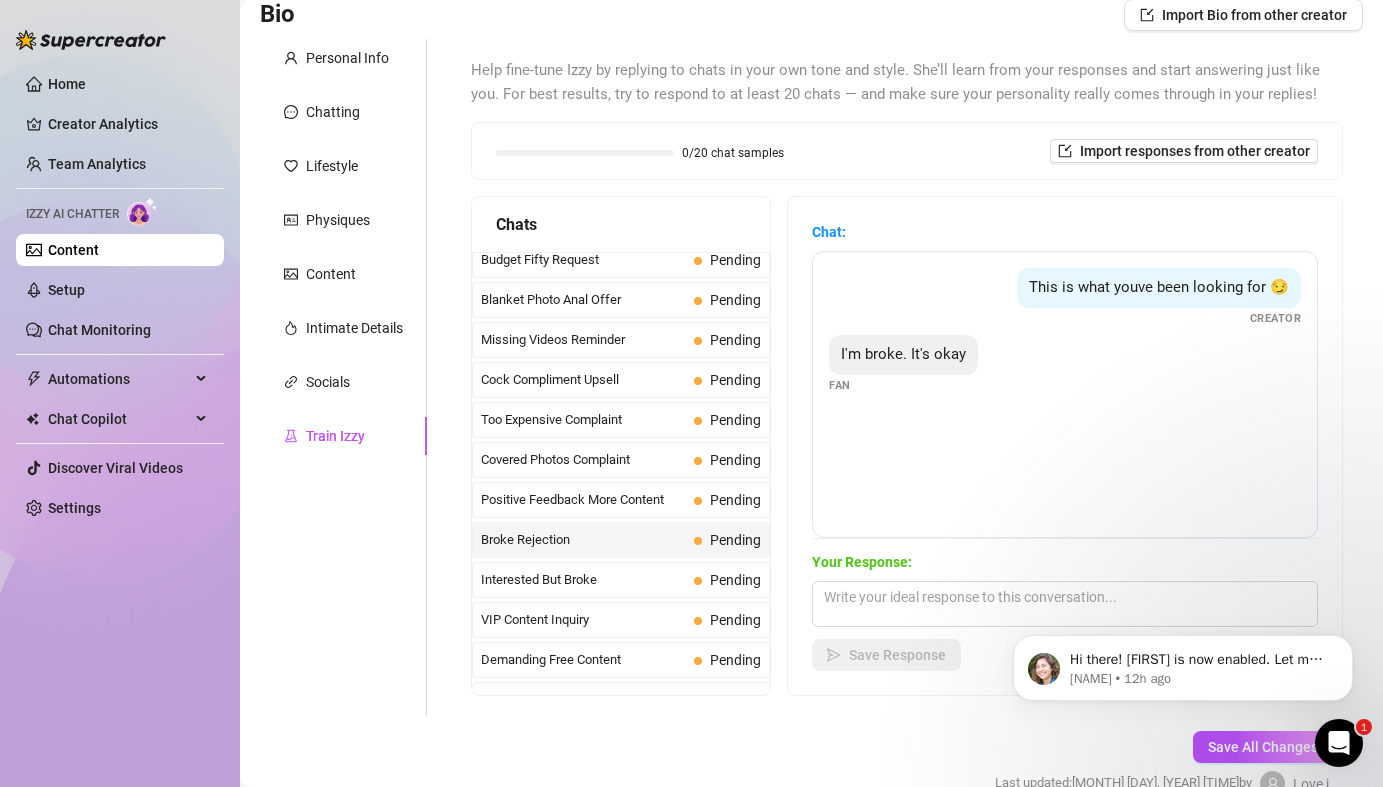 click on "Hi there! Izzy is now enabled. Let me know if you need help with anything else. Ella • 12h ago" at bounding box center (1183, 663) 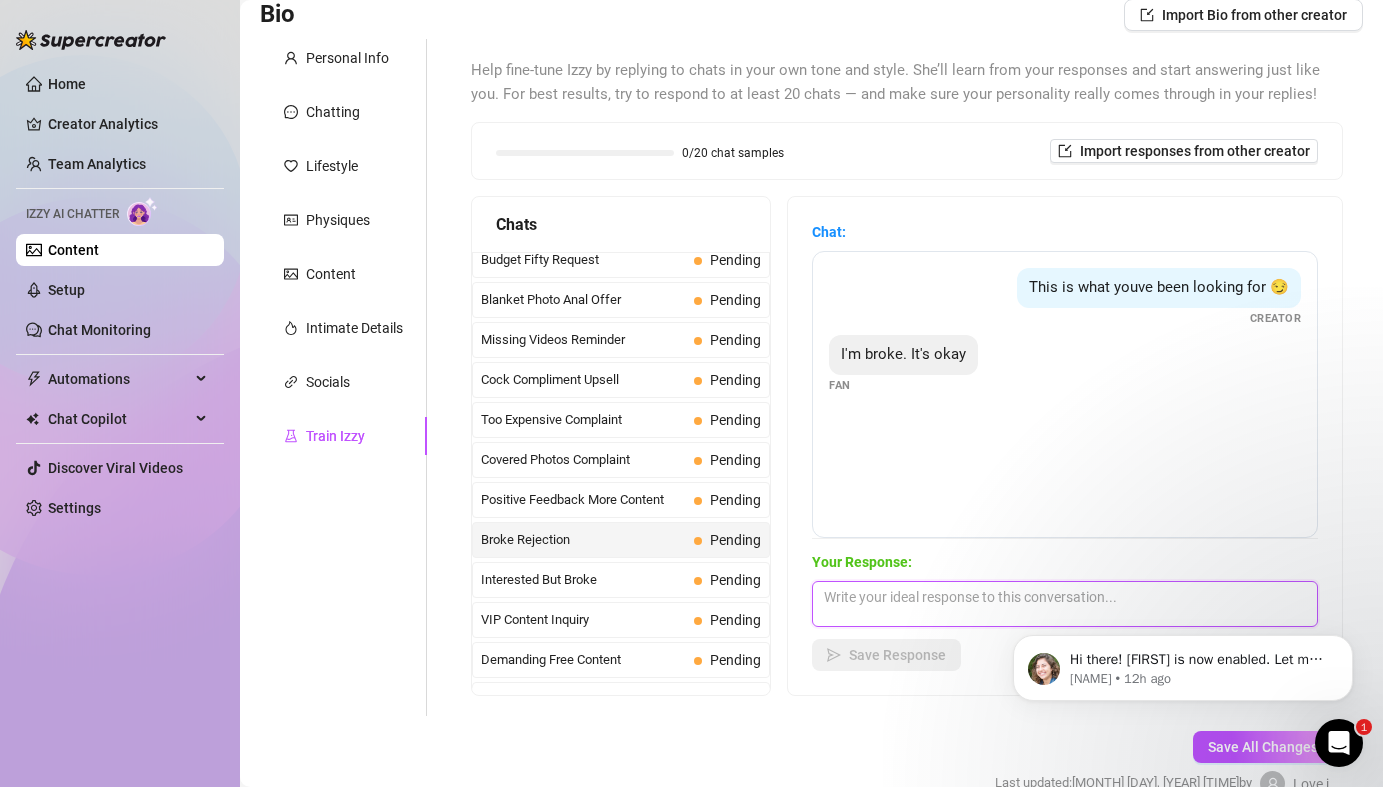 click at bounding box center (1065, 604) 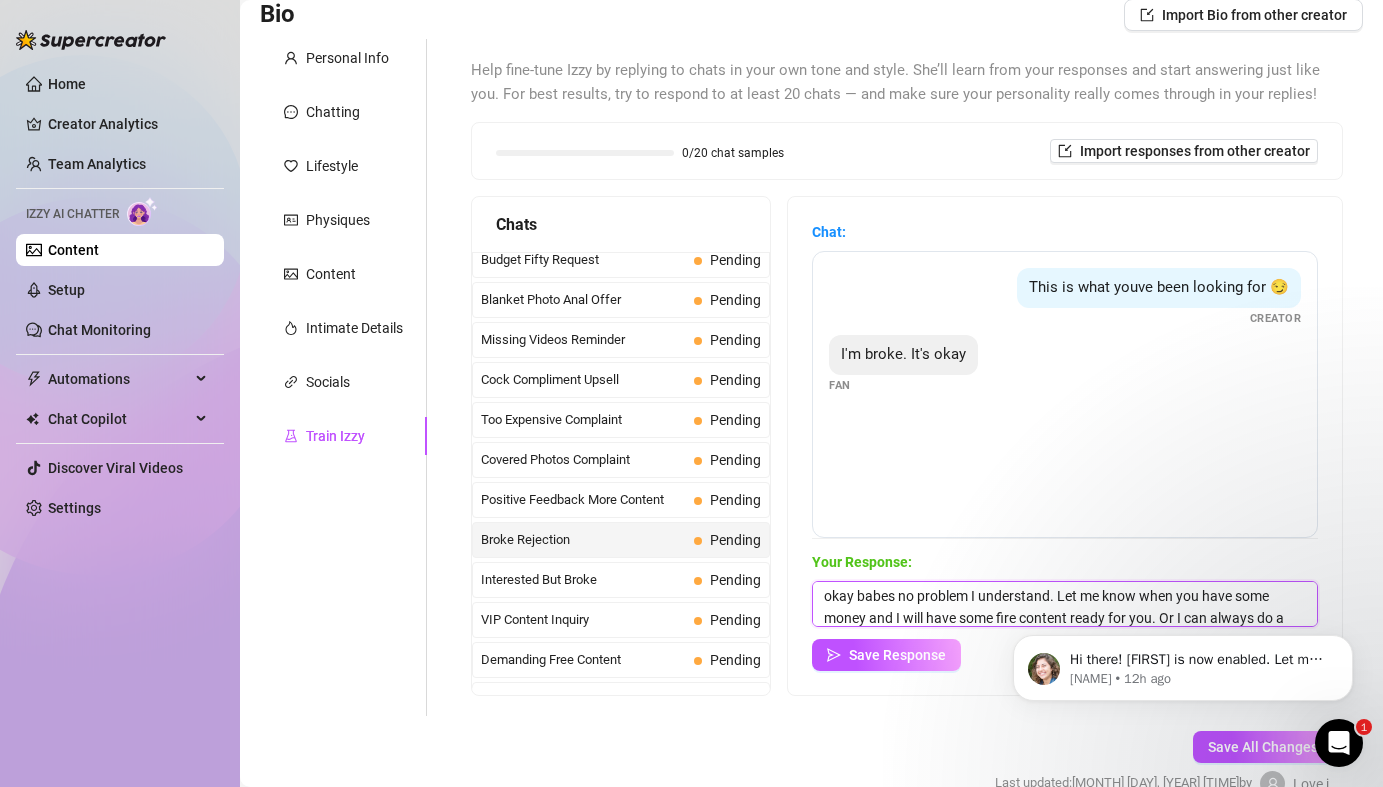 scroll, scrollTop: 23, scrollLeft: 0, axis: vertical 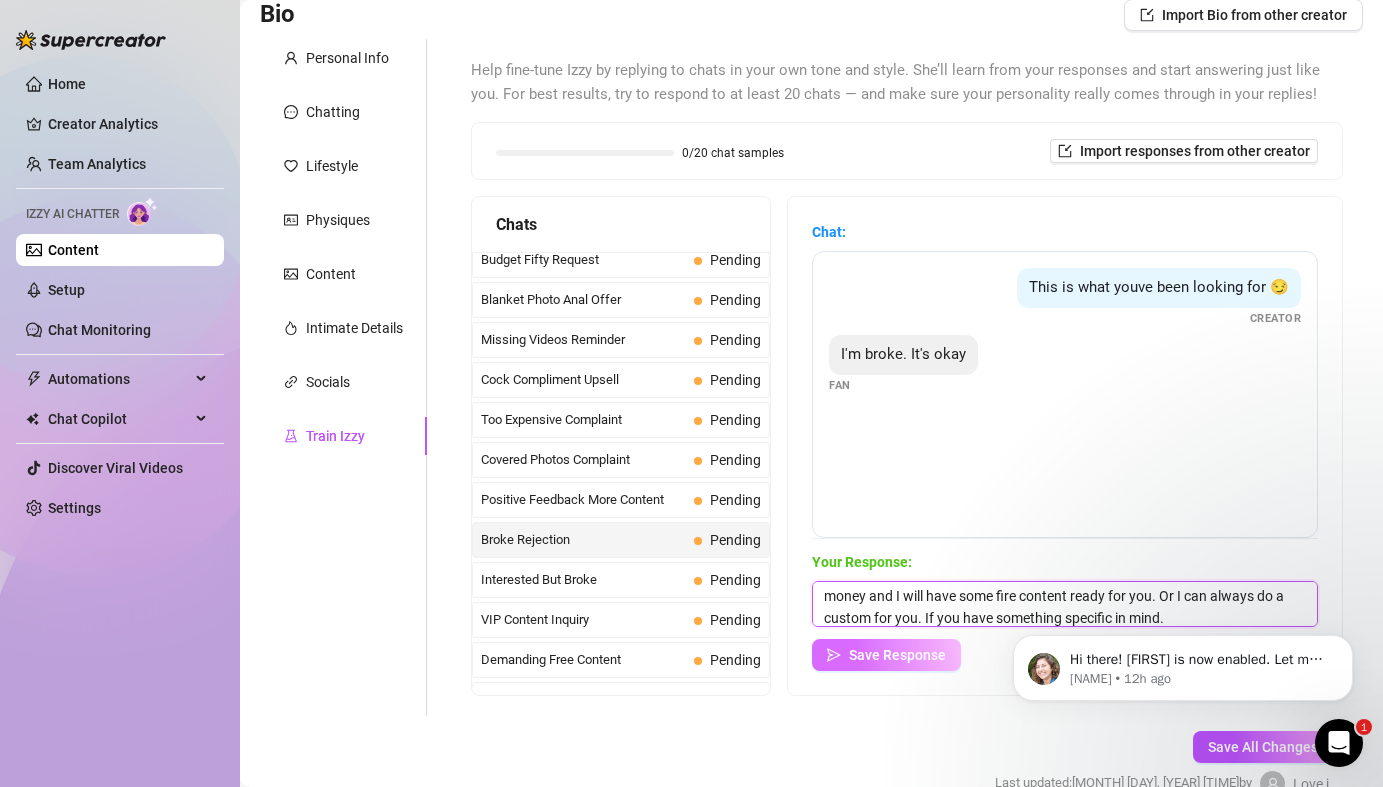 type on "okay babes no problem I understand. Let me know when you have some money and I will have some fire content ready for you. Or I can always do a custom for you. If you have something specific in mind." 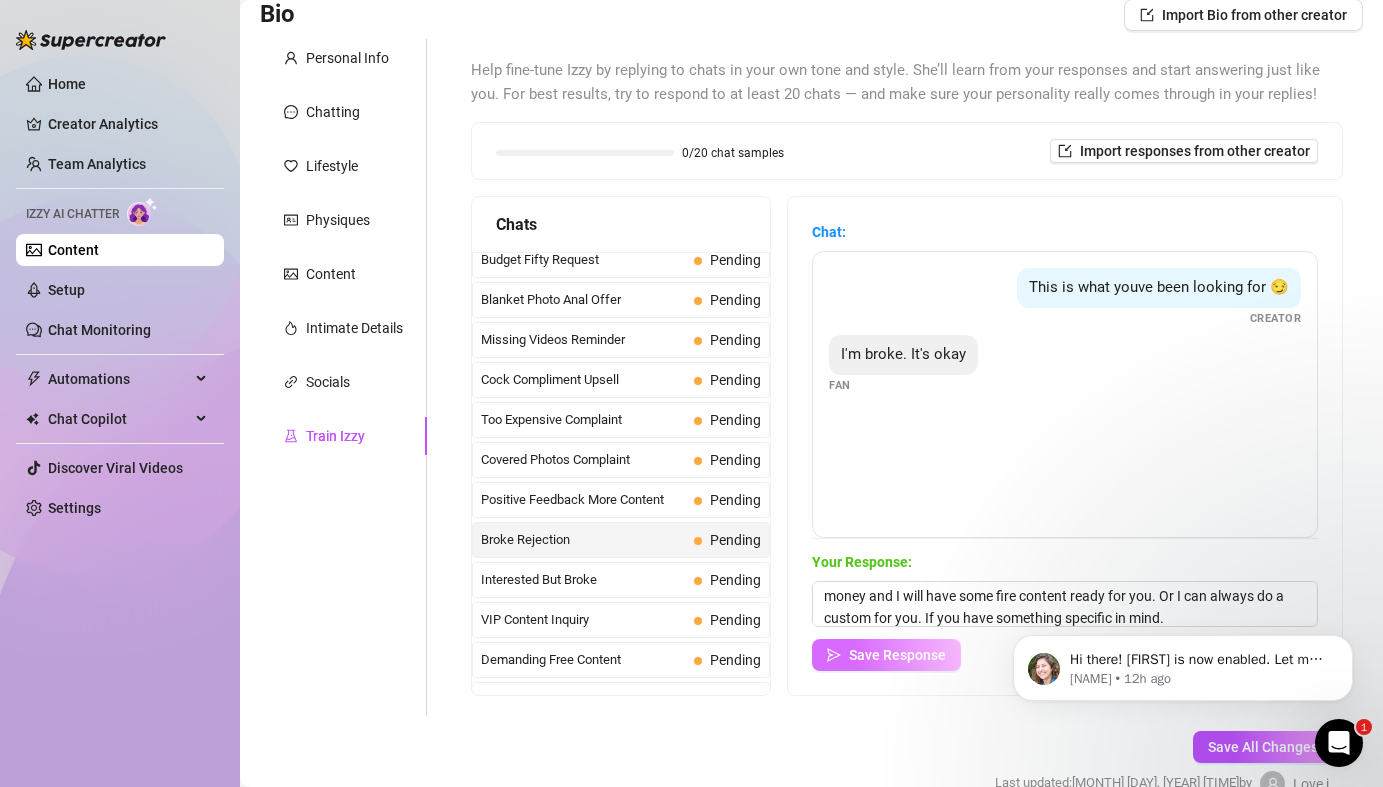 click on "Save Response" at bounding box center (886, 655) 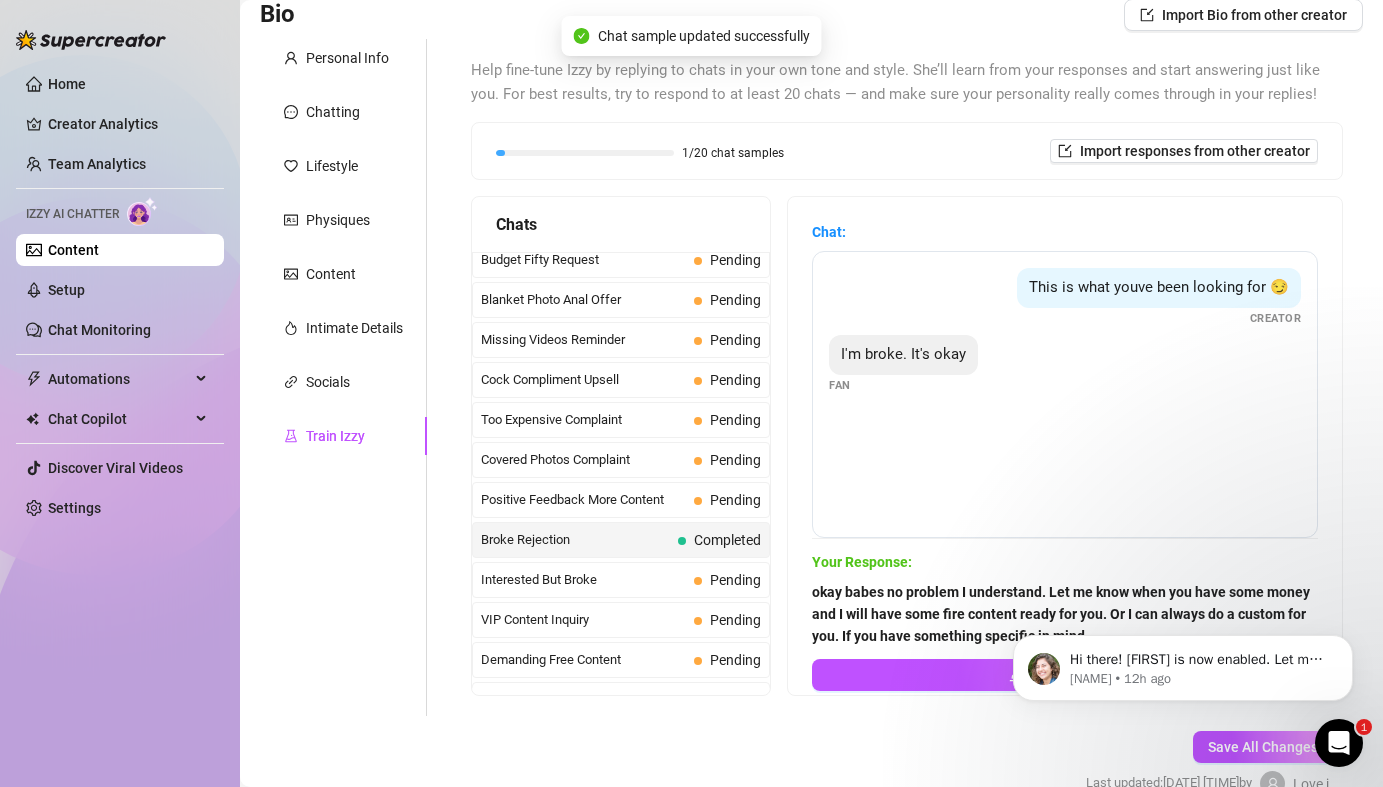 click 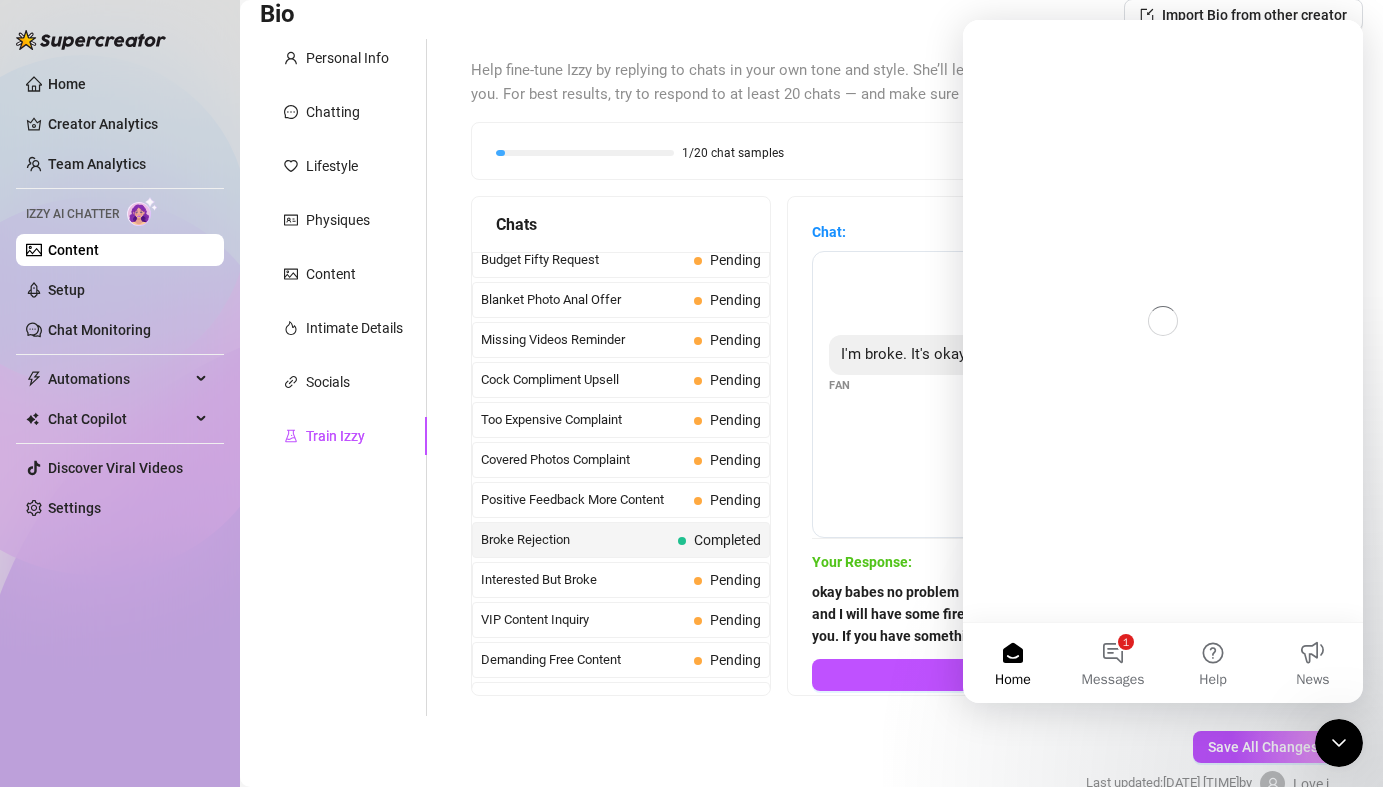 scroll, scrollTop: 0, scrollLeft: 0, axis: both 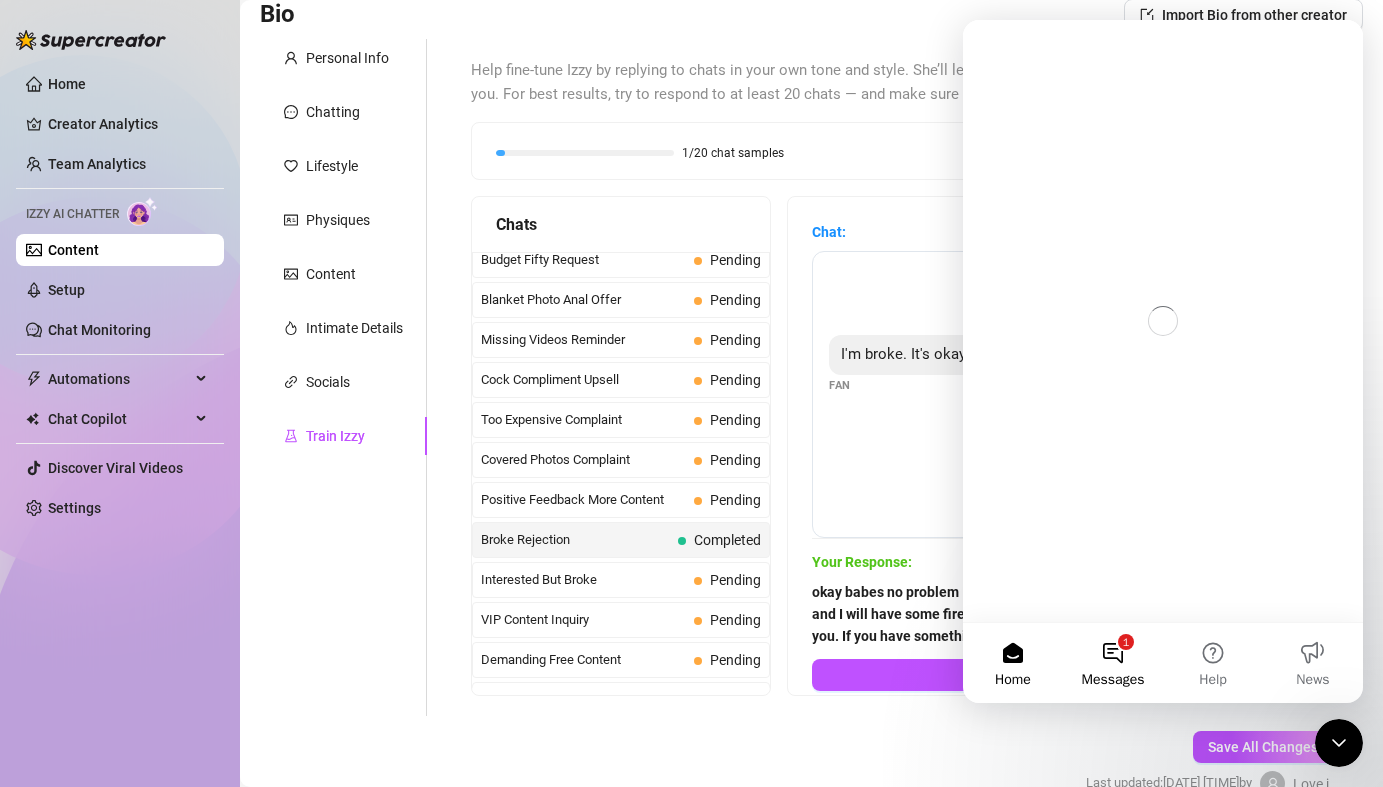 click on "1 Messages" at bounding box center [1113, 663] 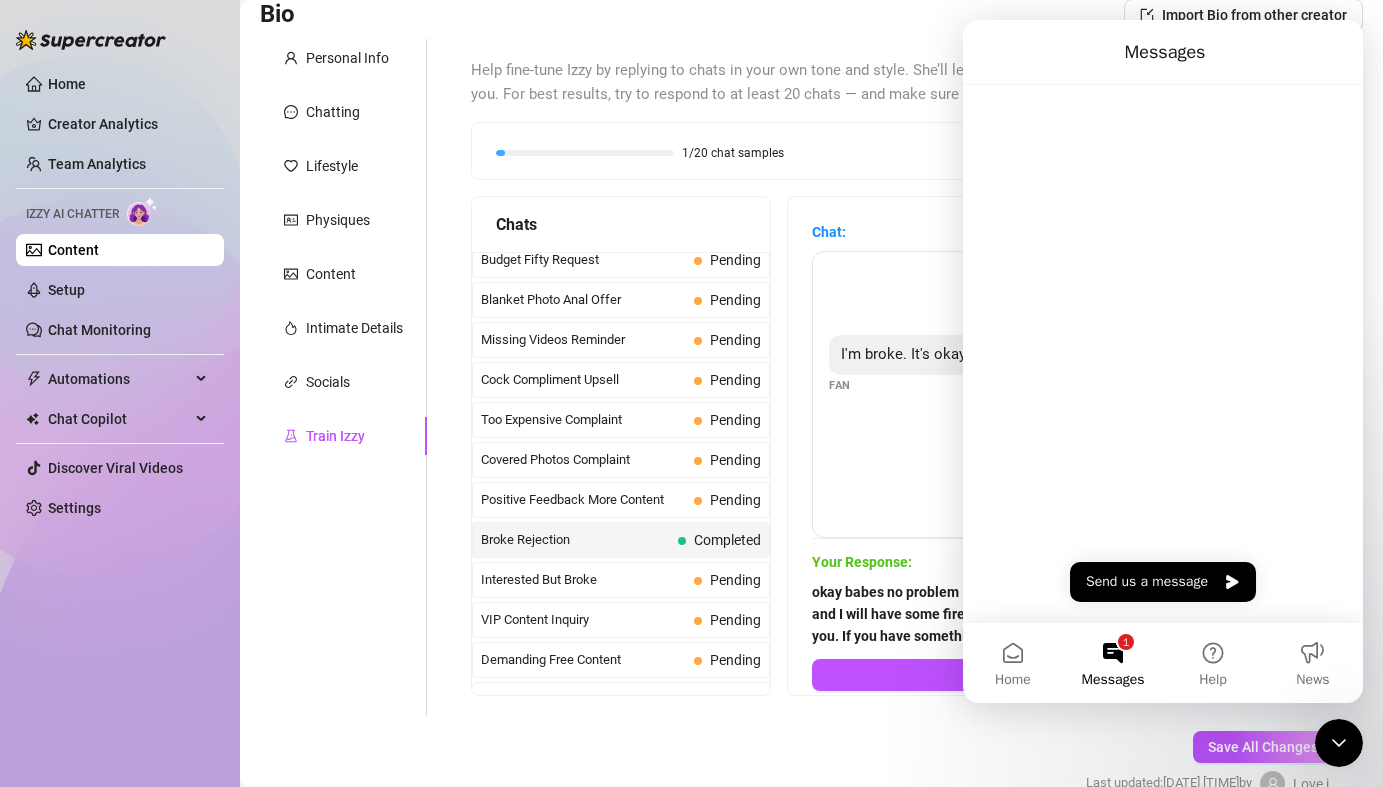 click on "1 Messages" at bounding box center [1113, 663] 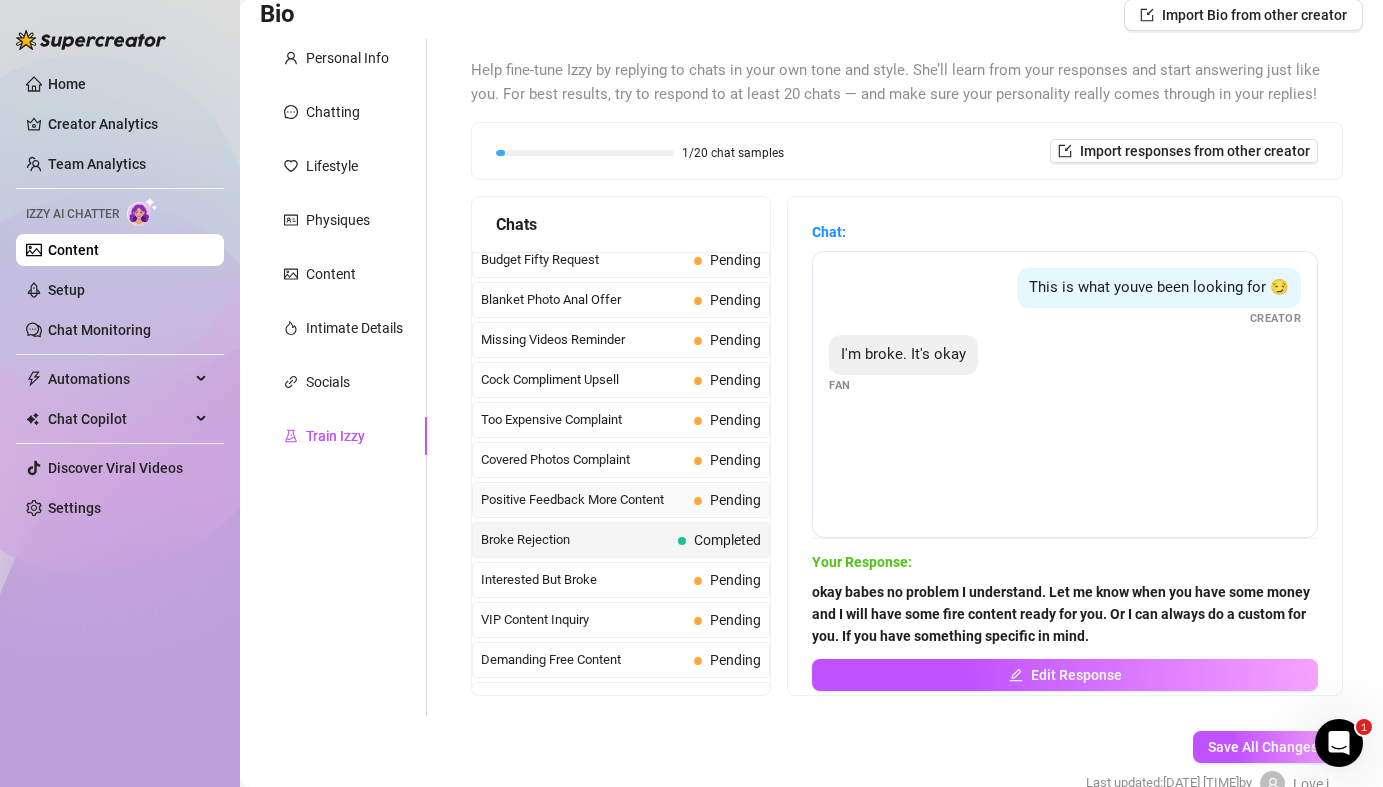 click at bounding box center (698, 501) 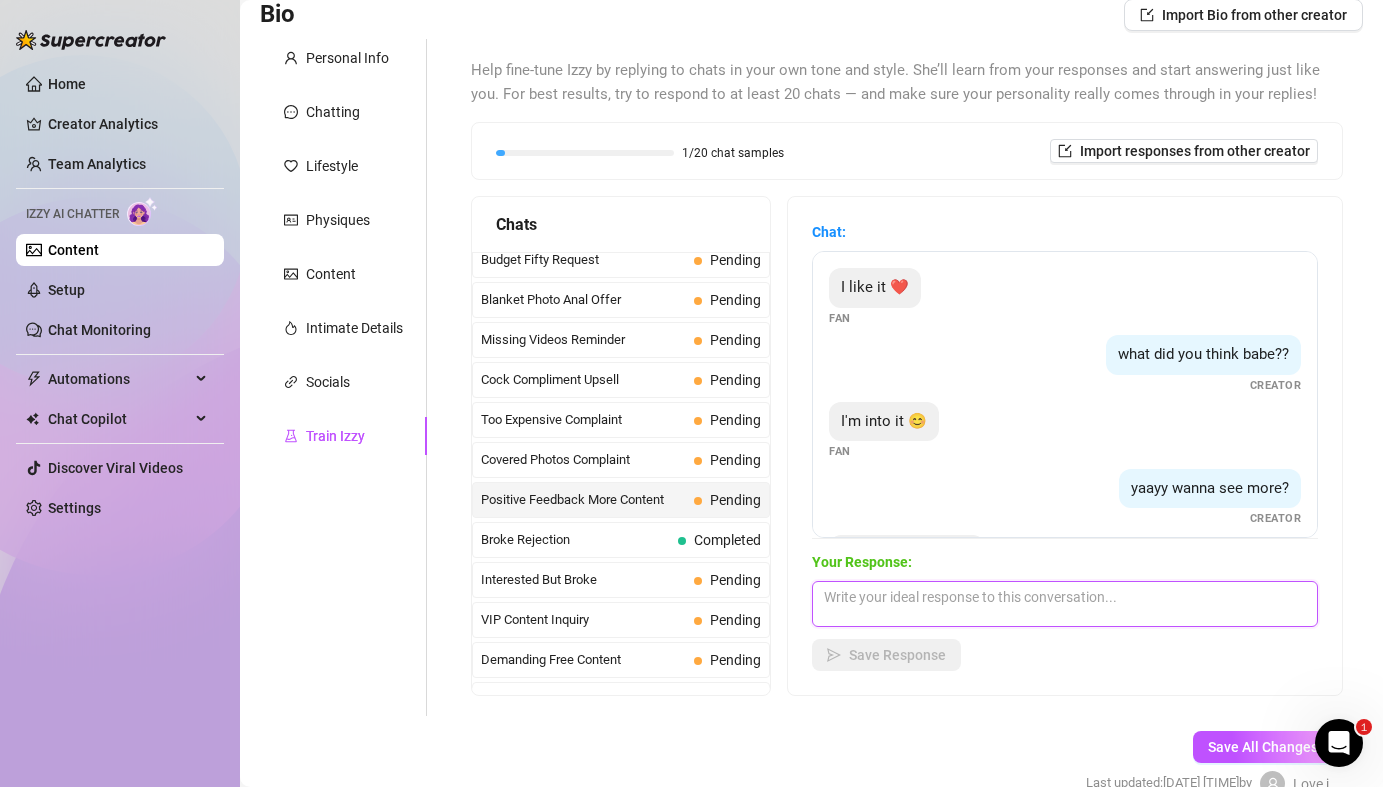 click at bounding box center (1065, 604) 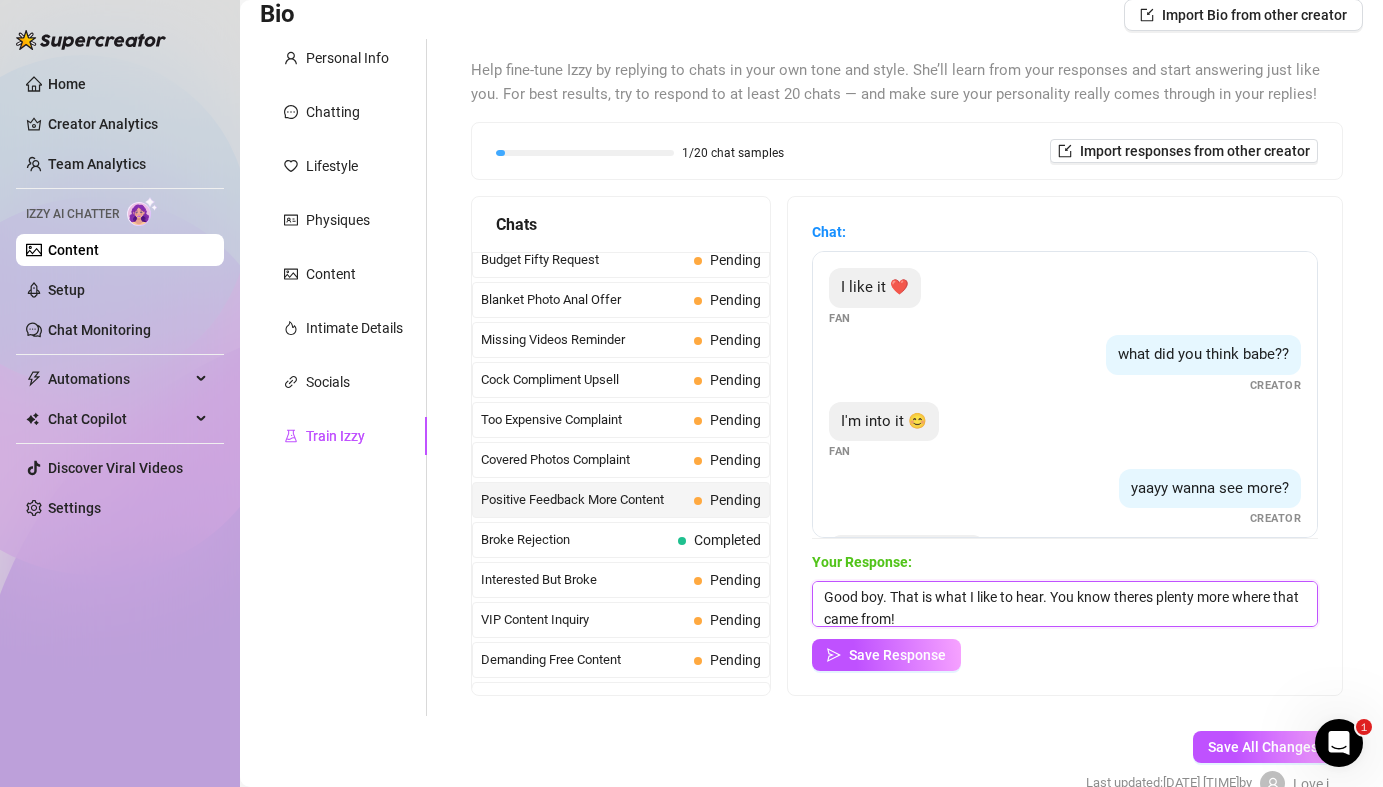 drag, startPoint x: 915, startPoint y: 622, endPoint x: 1054, endPoint y: 603, distance: 140.29256 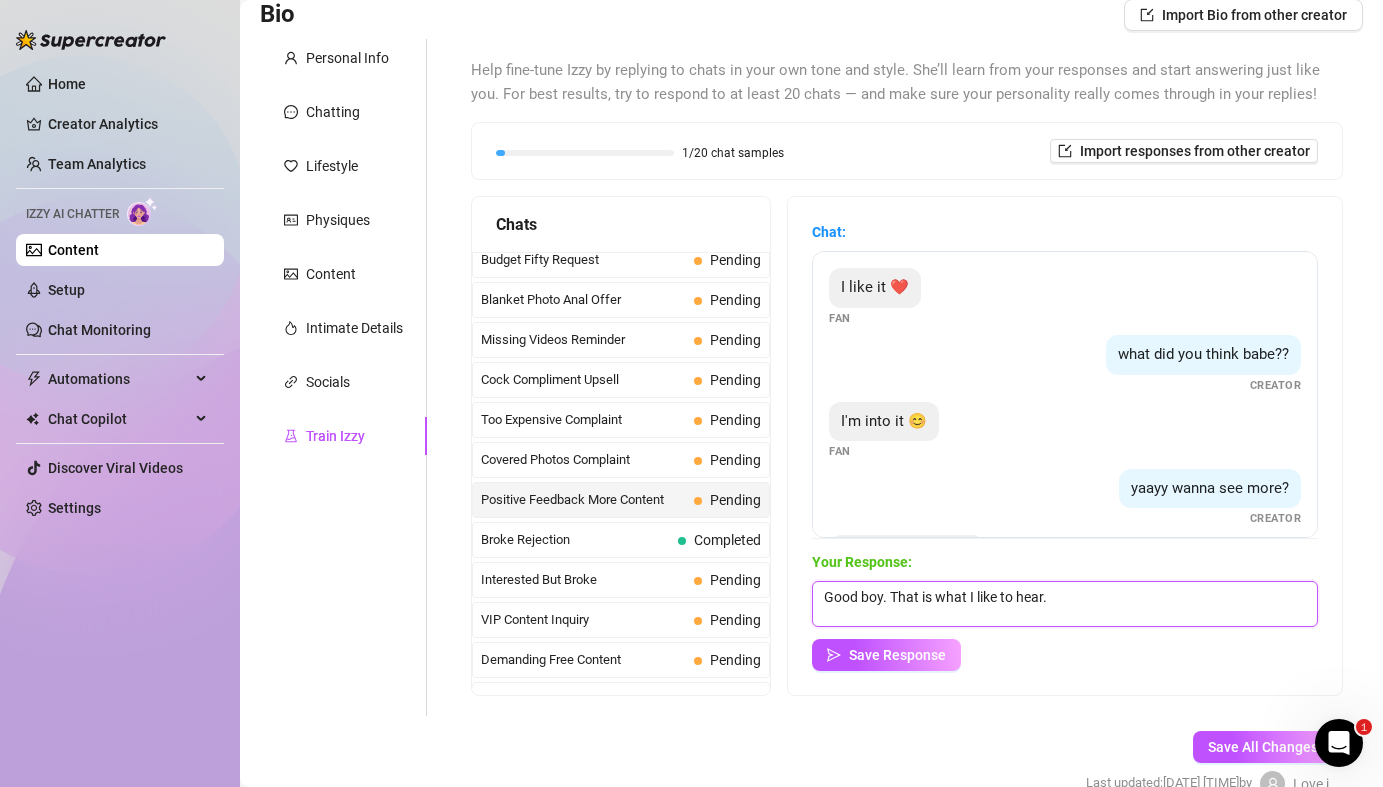 click on "Good boy. That is what I like to hear." at bounding box center (1065, 604) 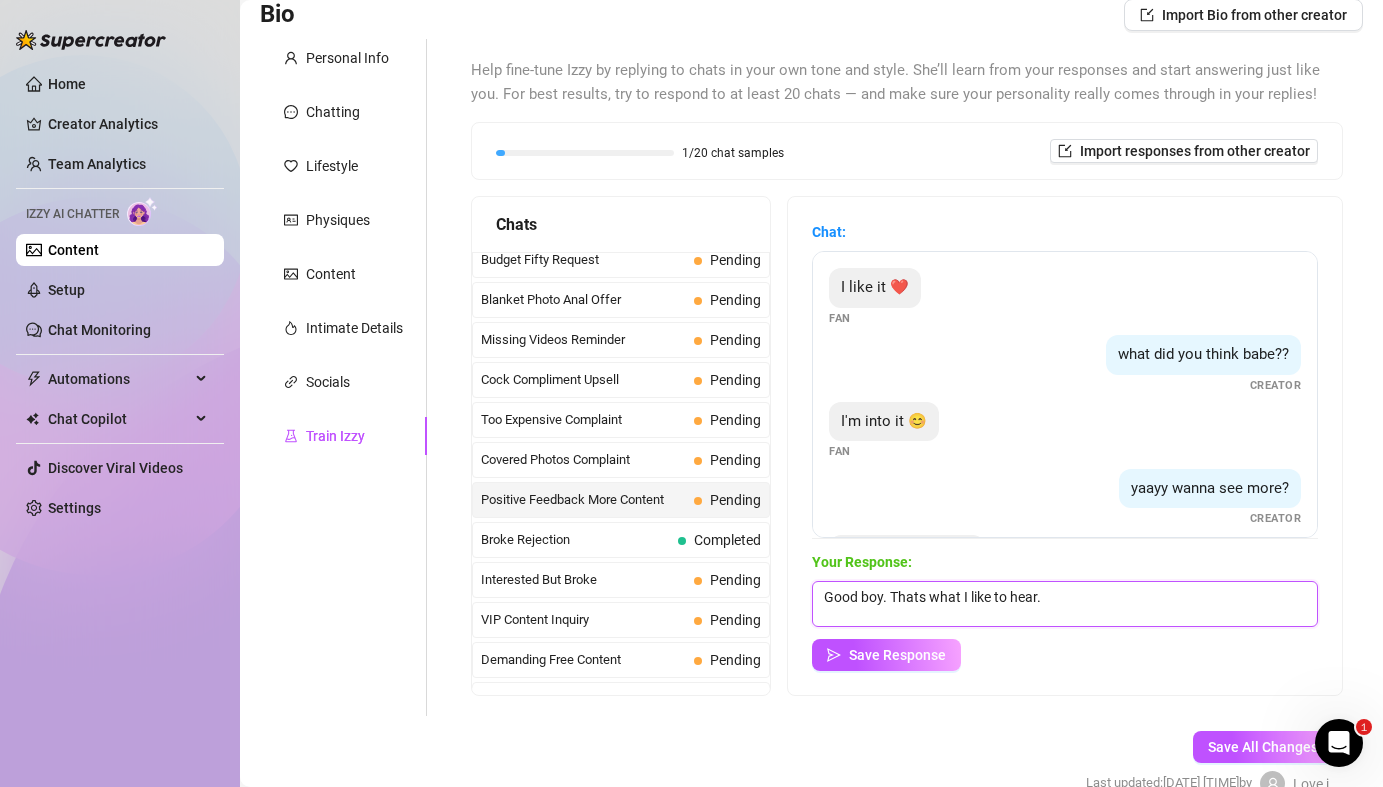 click on "Good boy. Thats what I like to hear." at bounding box center (1065, 604) 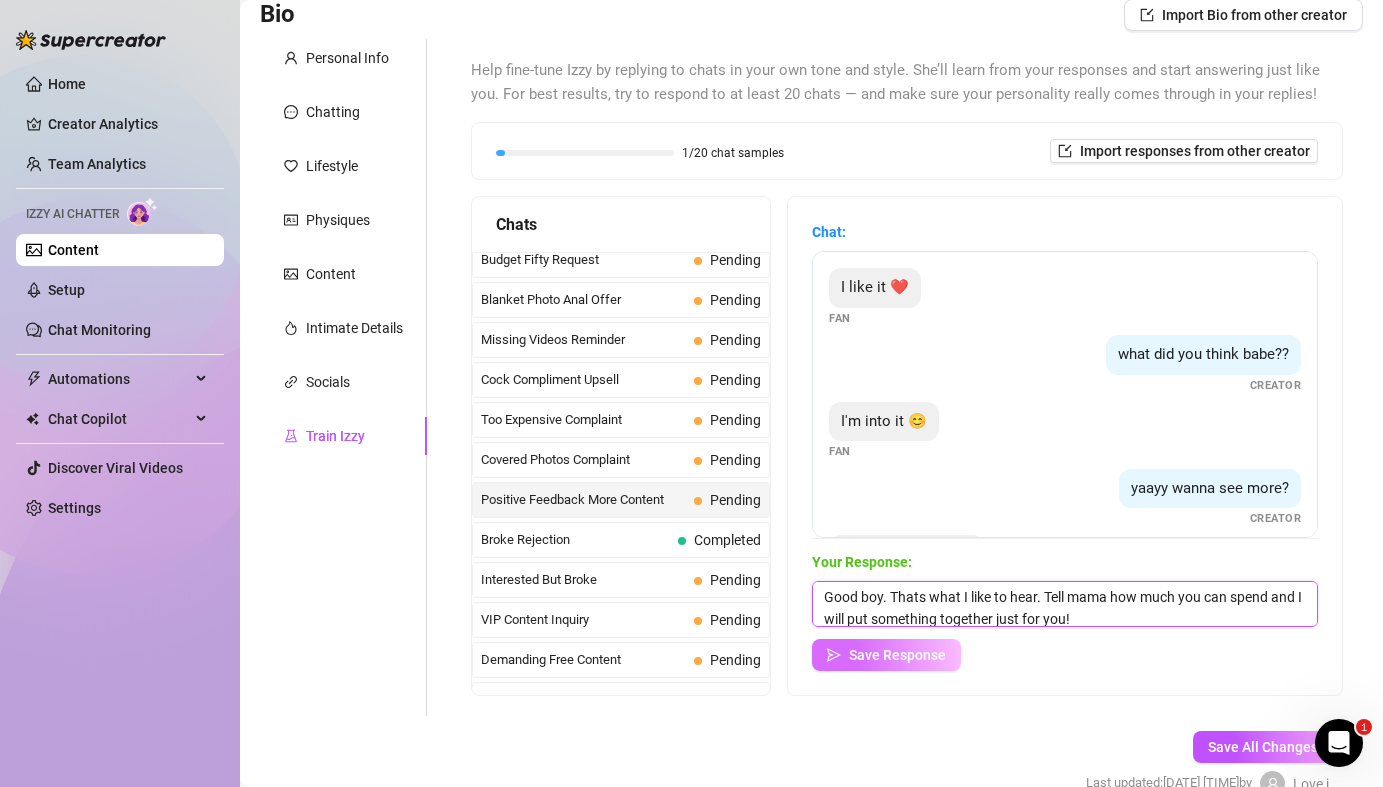 type on "Good boy. Thats what I like to hear. Tell mama how much you can spend and I will put something together just for you!" 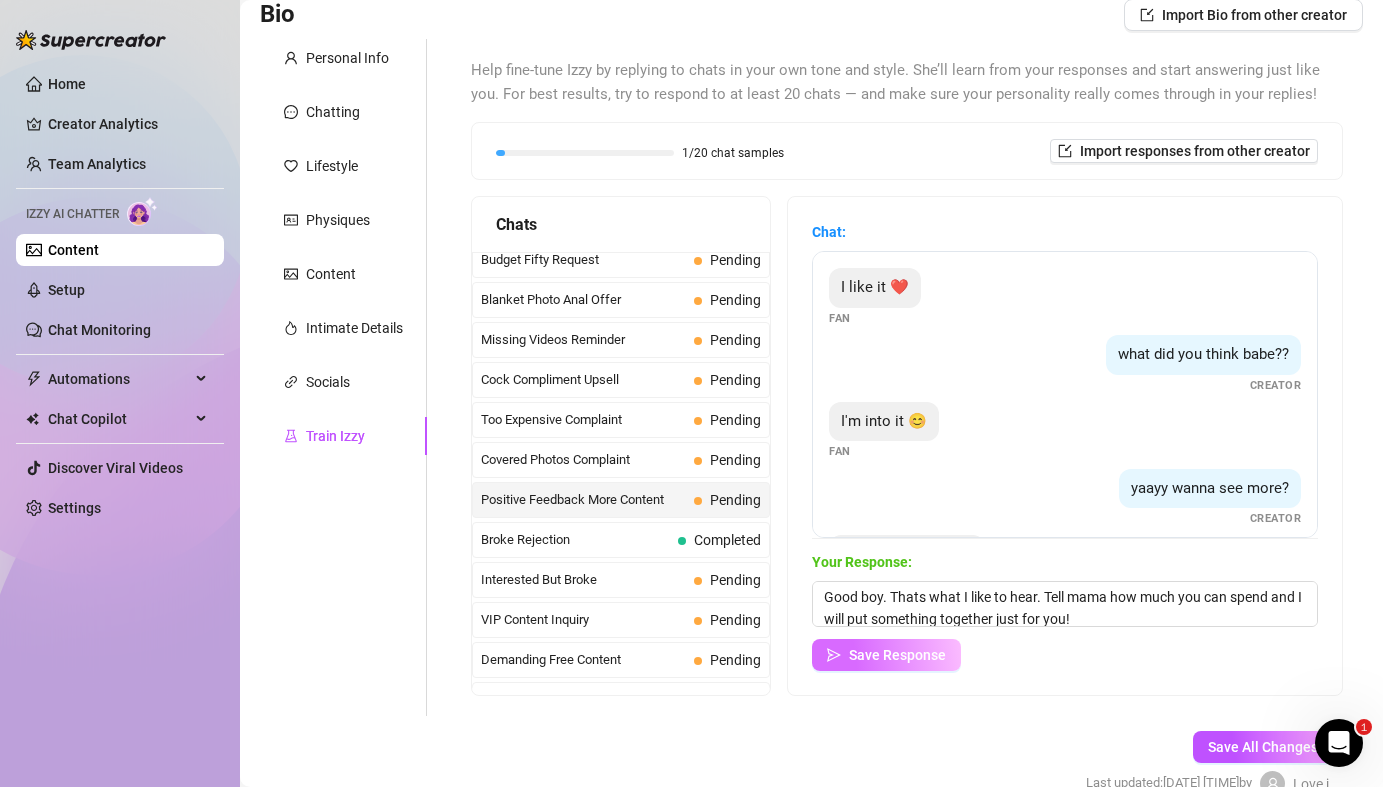 click on "Save Response" at bounding box center (897, 655) 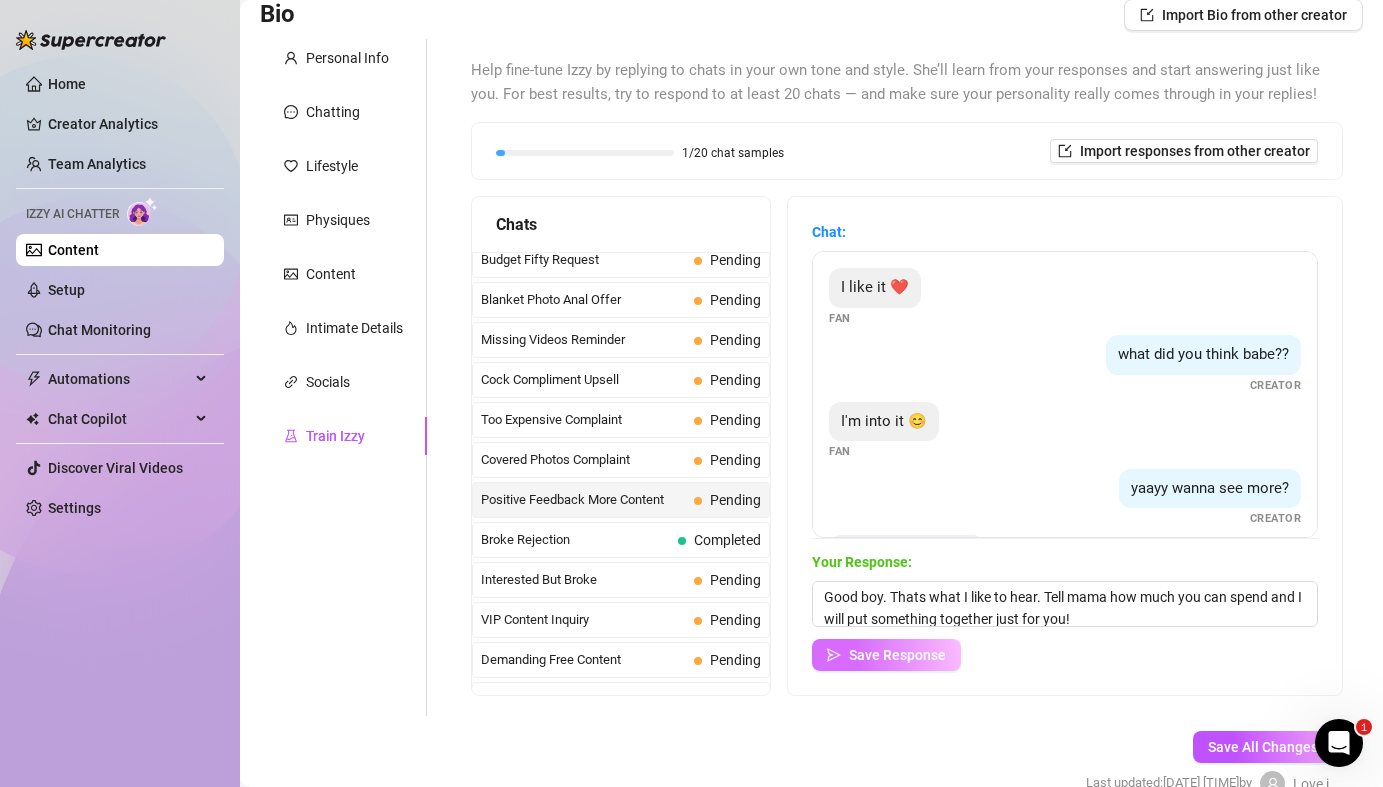 click on "Save Response" at bounding box center [897, 655] 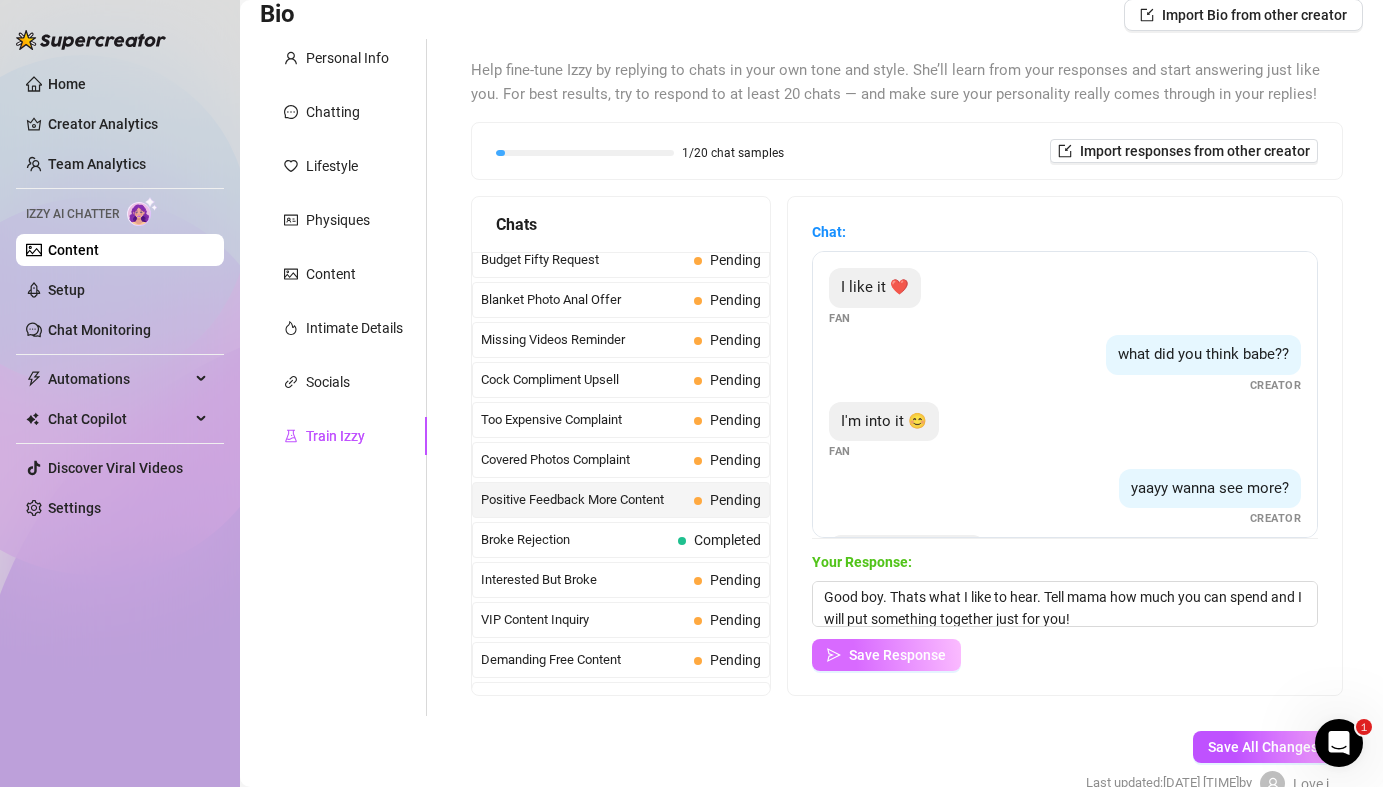 click on "Save Response" at bounding box center [897, 655] 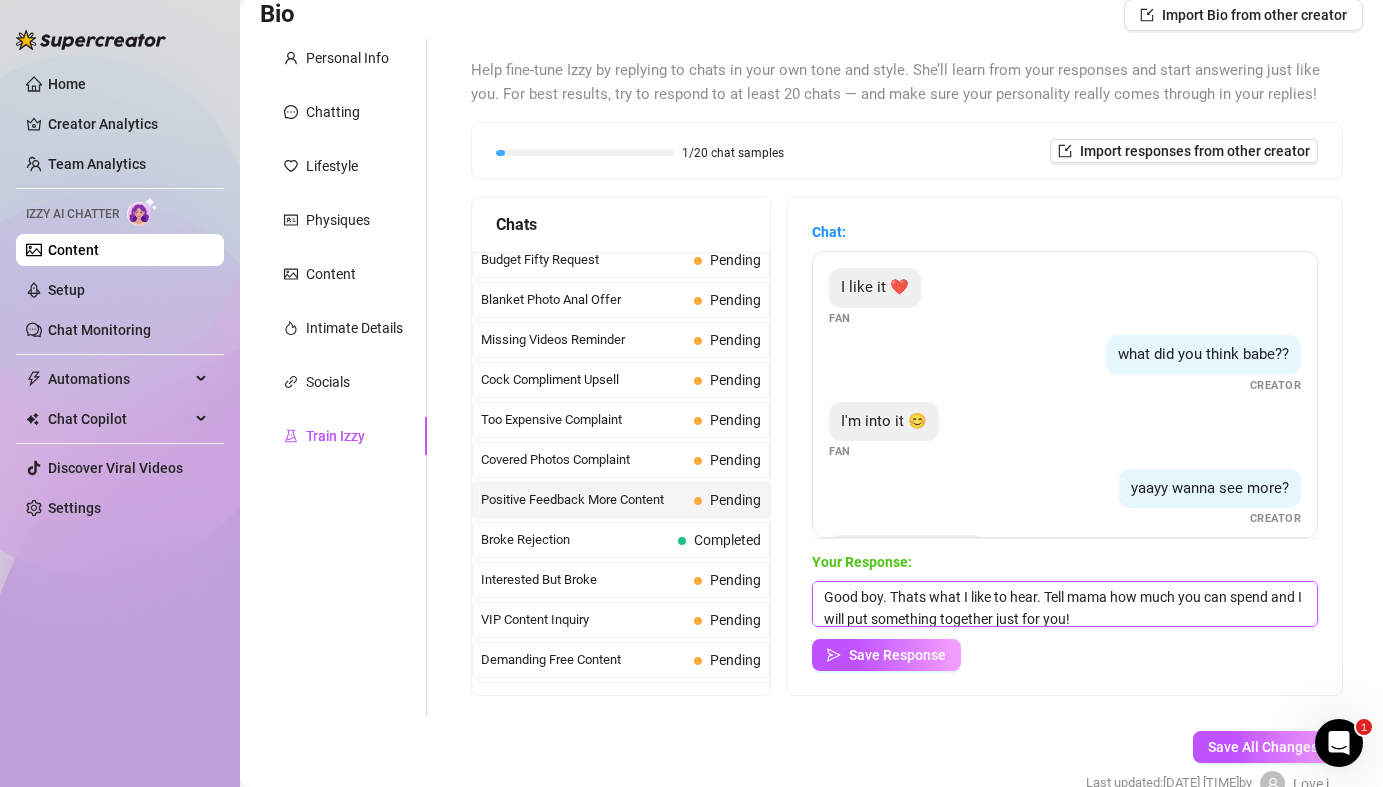click on "Good boy. Thats what I like to hear. Tell mama how much you can spend and I will put something together just for you!" at bounding box center (1065, 604) 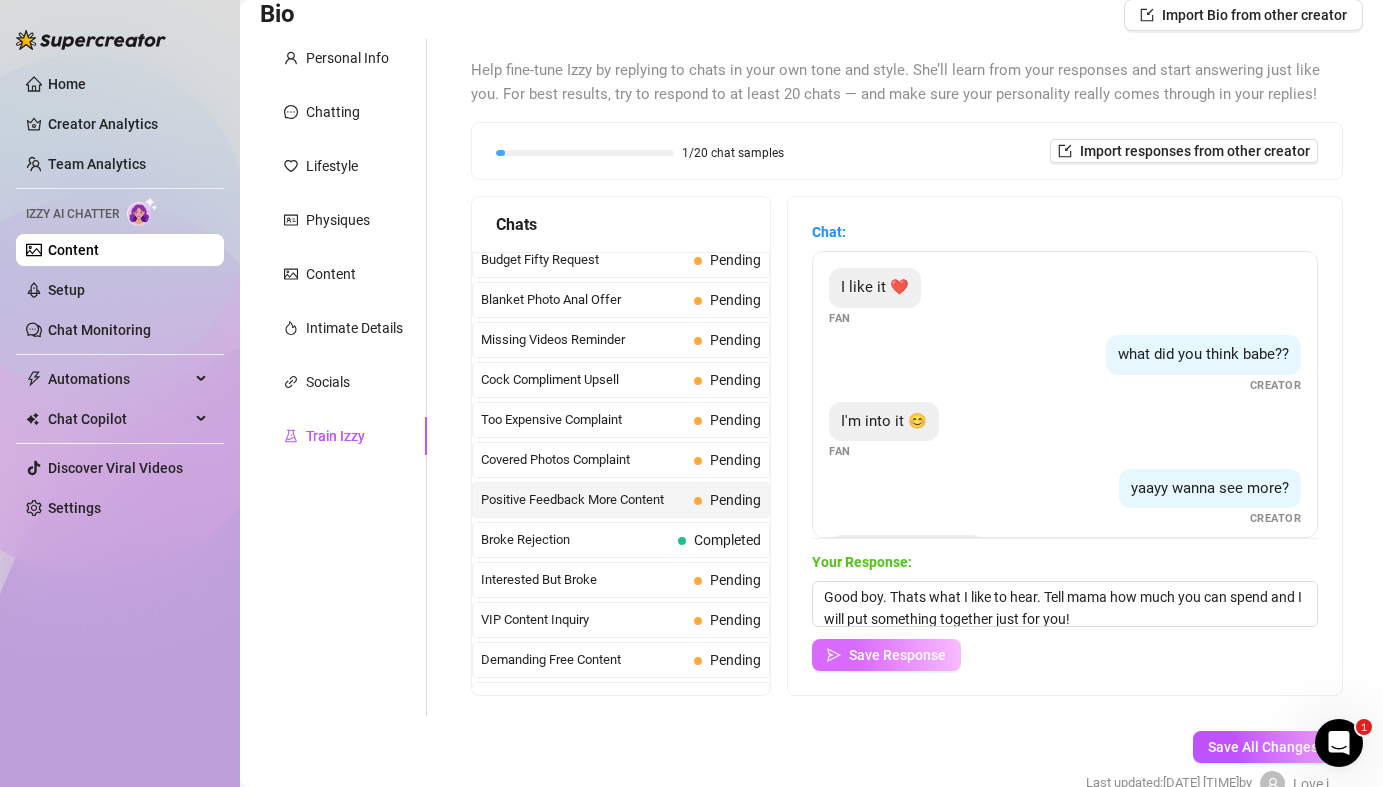 click on "Save Response" at bounding box center (897, 655) 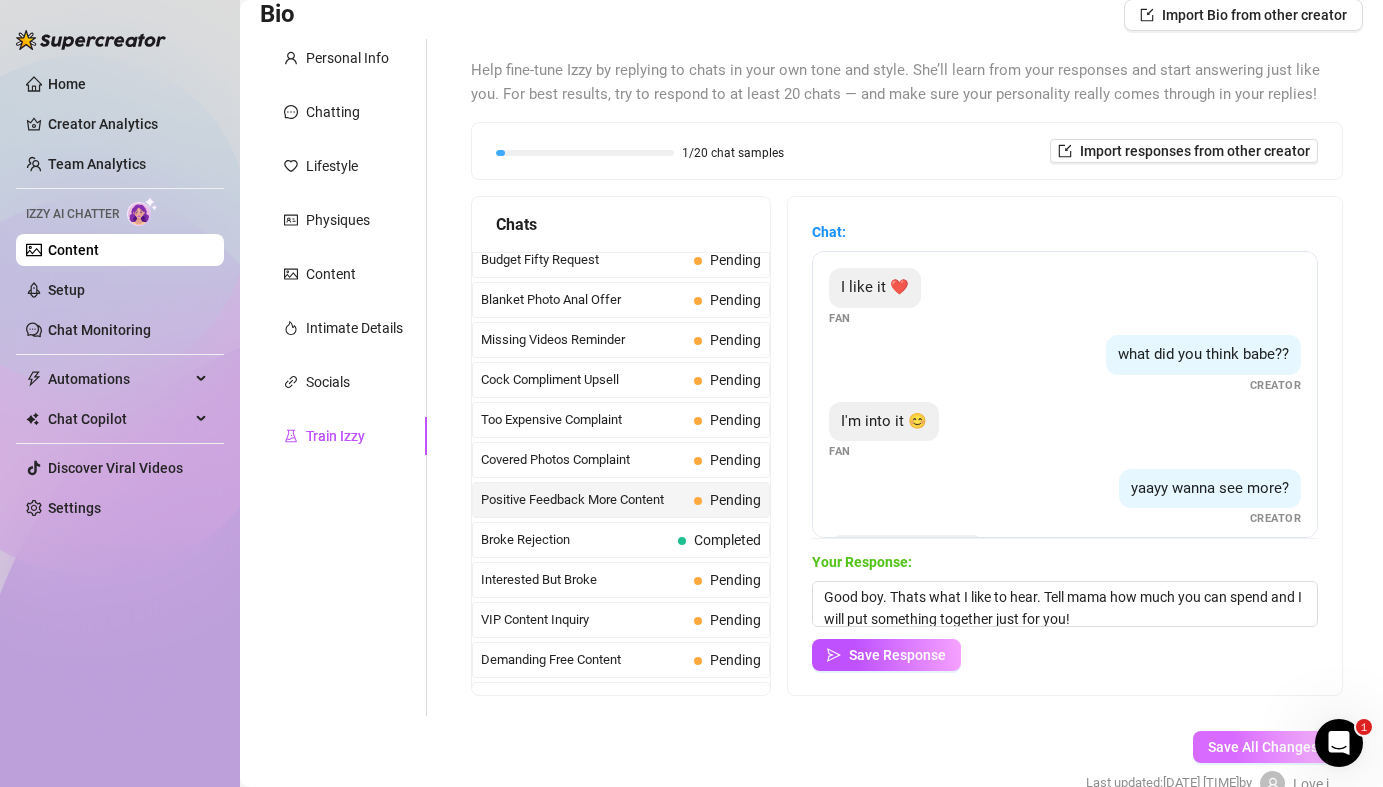 click on "Save All Changes" at bounding box center (1263, 747) 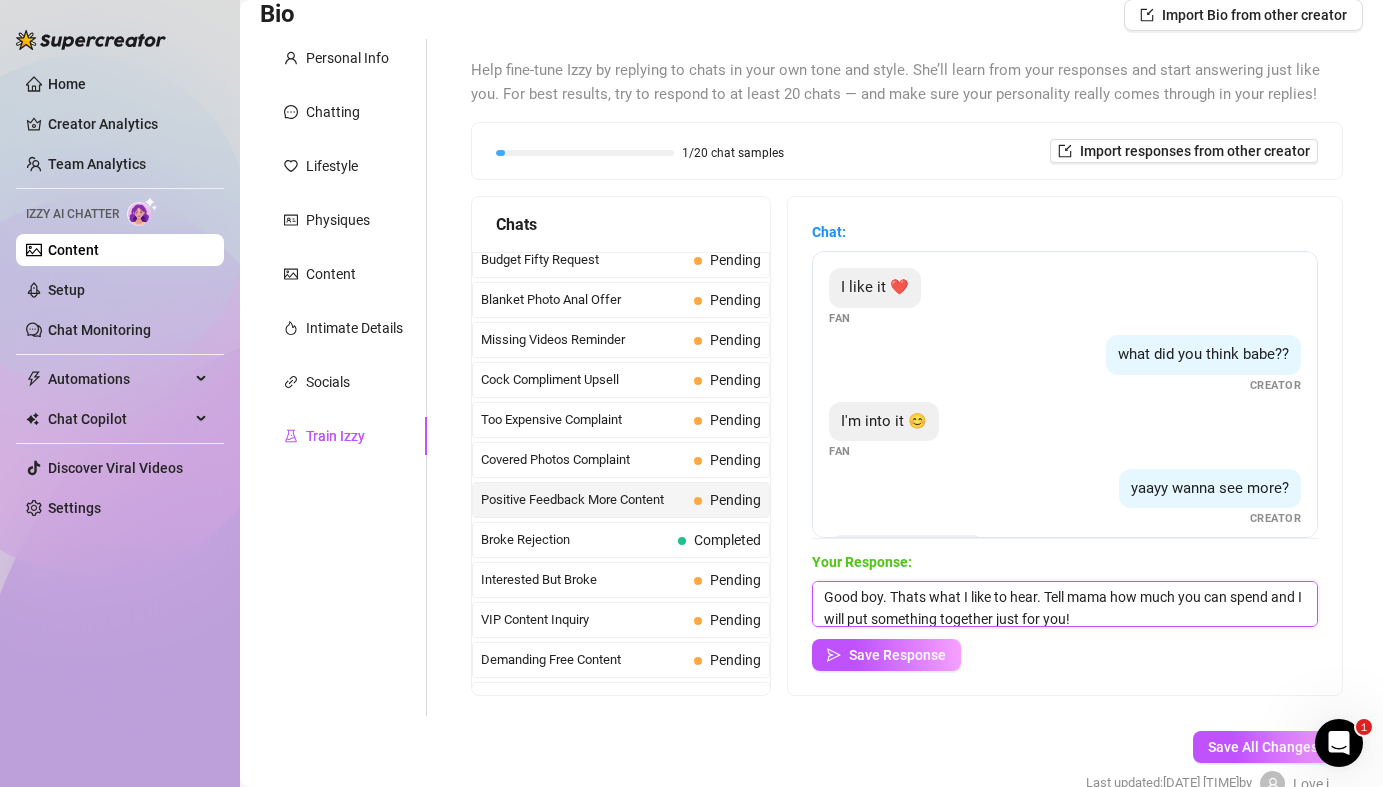 click on "Good boy. Thats what I like to hear. Tell mama how much you can spend and I will put something together just for you!" at bounding box center (1065, 604) 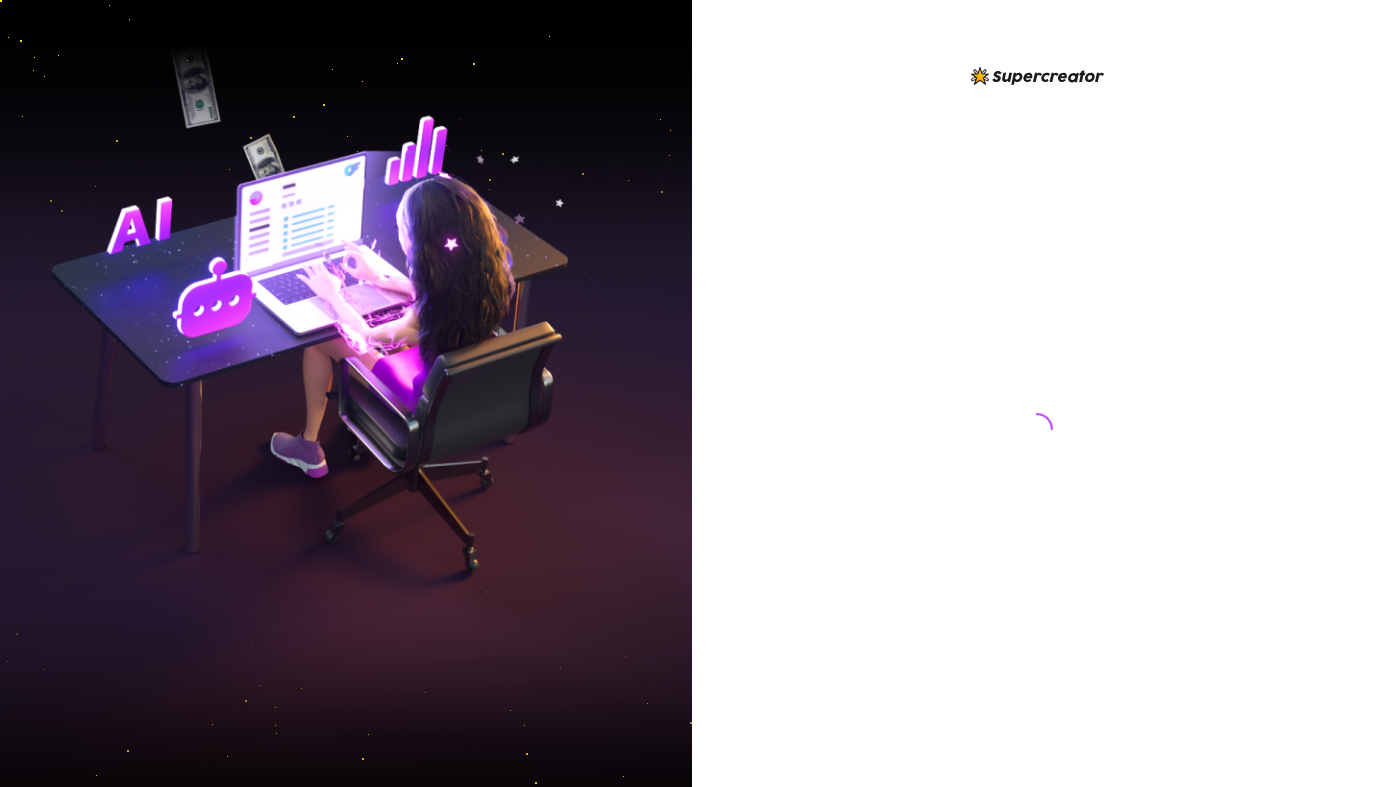 scroll, scrollTop: 0, scrollLeft: 0, axis: both 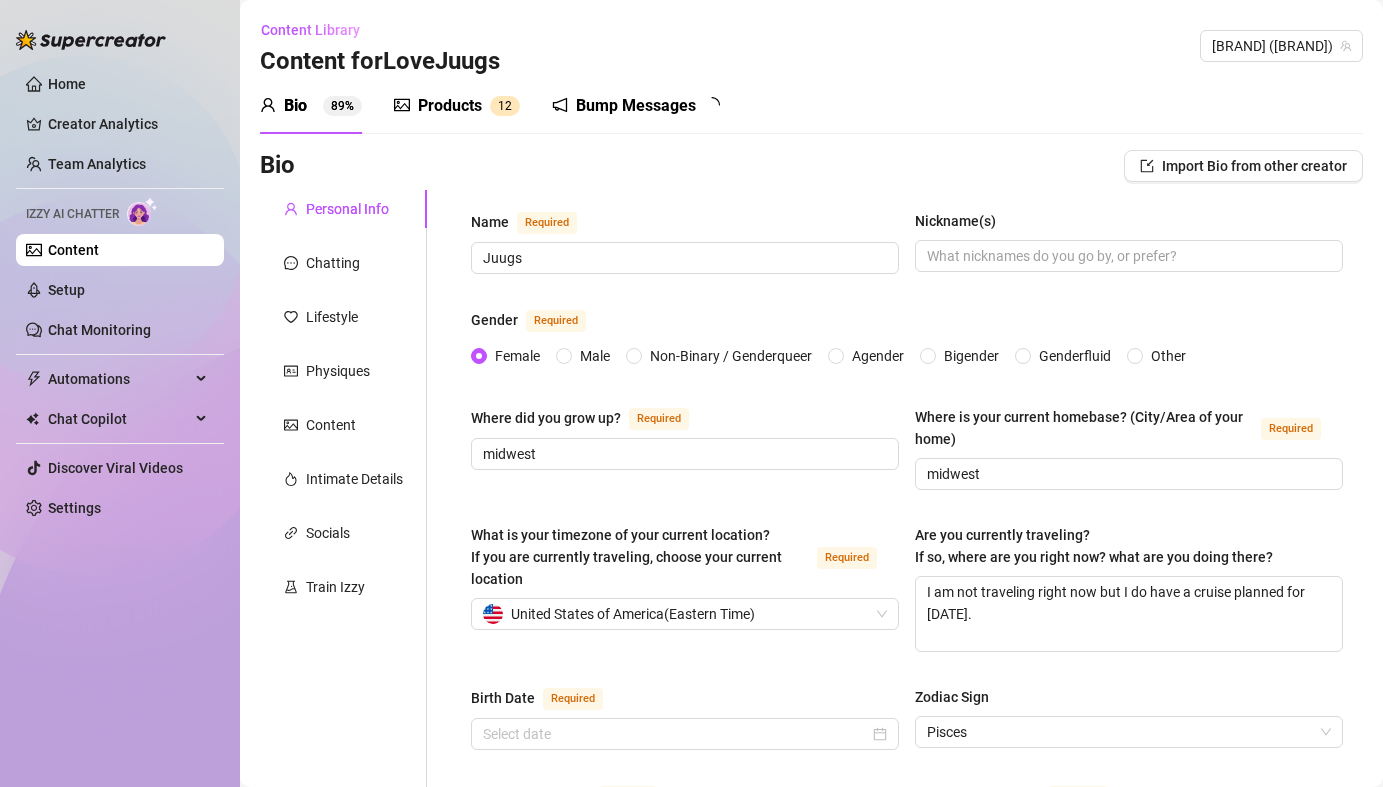 type on "[MONTH] [DAY], [YEAR]" 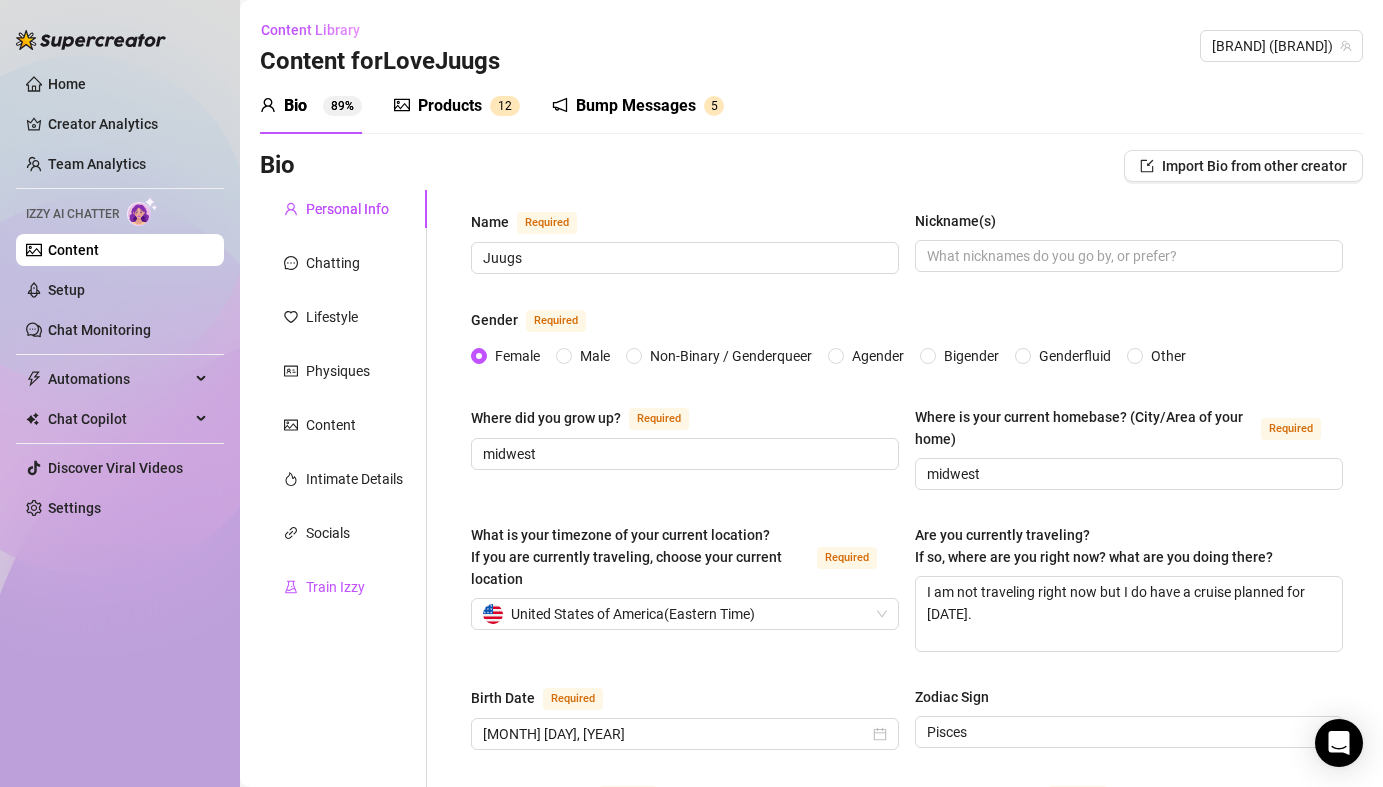click on "Train Izzy" at bounding box center (335, 587) 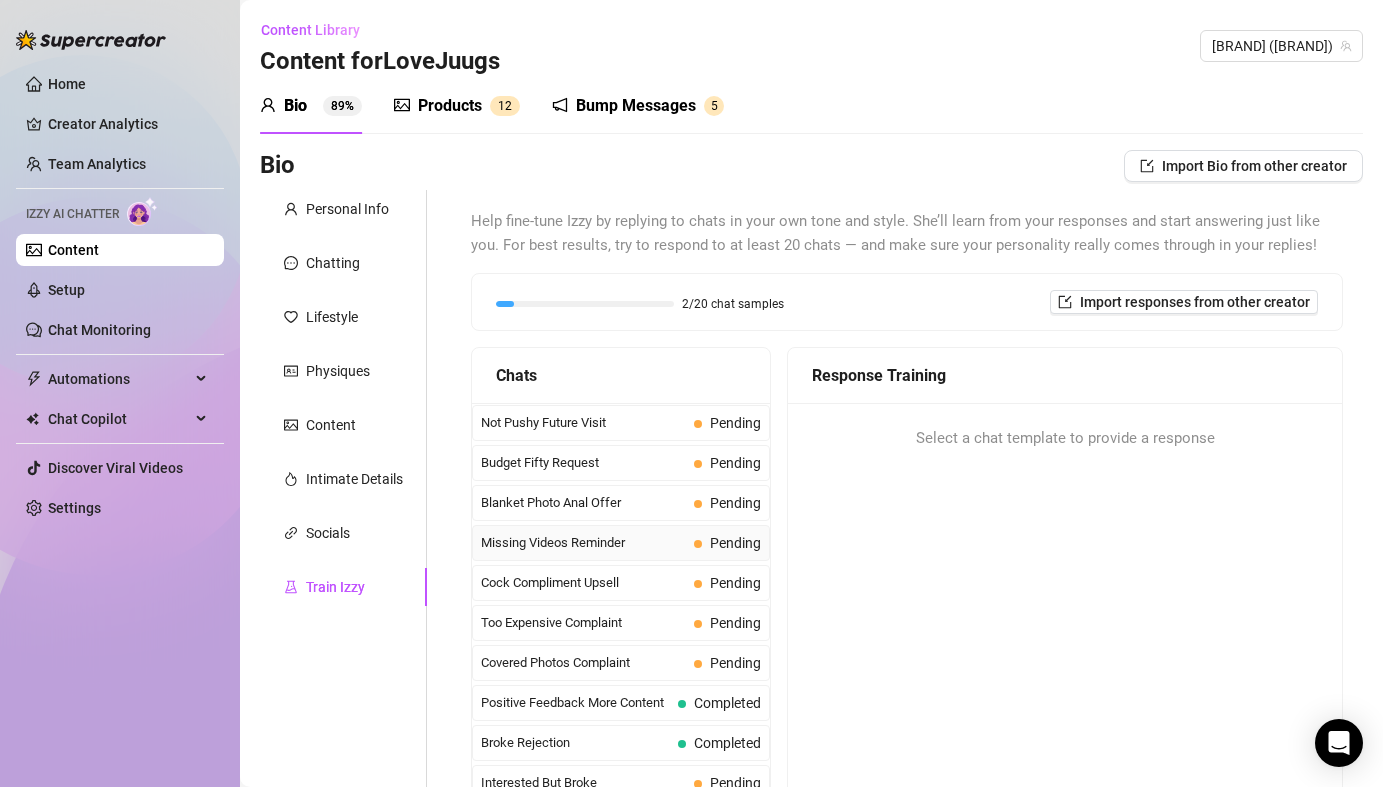 scroll, scrollTop: 80, scrollLeft: 0, axis: vertical 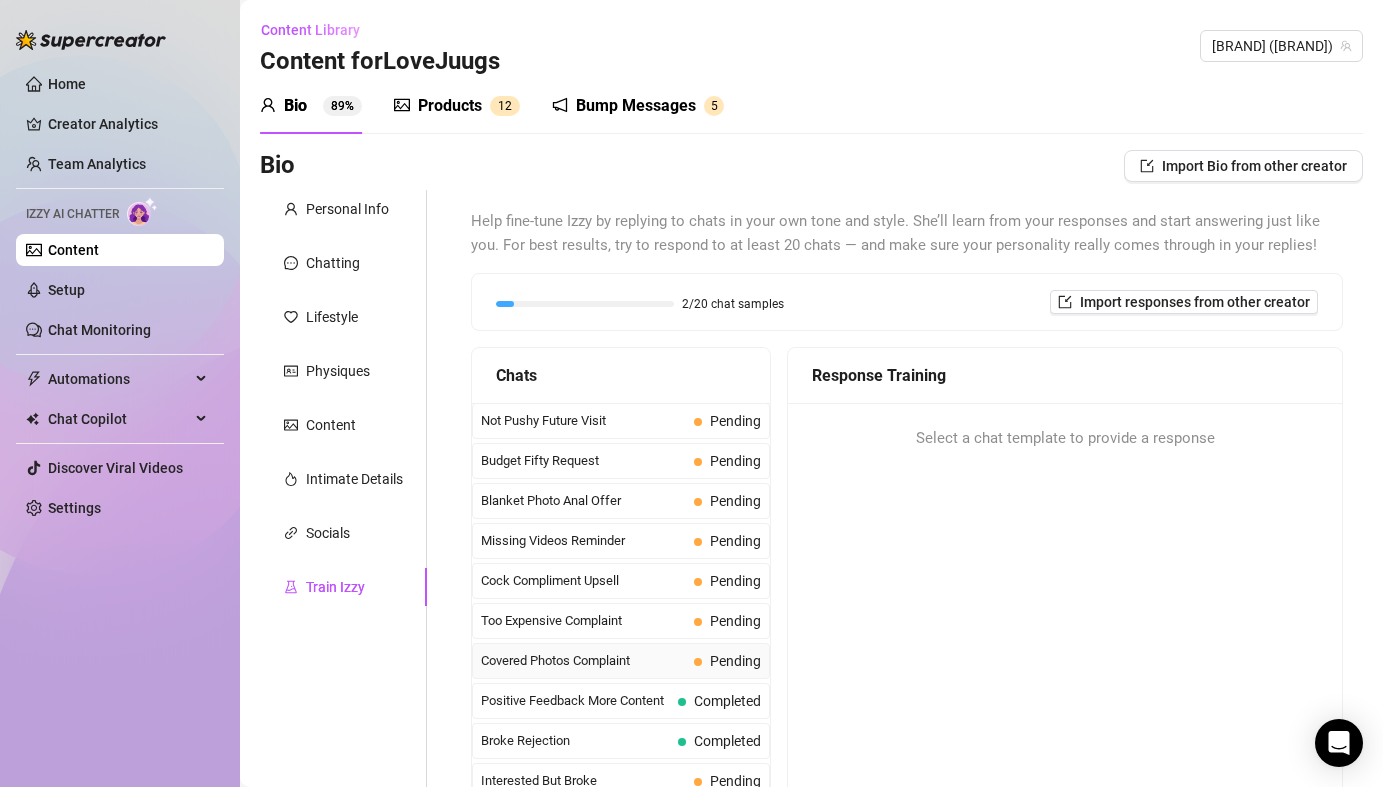 click on "Covered Photos Complaint" at bounding box center (583, 661) 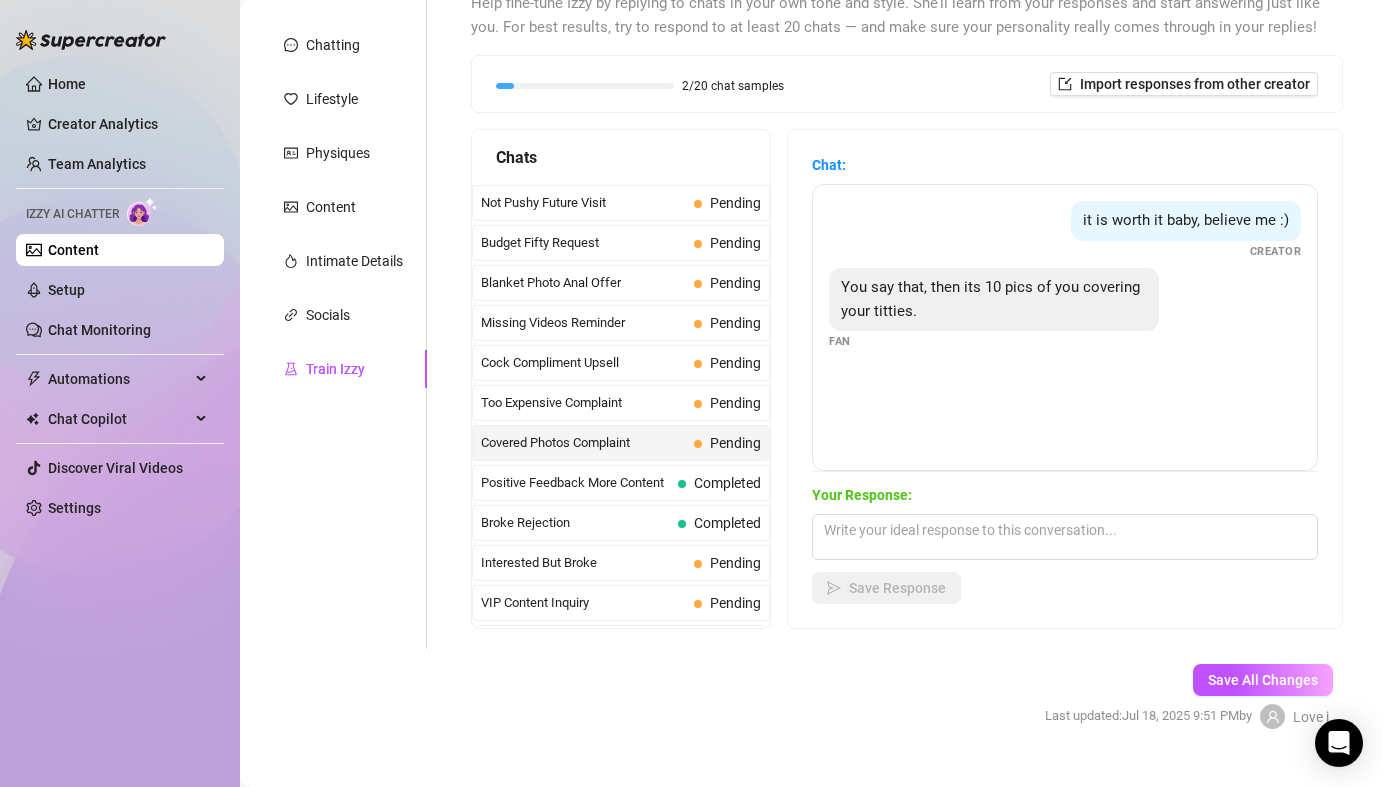 scroll, scrollTop: 226, scrollLeft: 0, axis: vertical 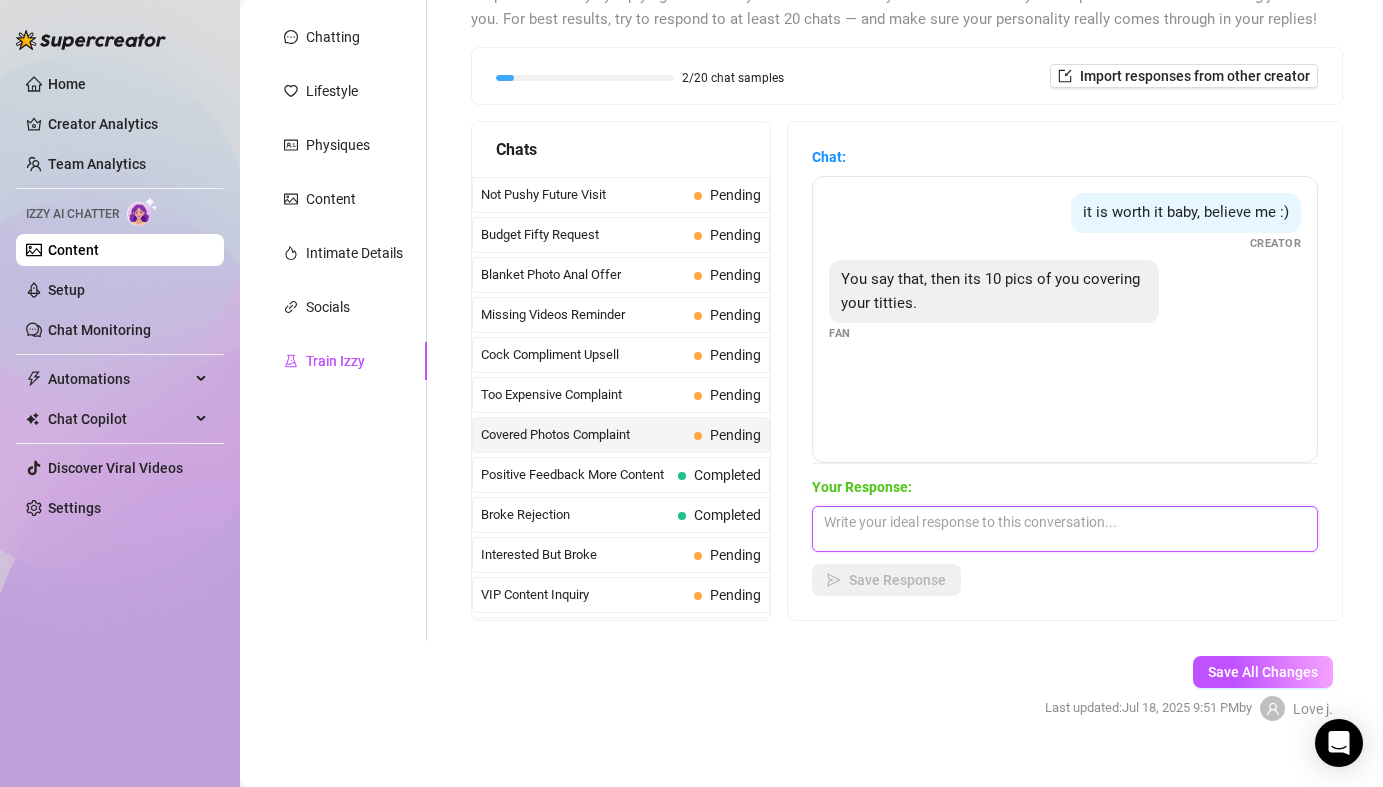 click at bounding box center (1065, 529) 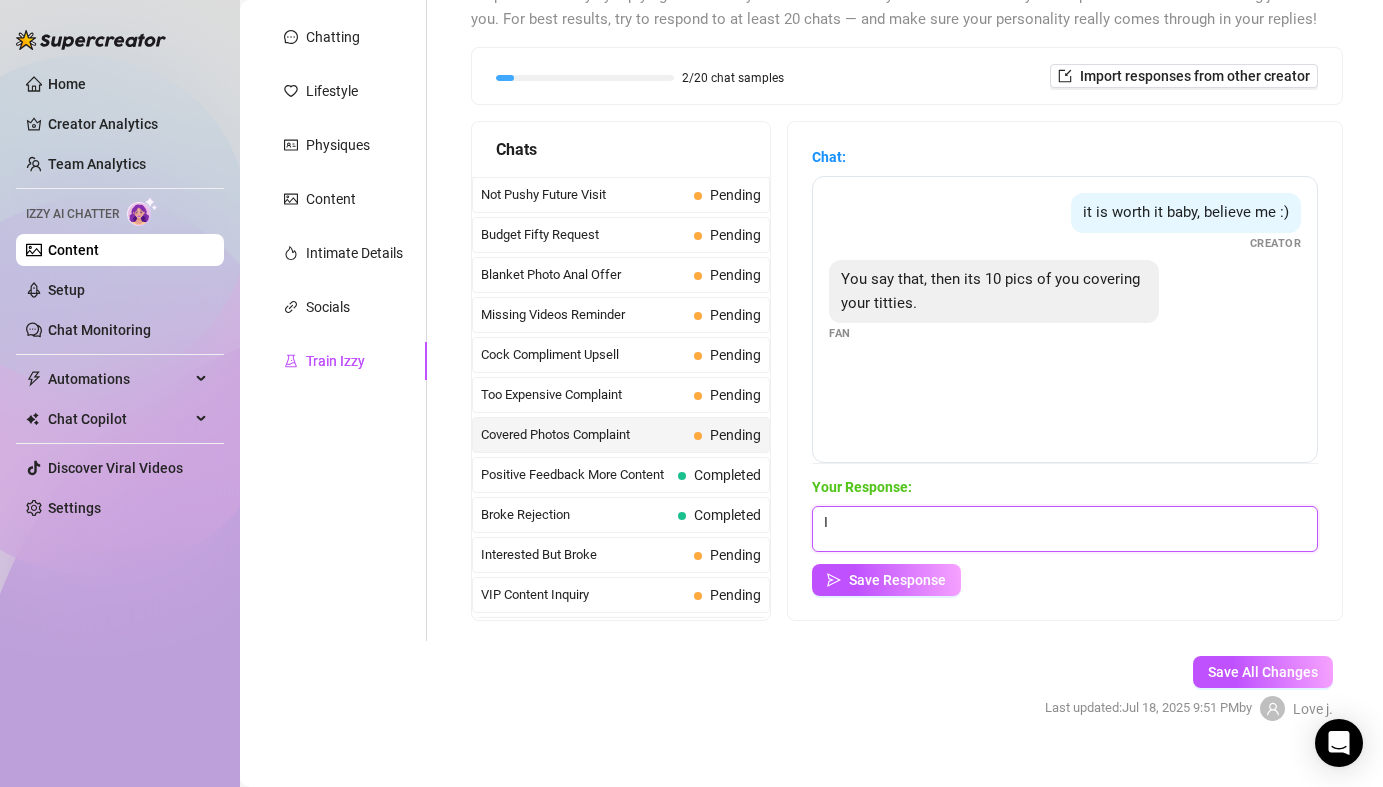 type on "I" 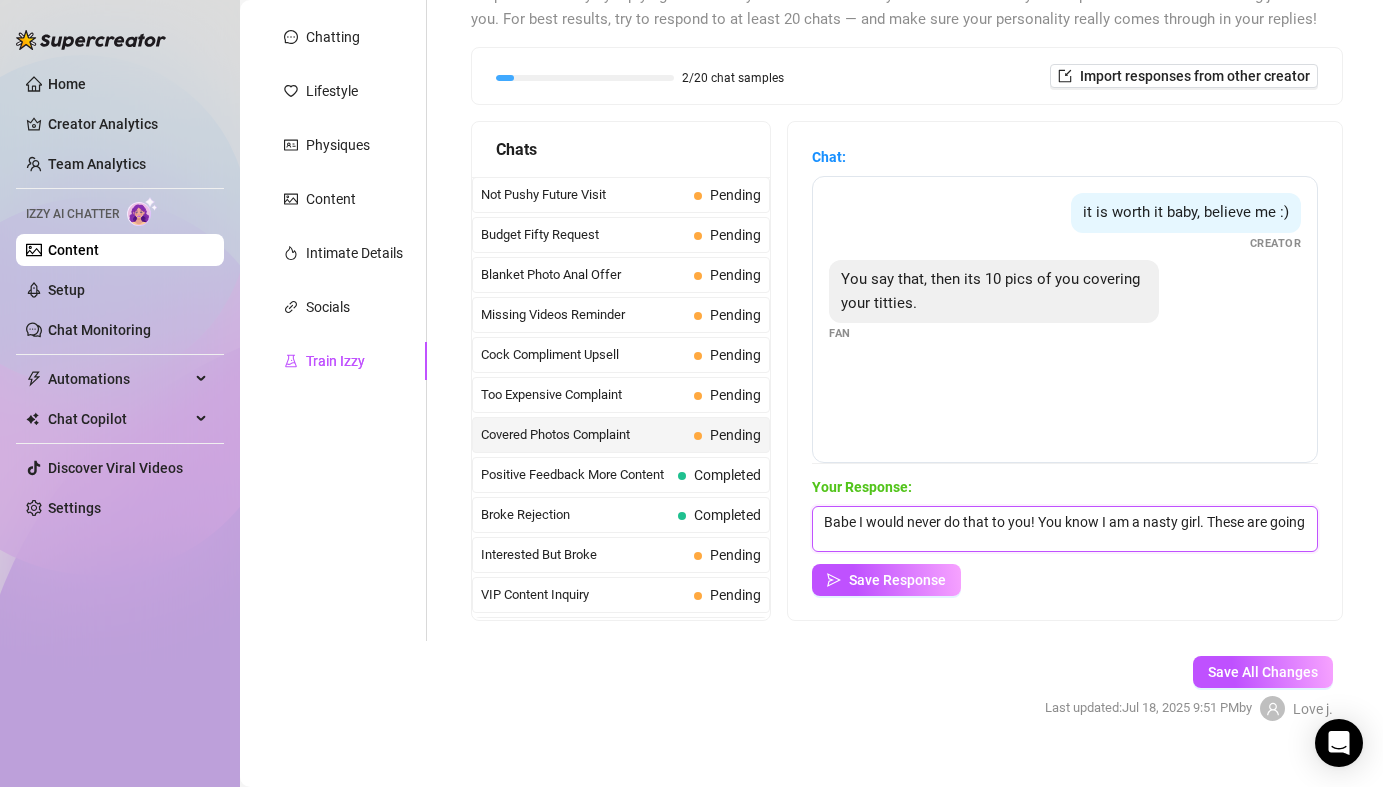 scroll, scrollTop: 1, scrollLeft: 0, axis: vertical 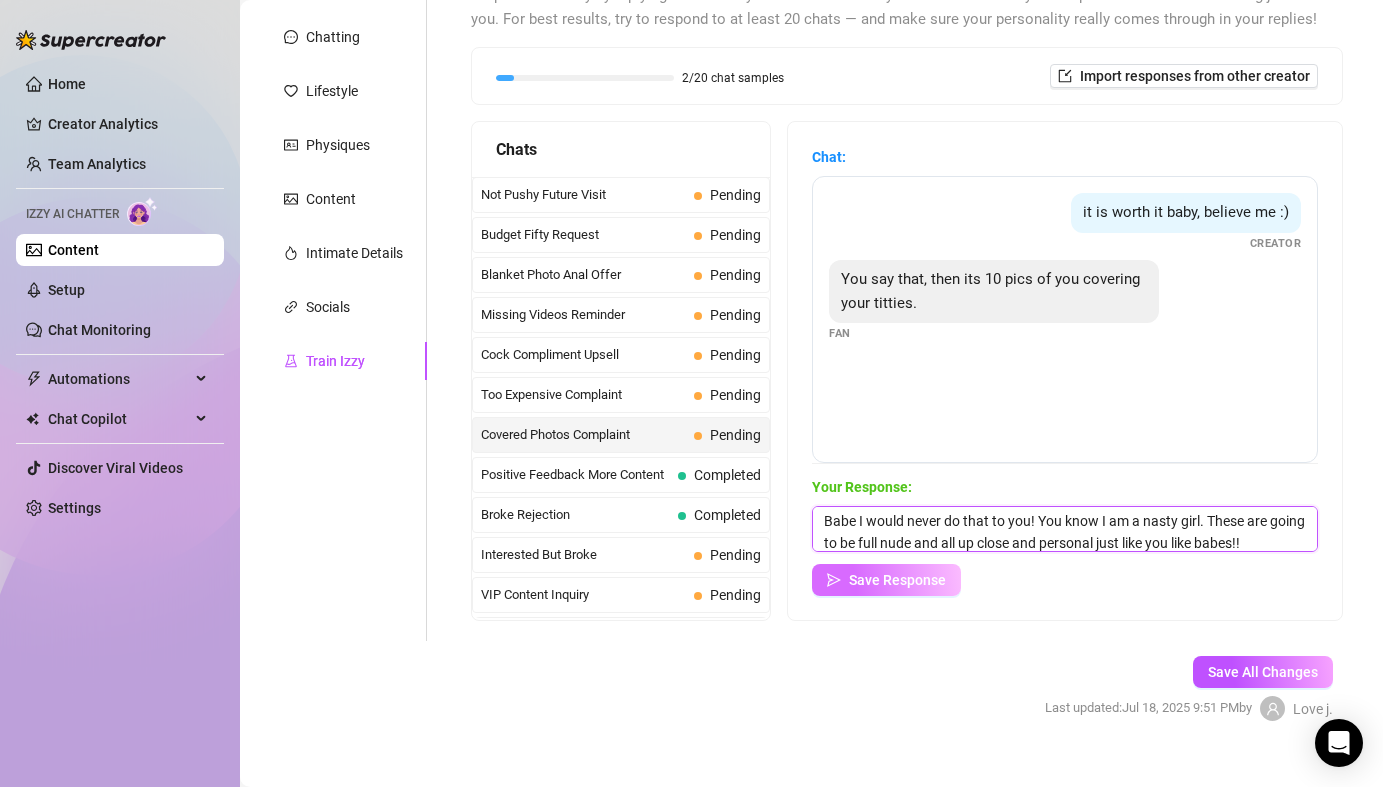 type on "Babe I would never do that to you! You know I am a nasty girl. These are going to be full nude and all up close and personal just like you like babes!!" 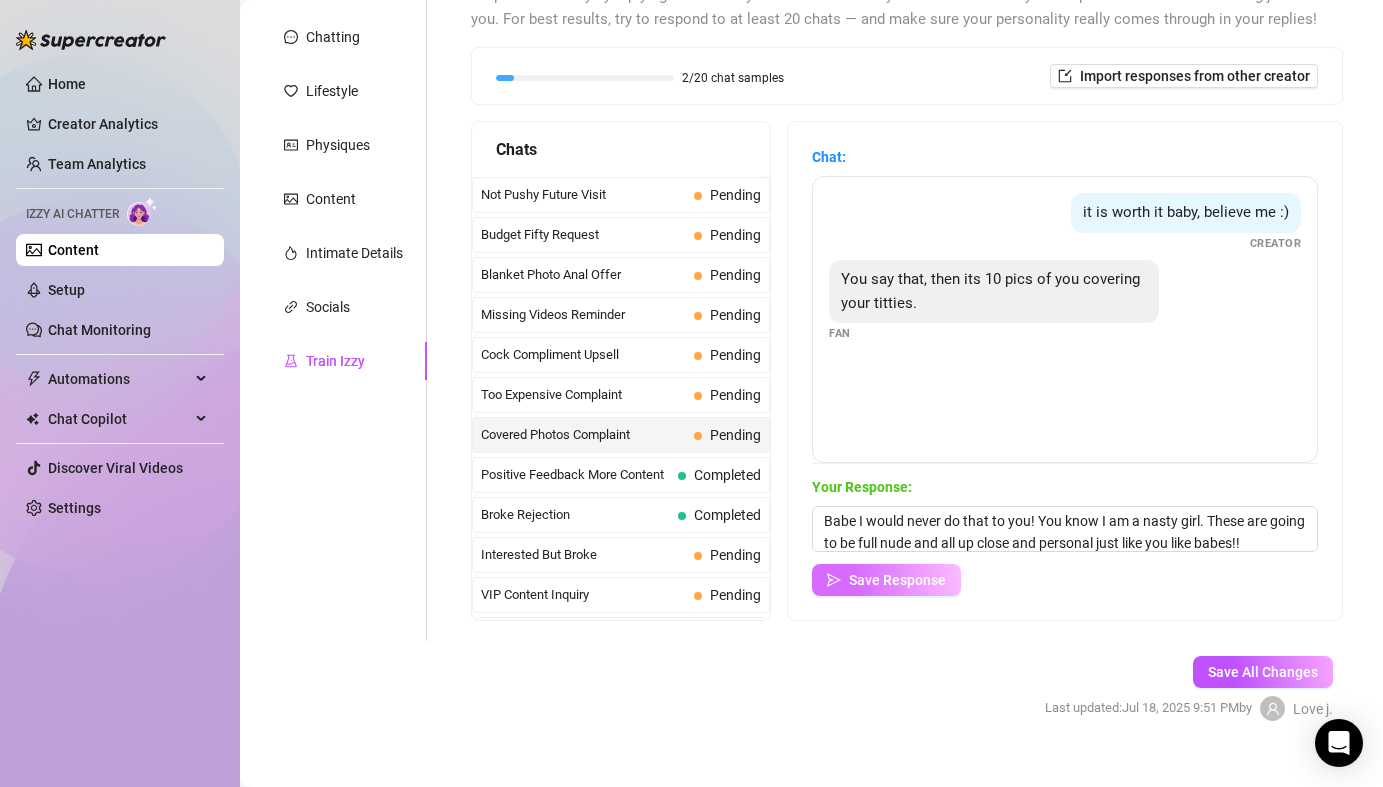 click on "Save Response" at bounding box center (897, 580) 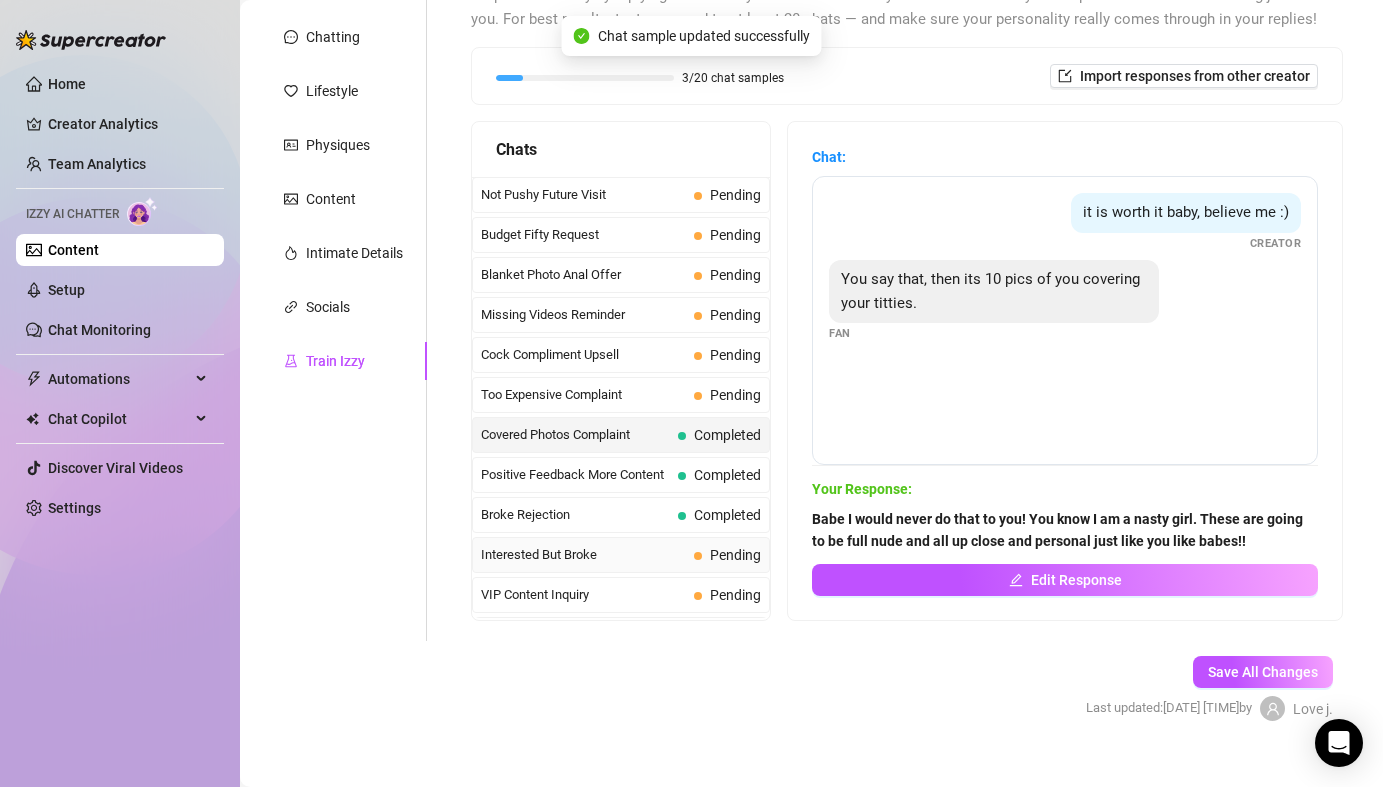 click on "Pending" at bounding box center [735, 555] 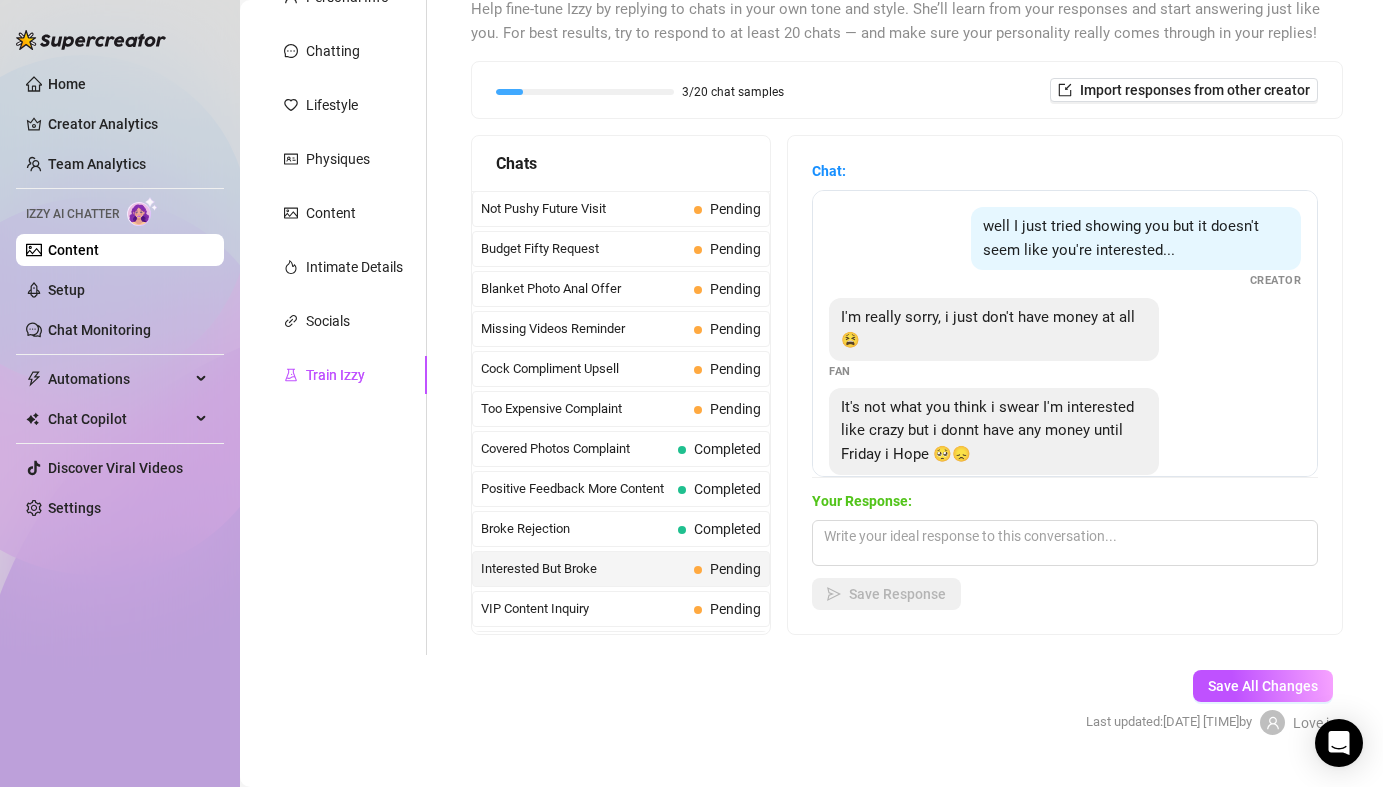 scroll, scrollTop: 206, scrollLeft: 0, axis: vertical 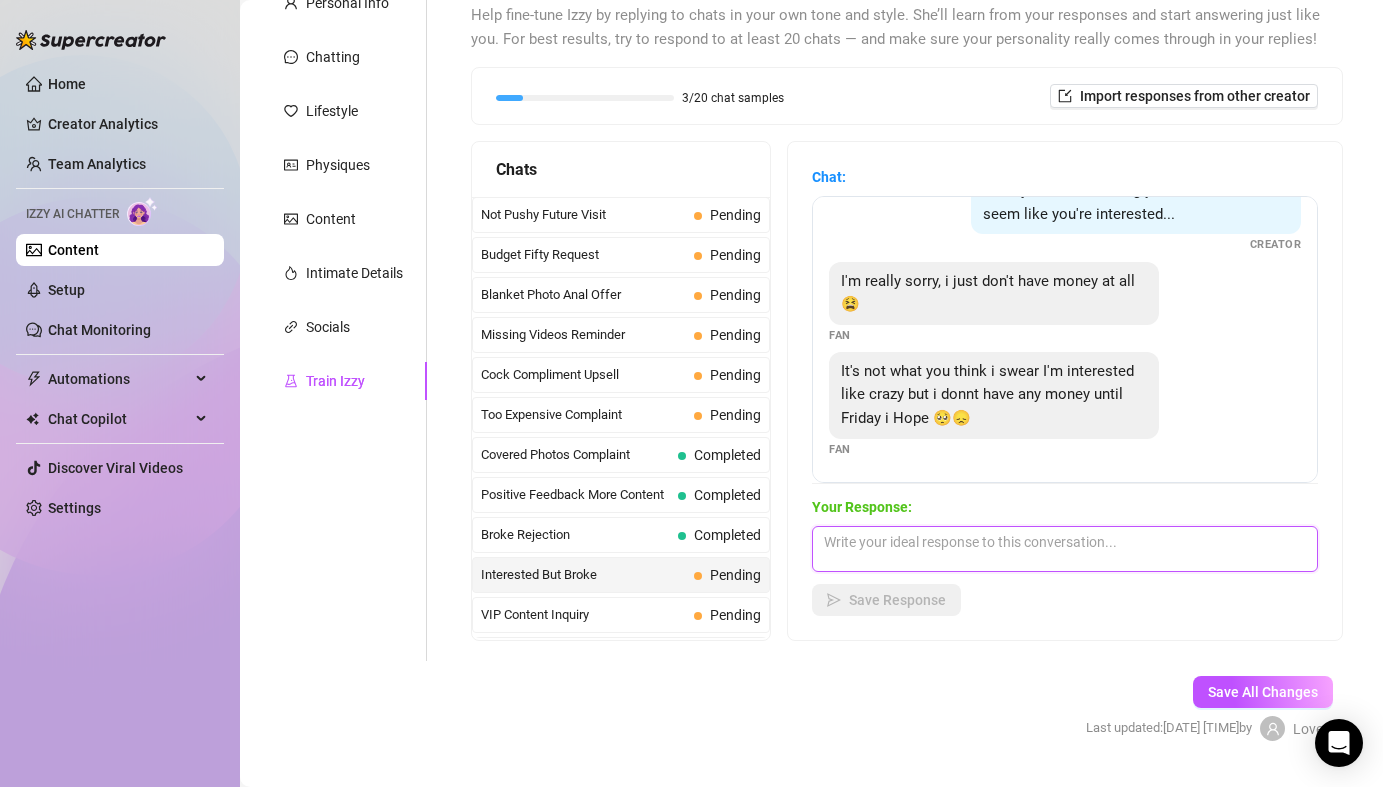 click at bounding box center [1065, 549] 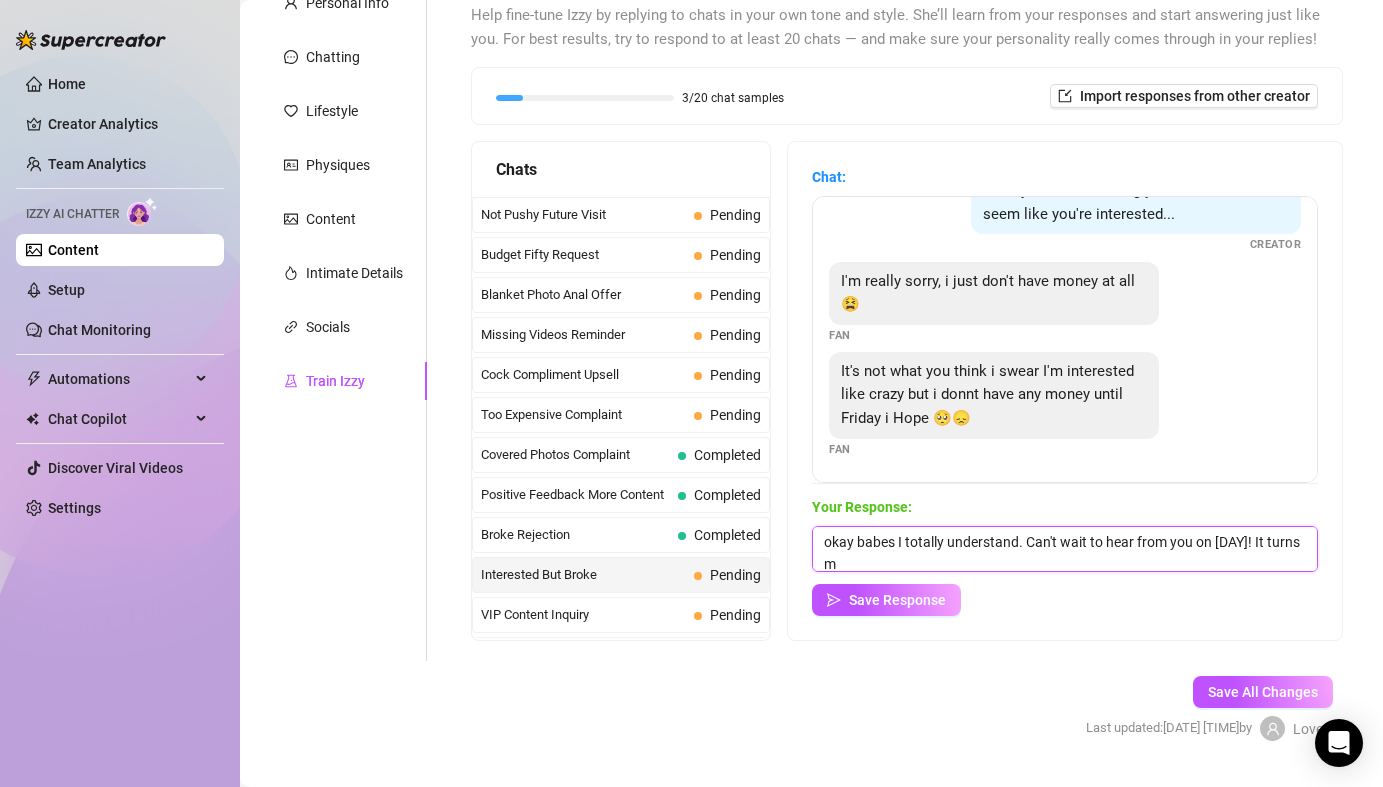 scroll, scrollTop: 1, scrollLeft: 0, axis: vertical 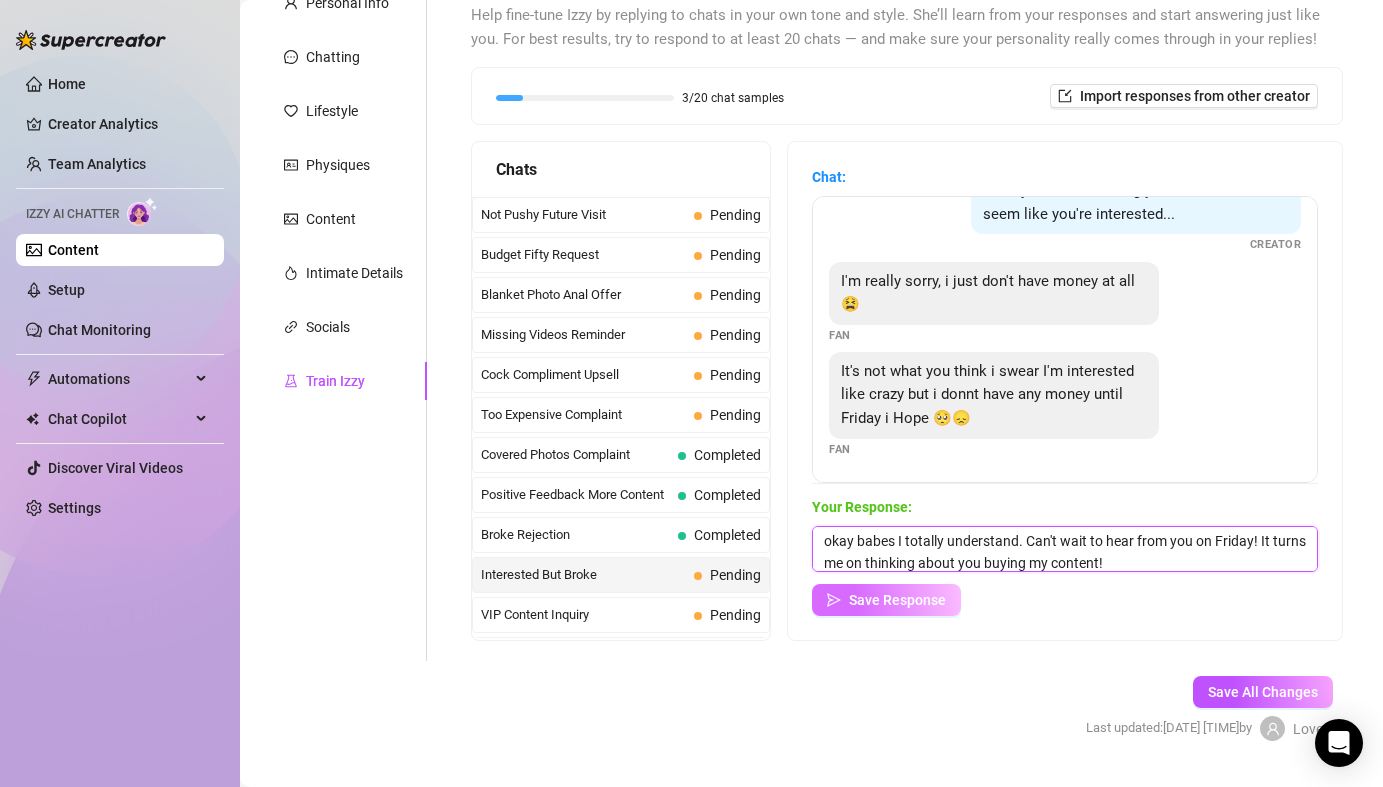 type on "okay babes I totally understand. Can't wait to hear from you on Friday! It turns me on thinking about you buying my content!" 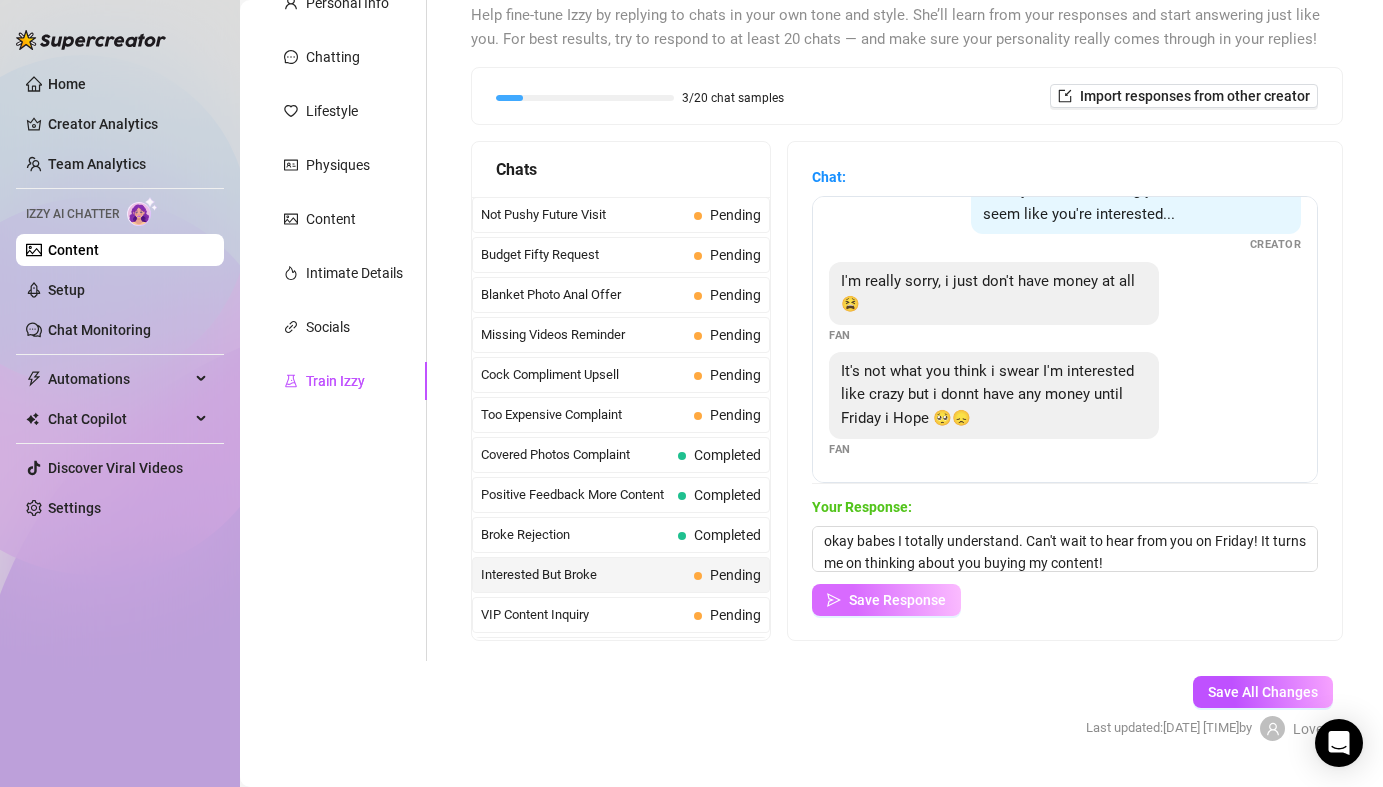 click on "Save Response" at bounding box center [897, 600] 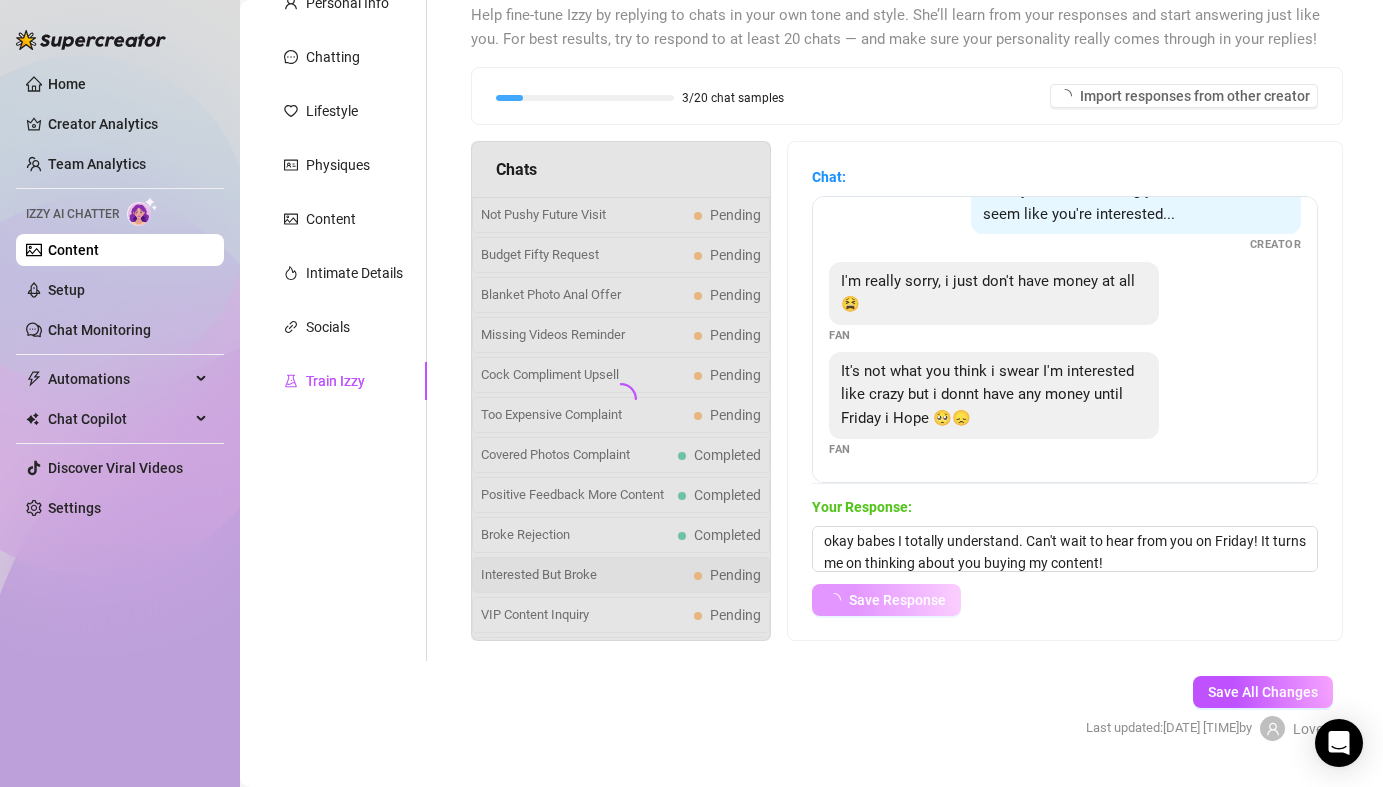 scroll, scrollTop: 40, scrollLeft: 0, axis: vertical 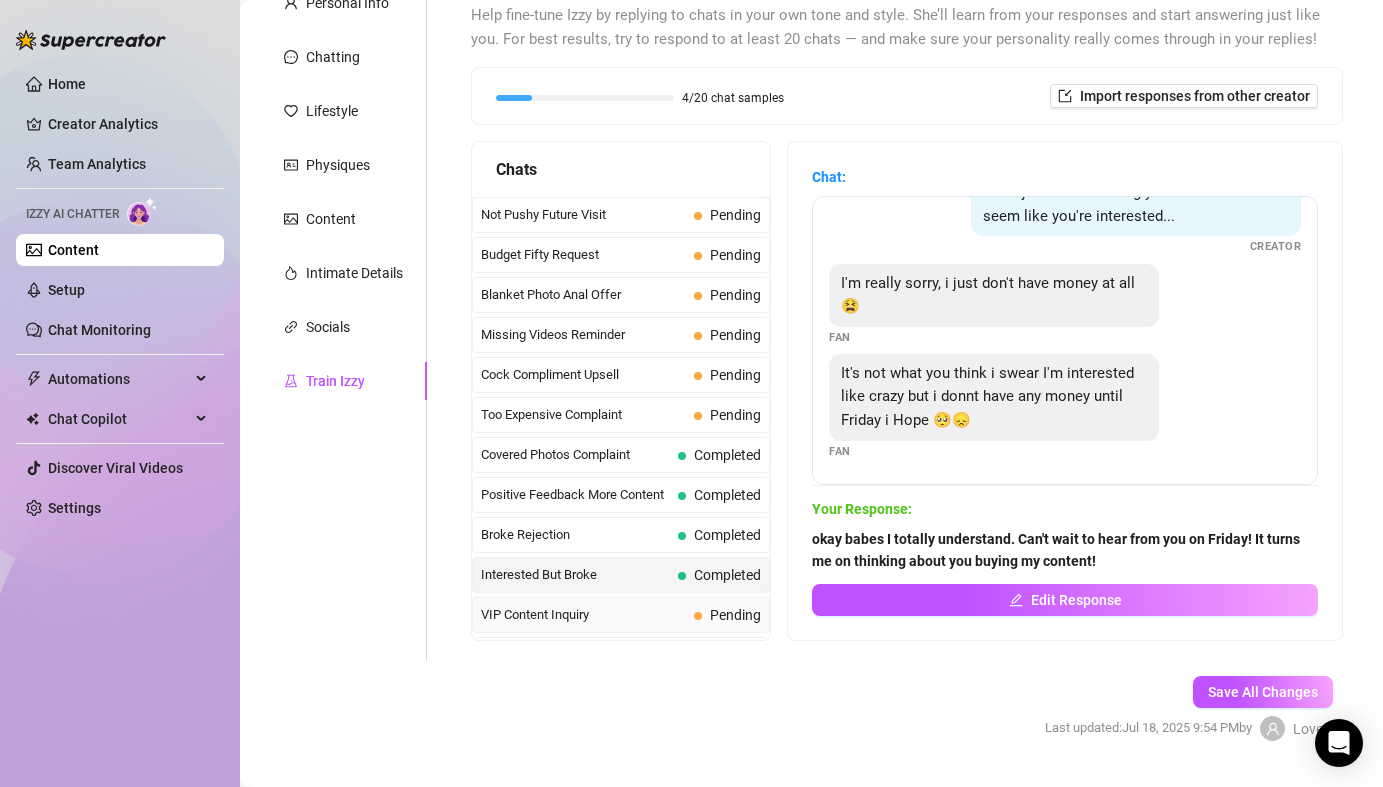 click on "Pending" at bounding box center (727, 615) 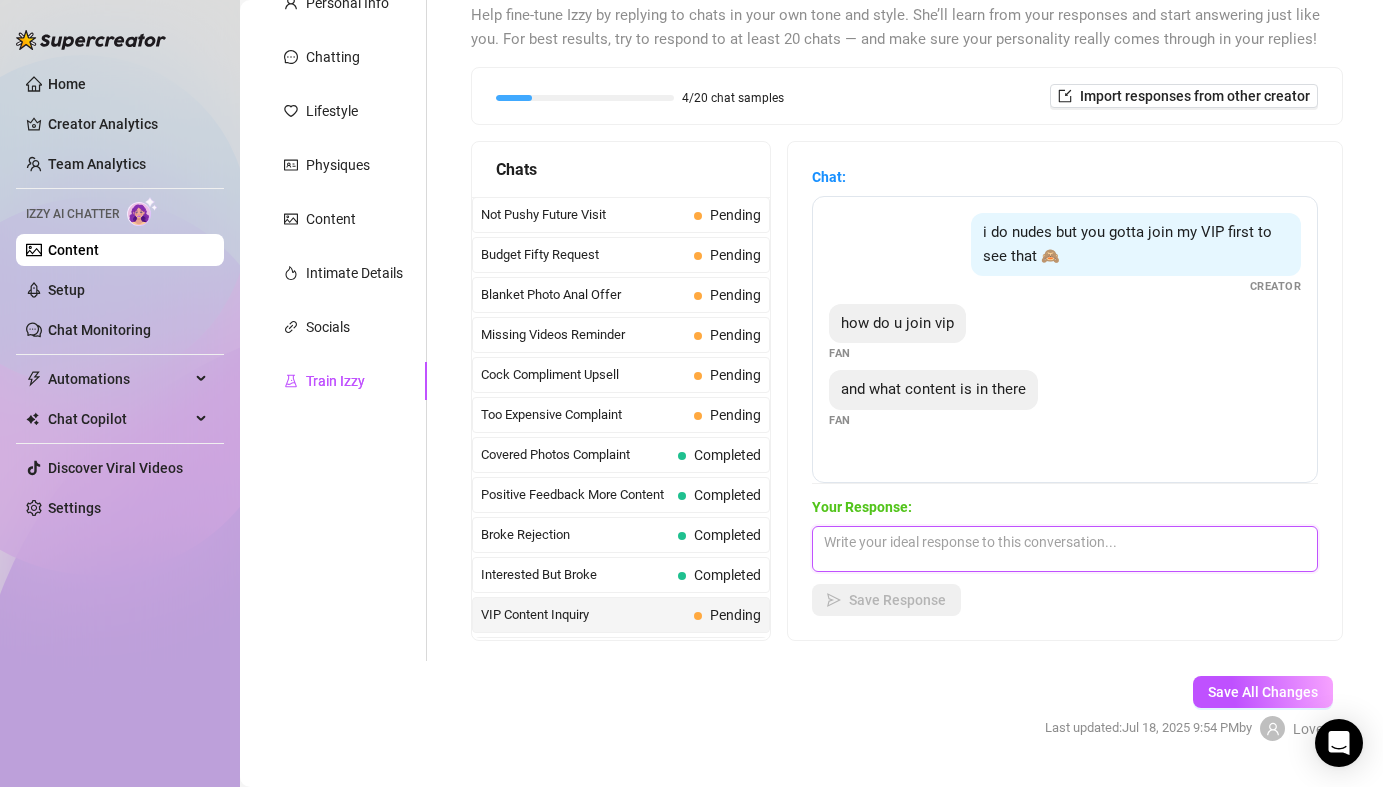 click at bounding box center (1065, 549) 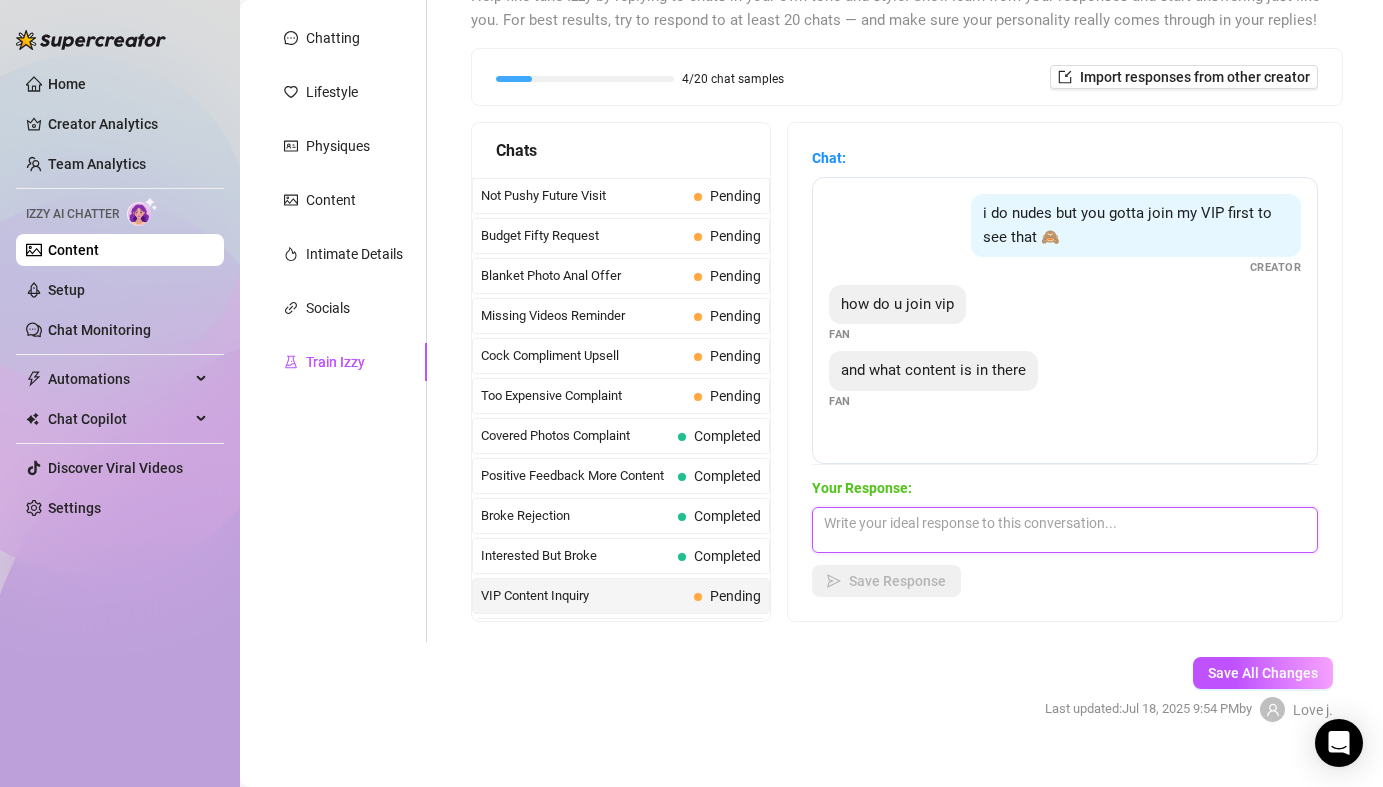 scroll, scrollTop: 232, scrollLeft: 0, axis: vertical 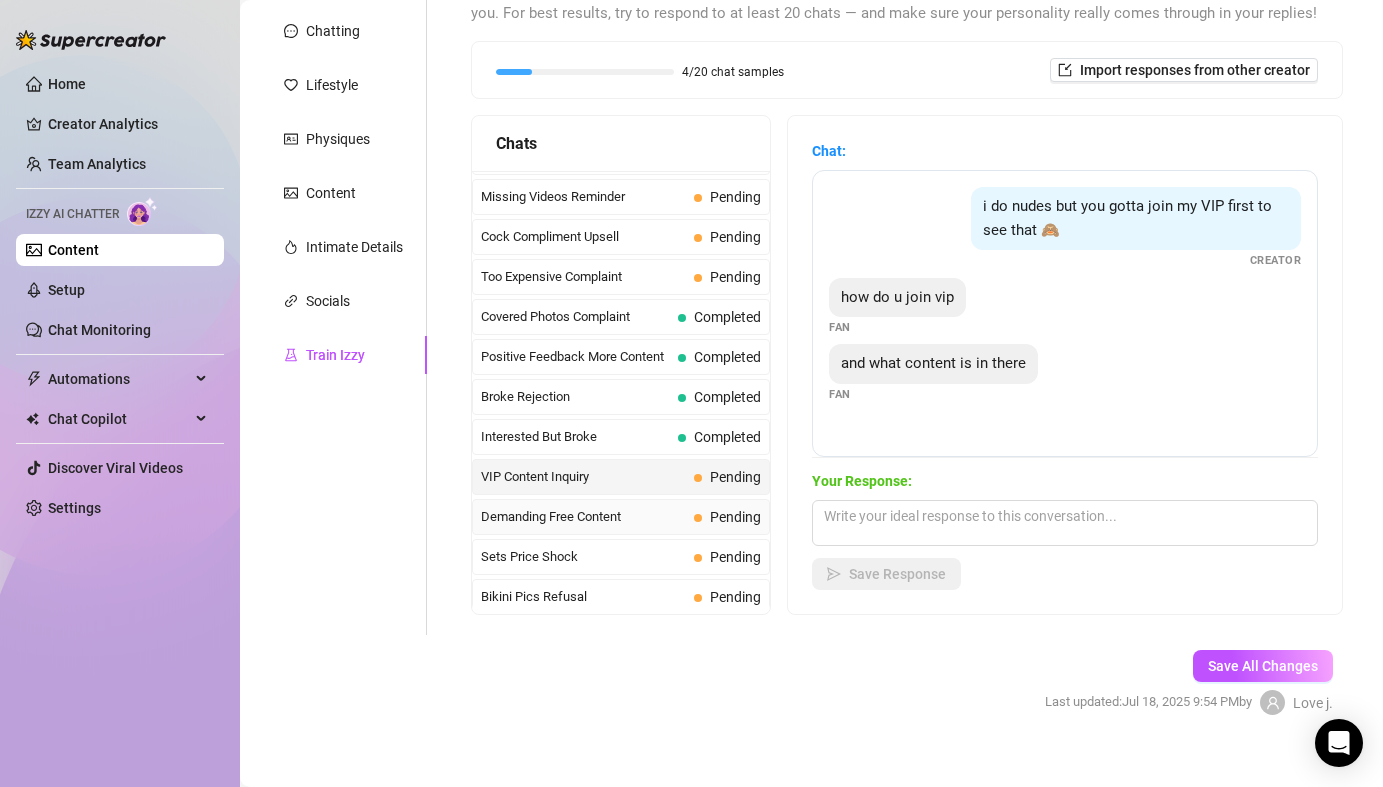 click on "Demanding Free Content" at bounding box center [583, 517] 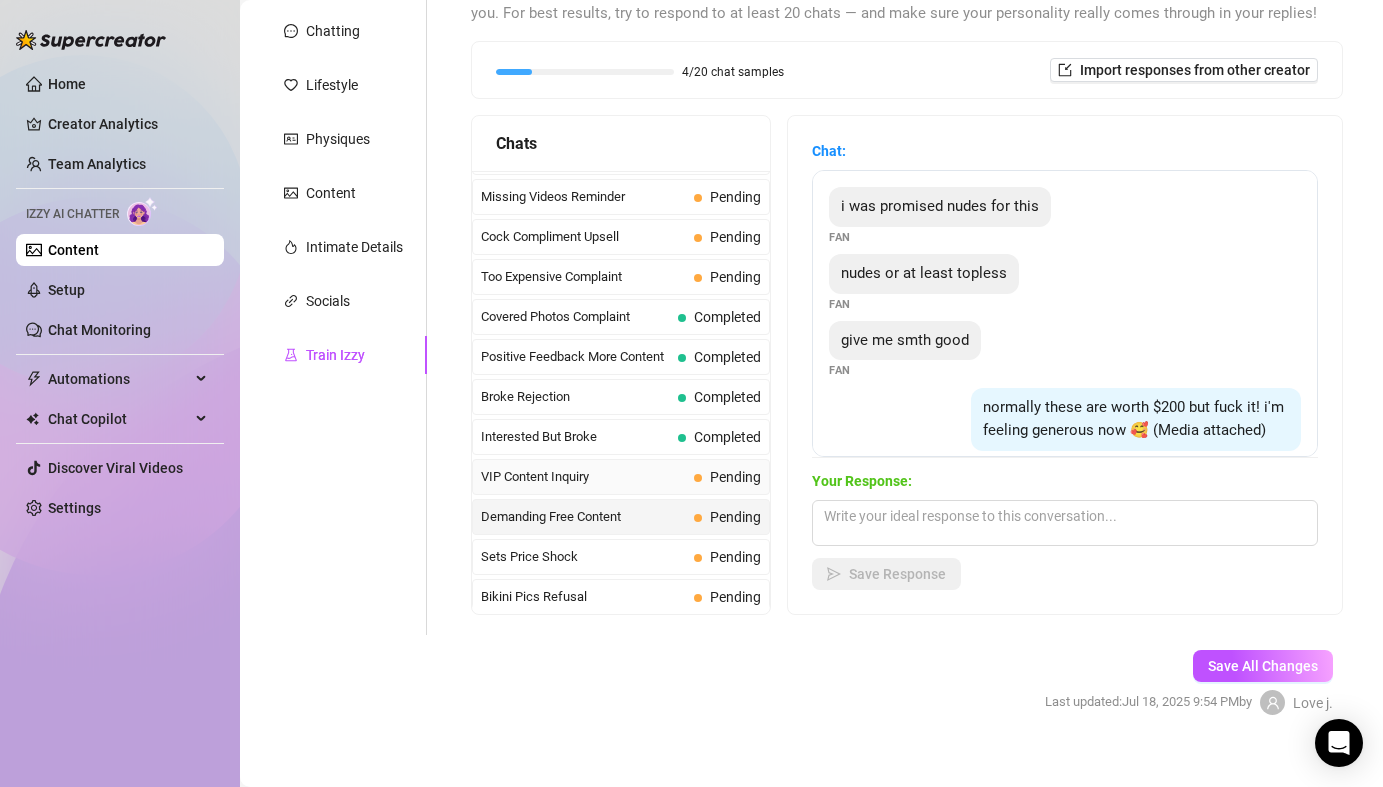 click on "VIP Content Inquiry" at bounding box center (583, 477) 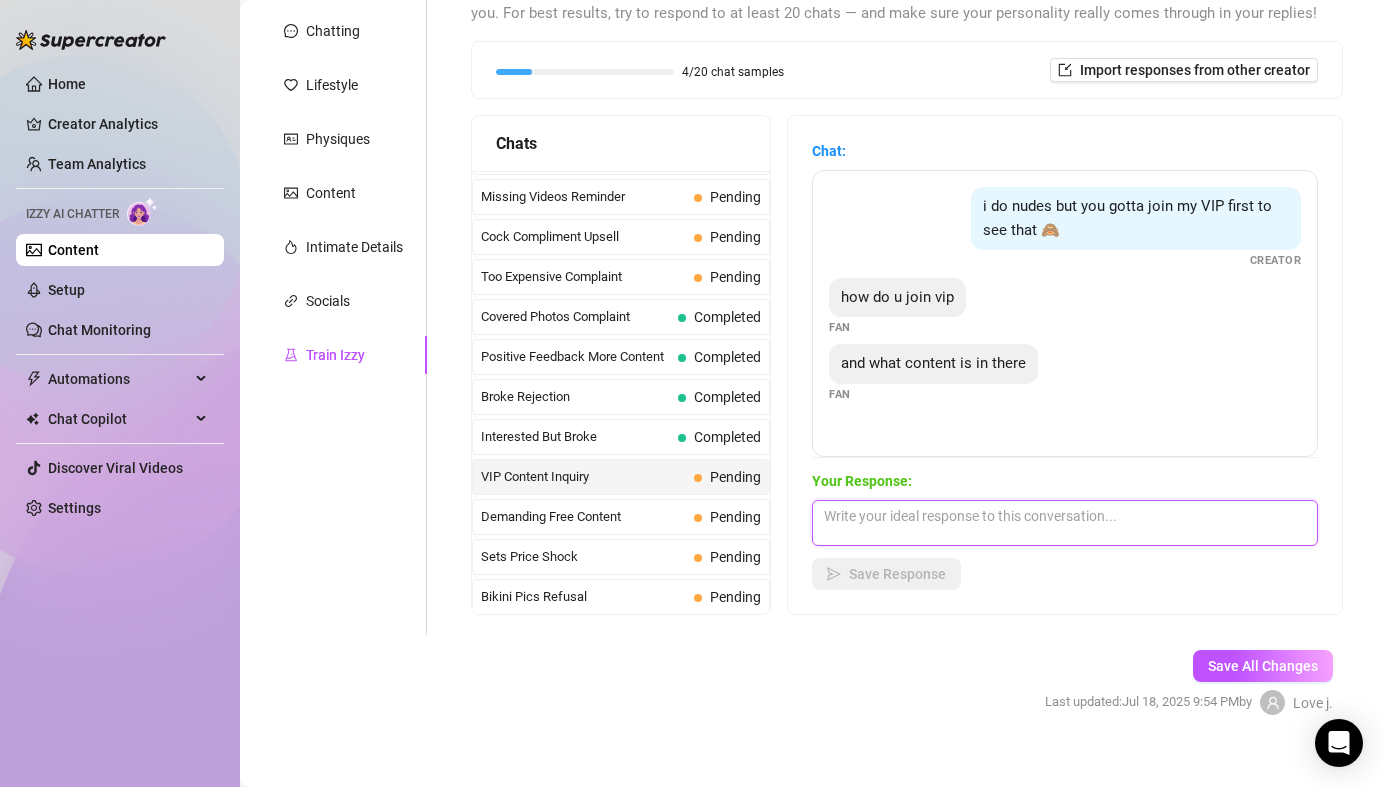 click at bounding box center (1065, 523) 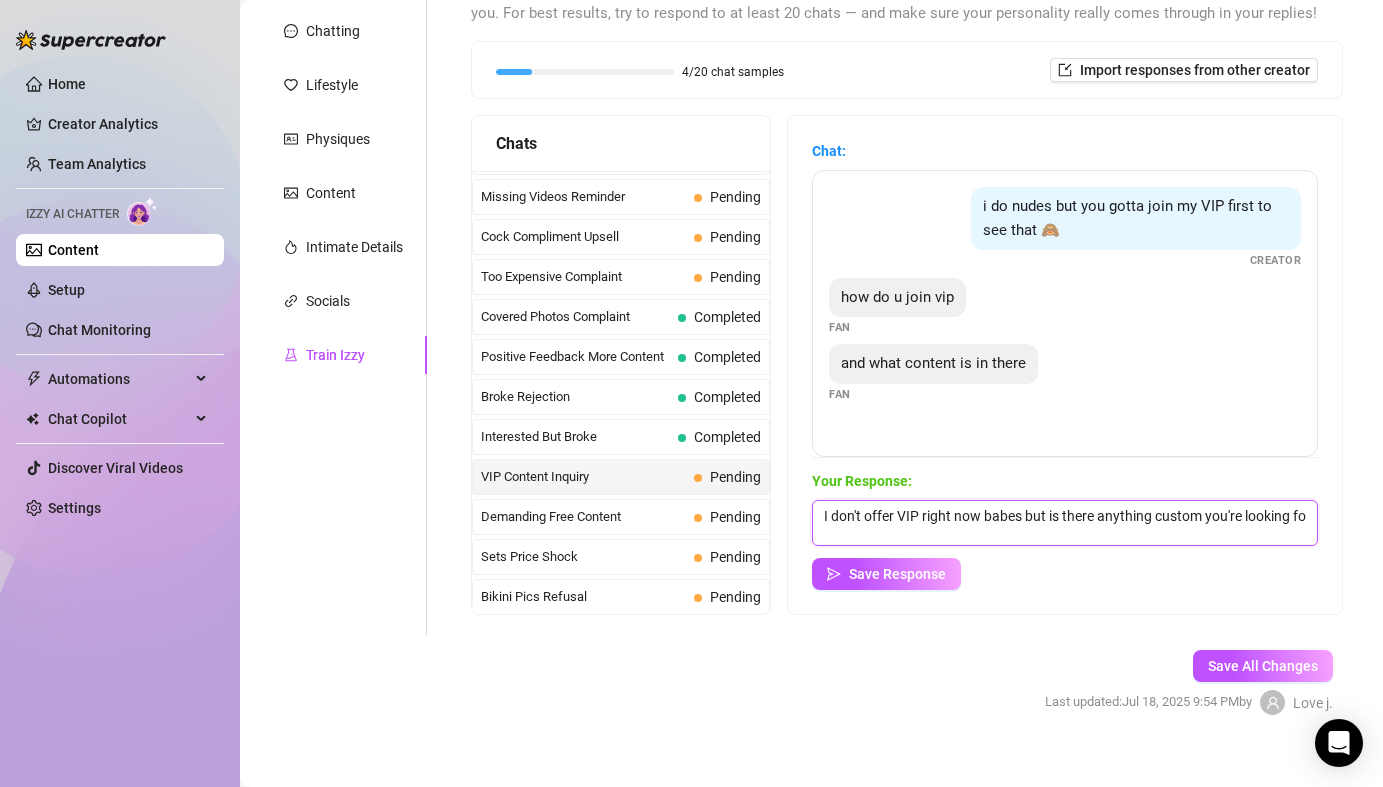scroll, scrollTop: 1, scrollLeft: 0, axis: vertical 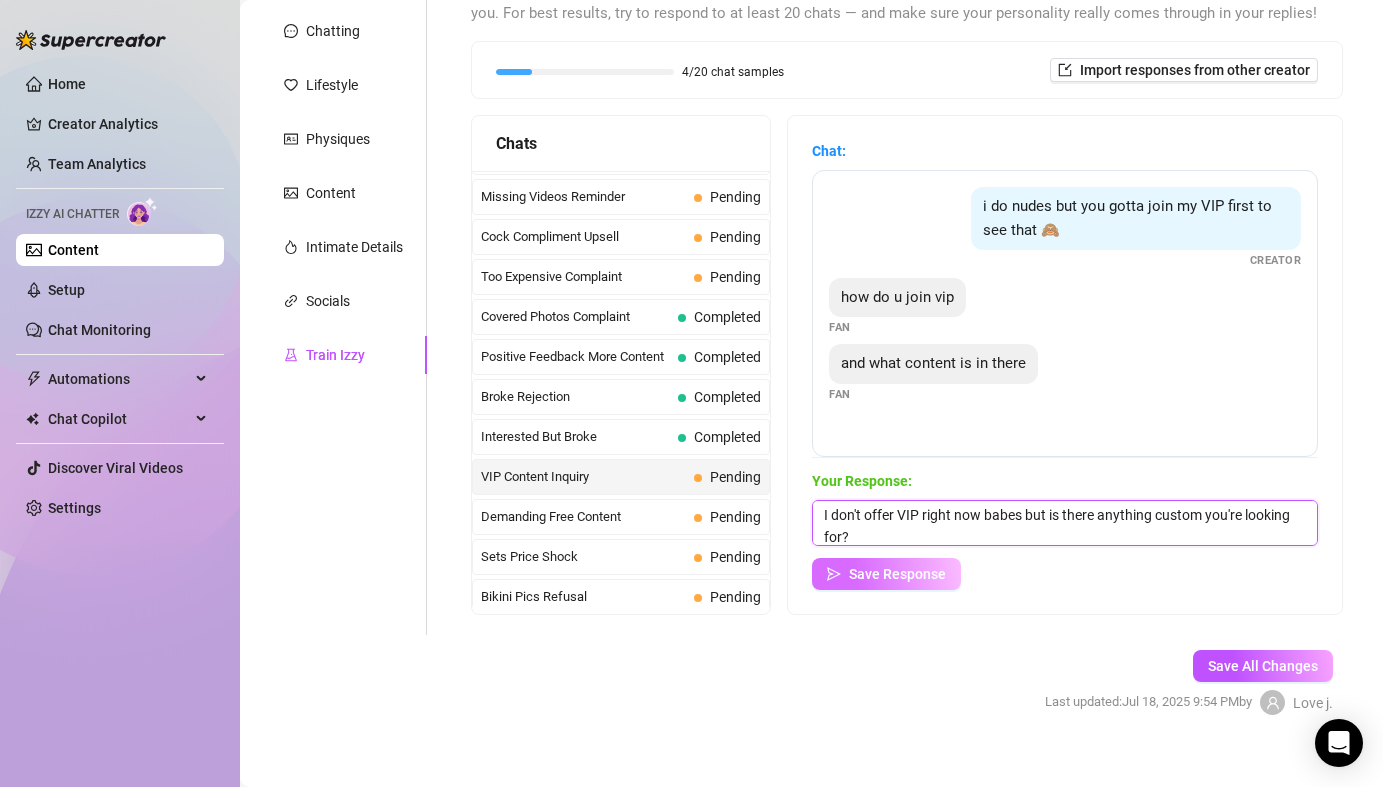 type on "I don't offer VIP right now babes but is there anything custom you're looking for?" 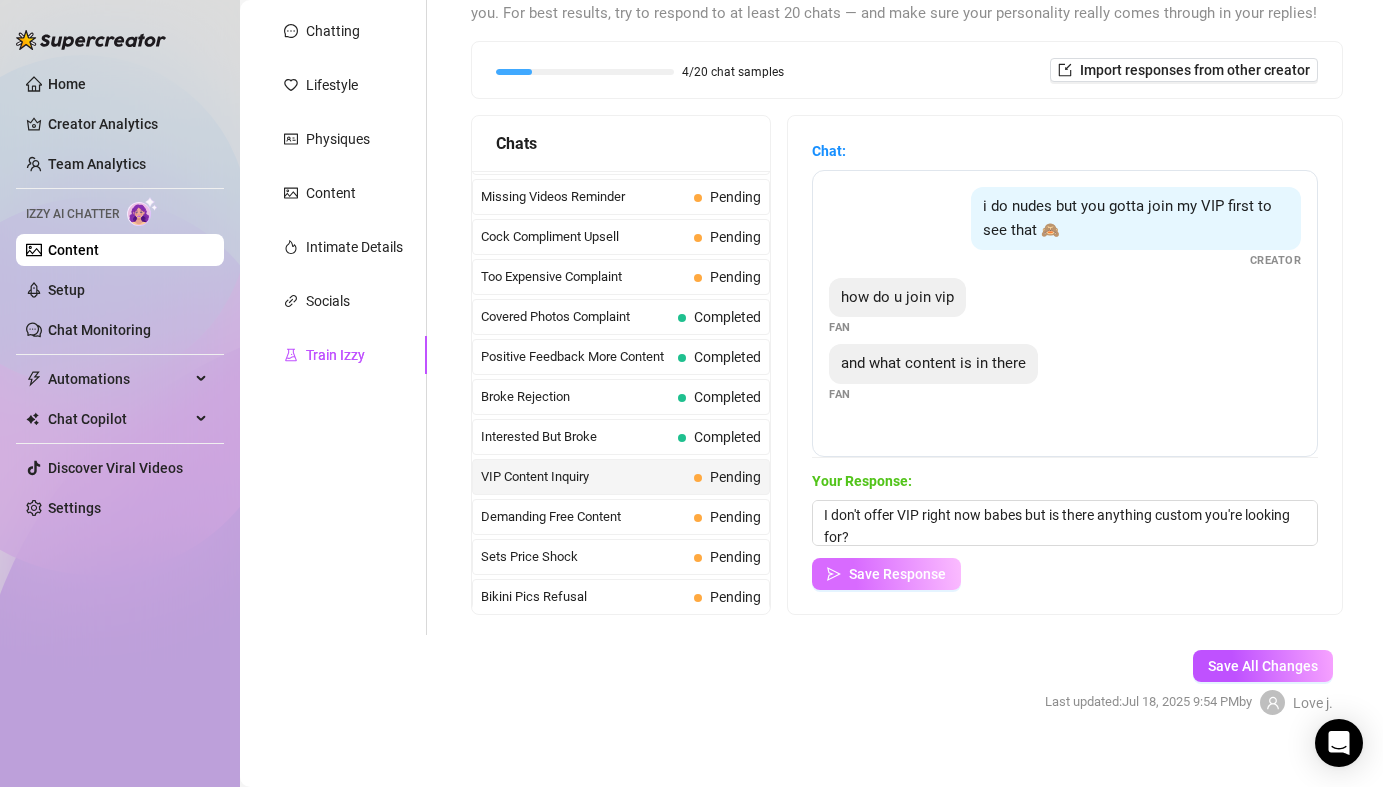 click on "Save Response" at bounding box center [897, 574] 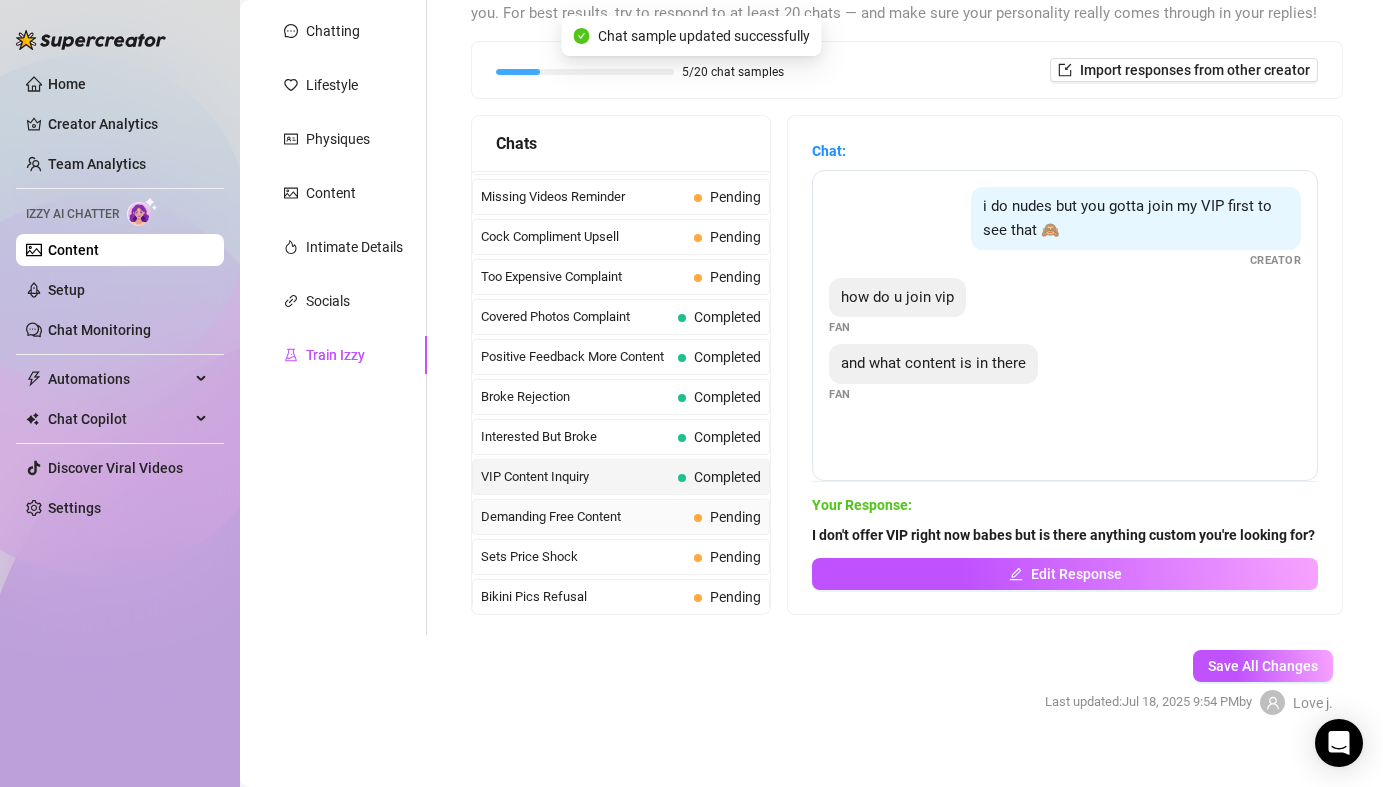 click on "Pending" at bounding box center (735, 517) 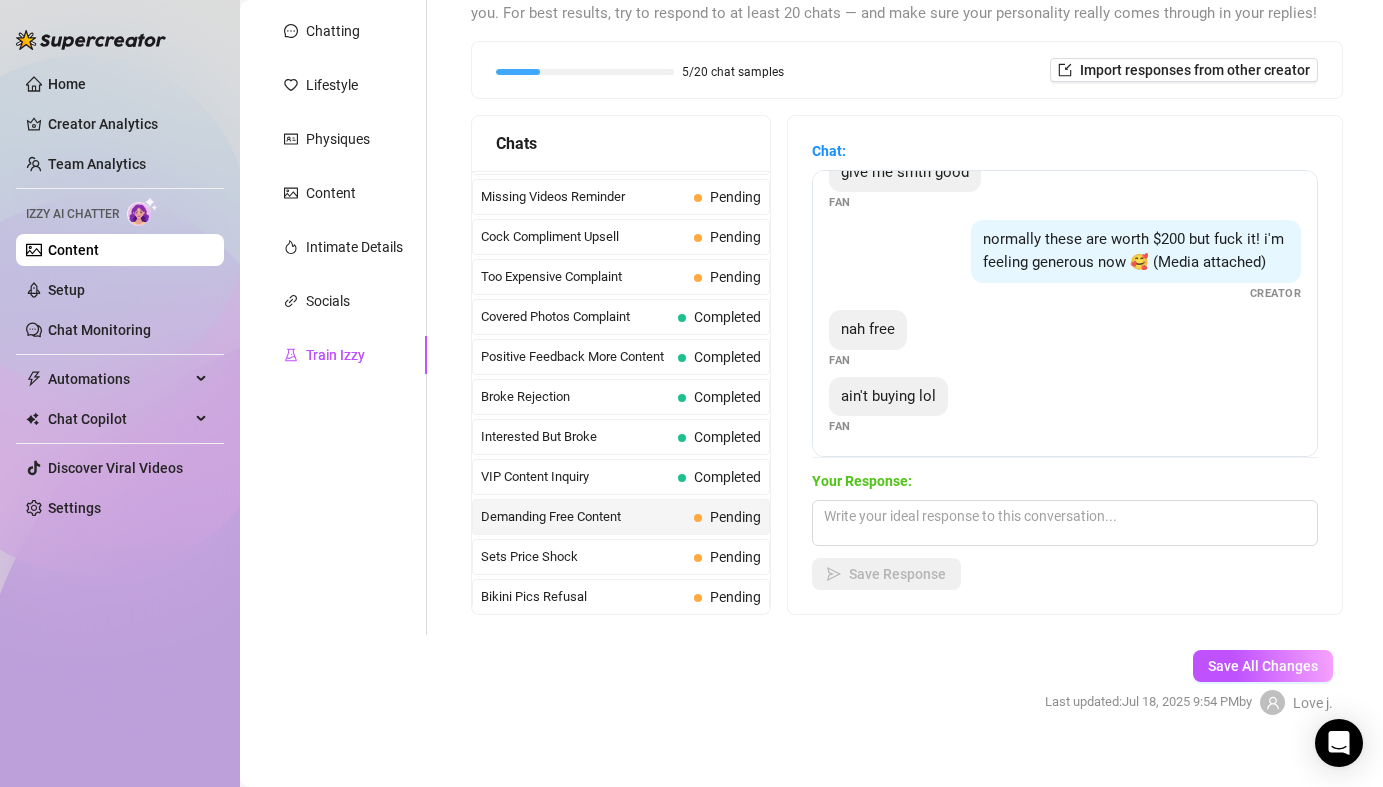 scroll, scrollTop: 171, scrollLeft: 0, axis: vertical 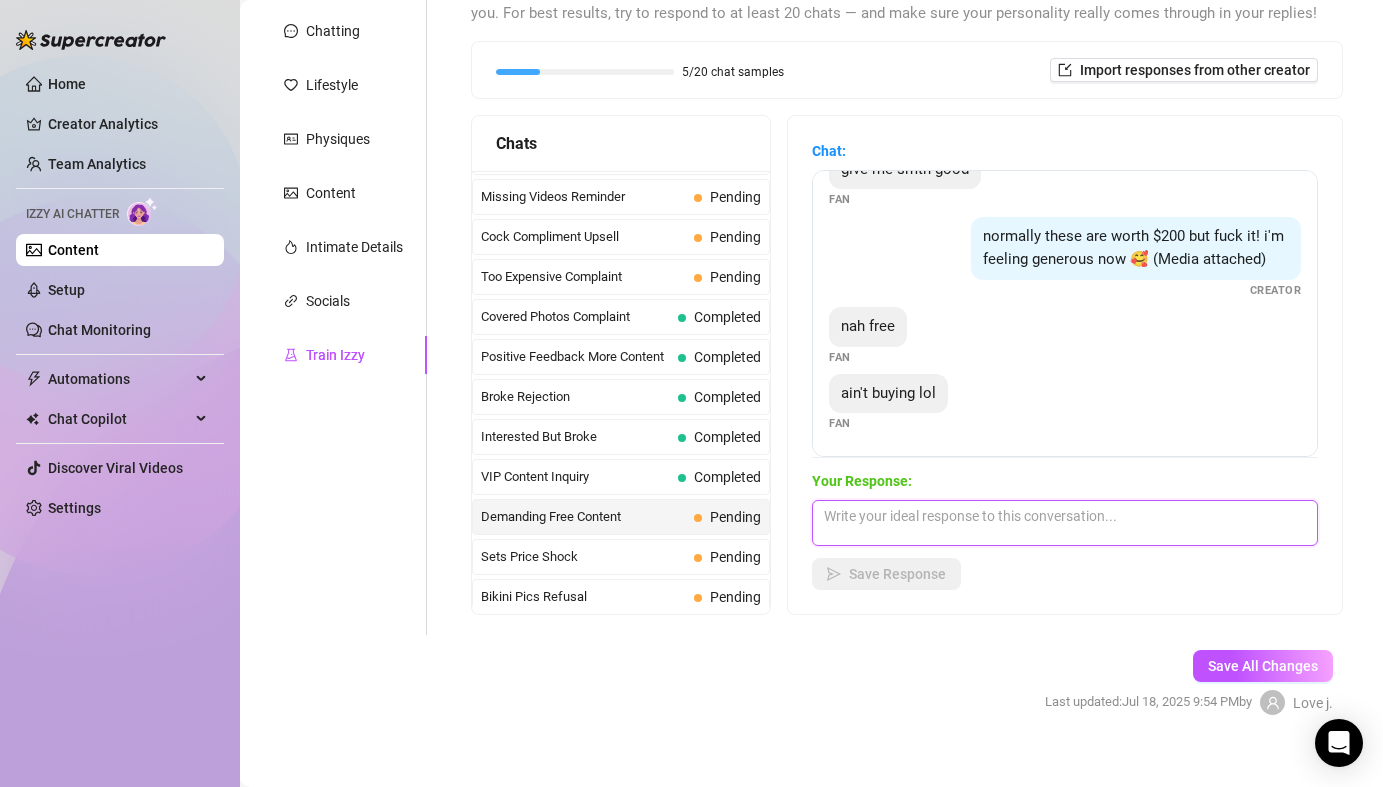 click at bounding box center (1065, 523) 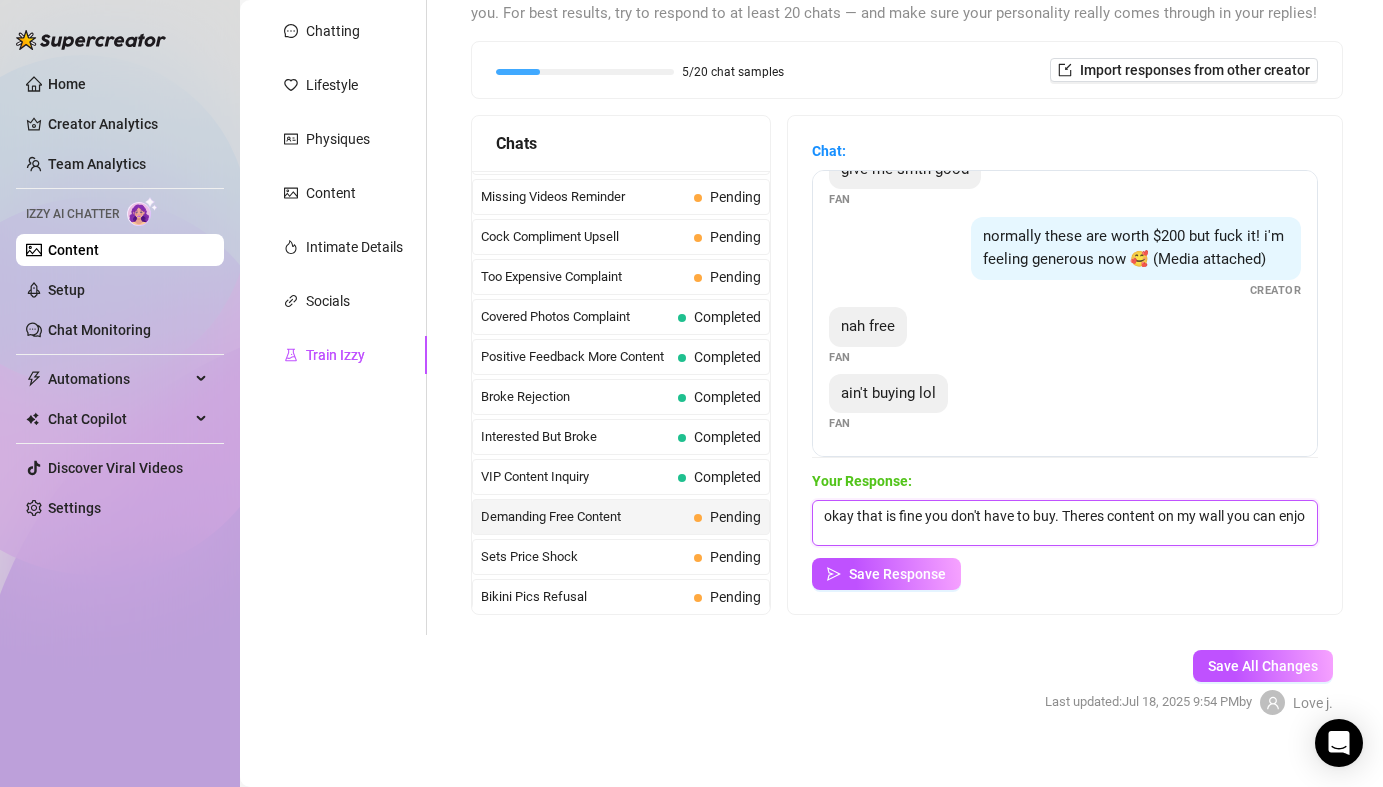 scroll, scrollTop: 1, scrollLeft: 0, axis: vertical 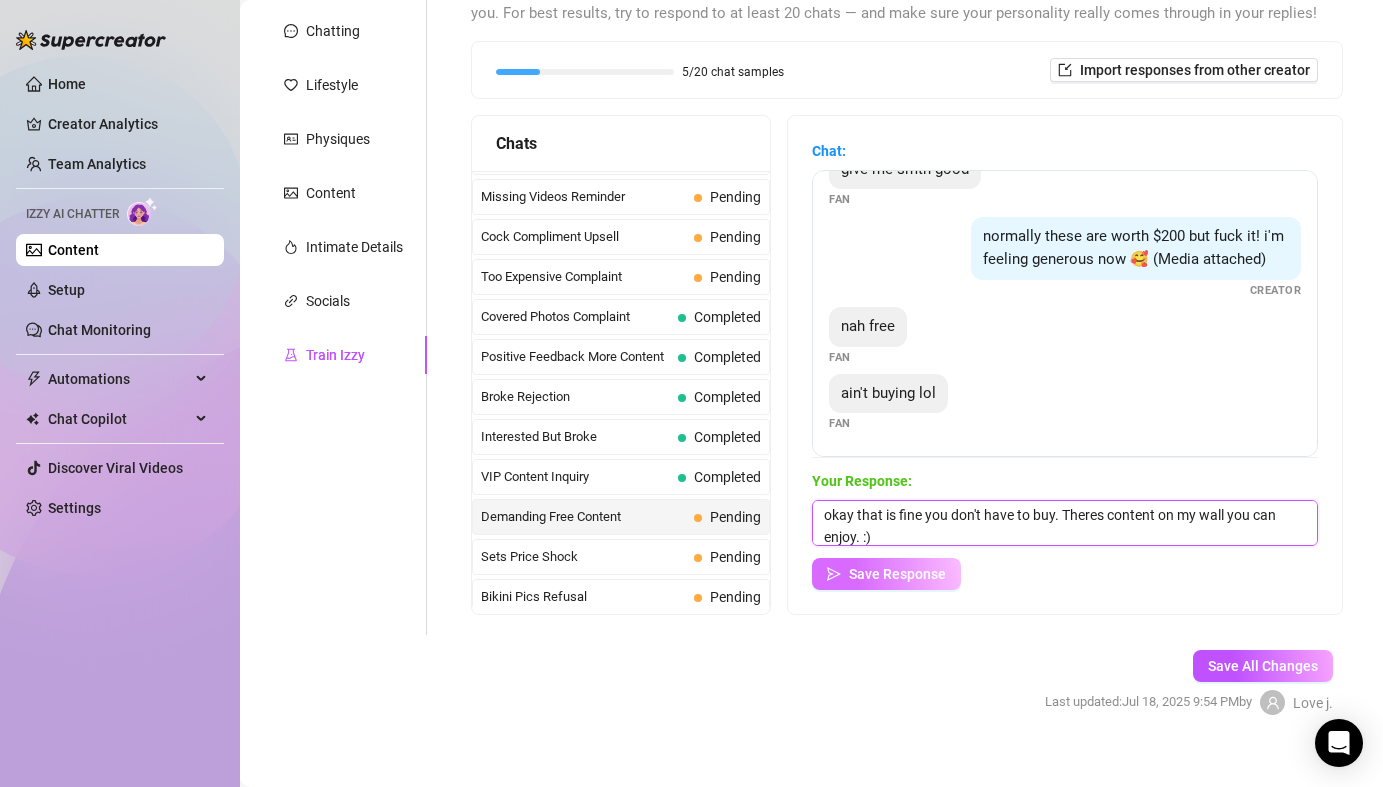 type on "okay that is fine you don't have to buy. Theres content on my wall you can enjoy. :)" 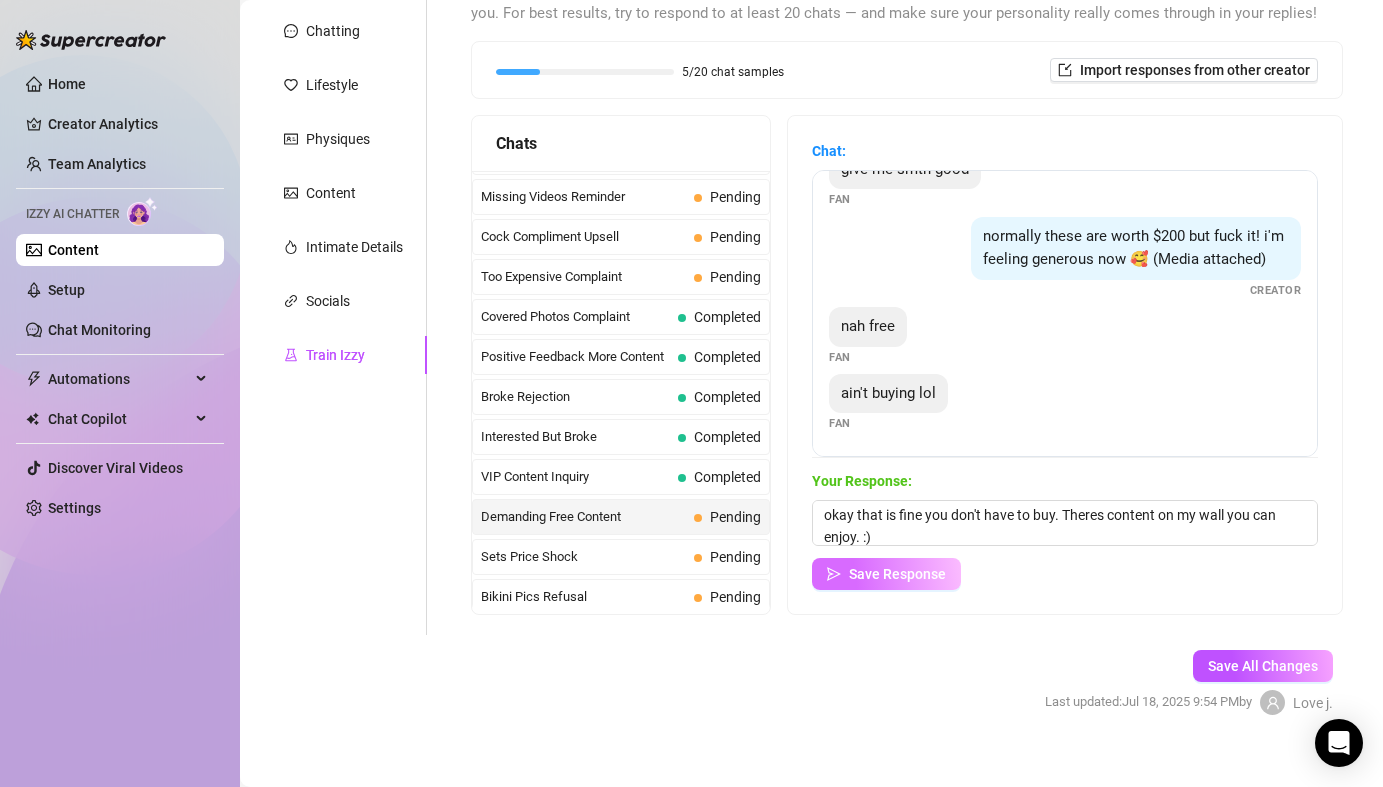 click on "Save Response" at bounding box center (897, 574) 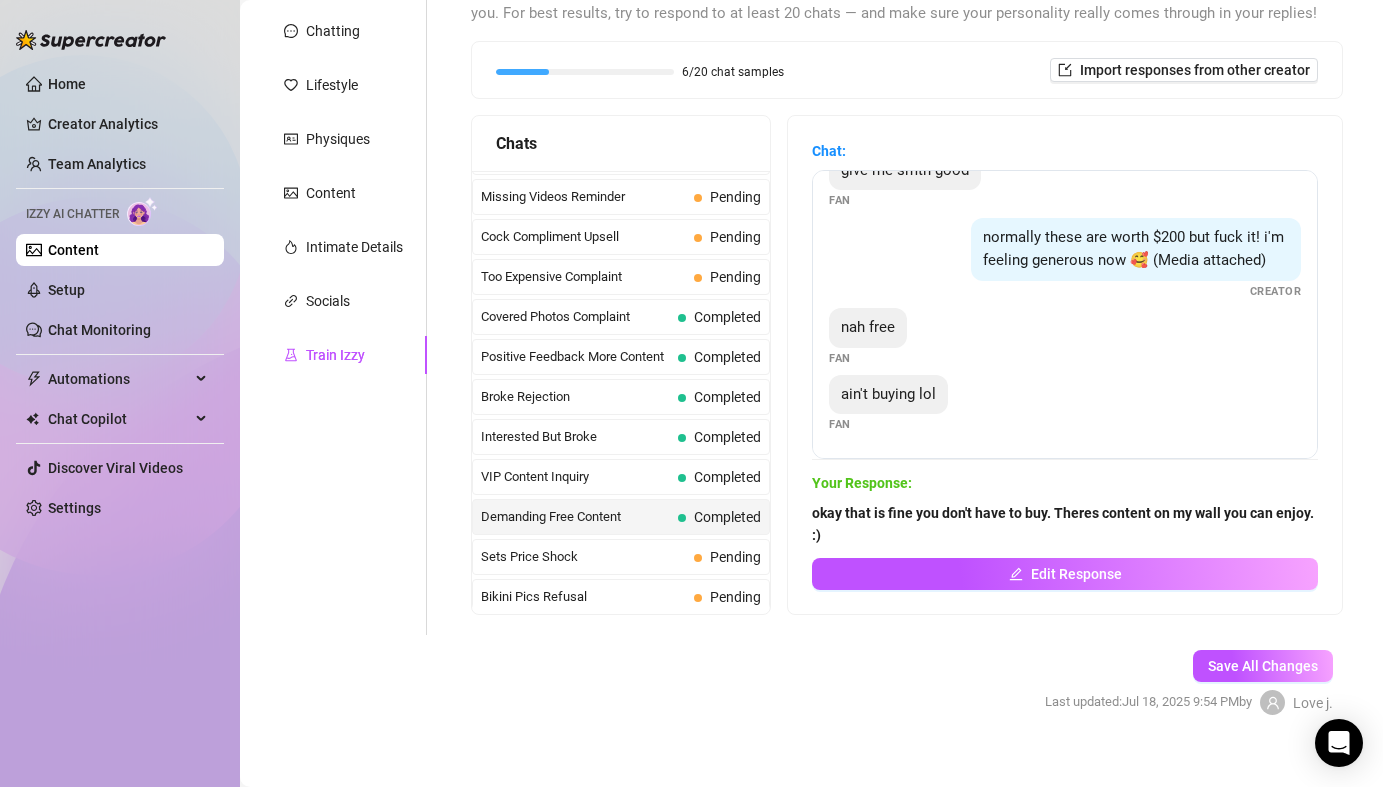 scroll, scrollTop: 169, scrollLeft: 0, axis: vertical 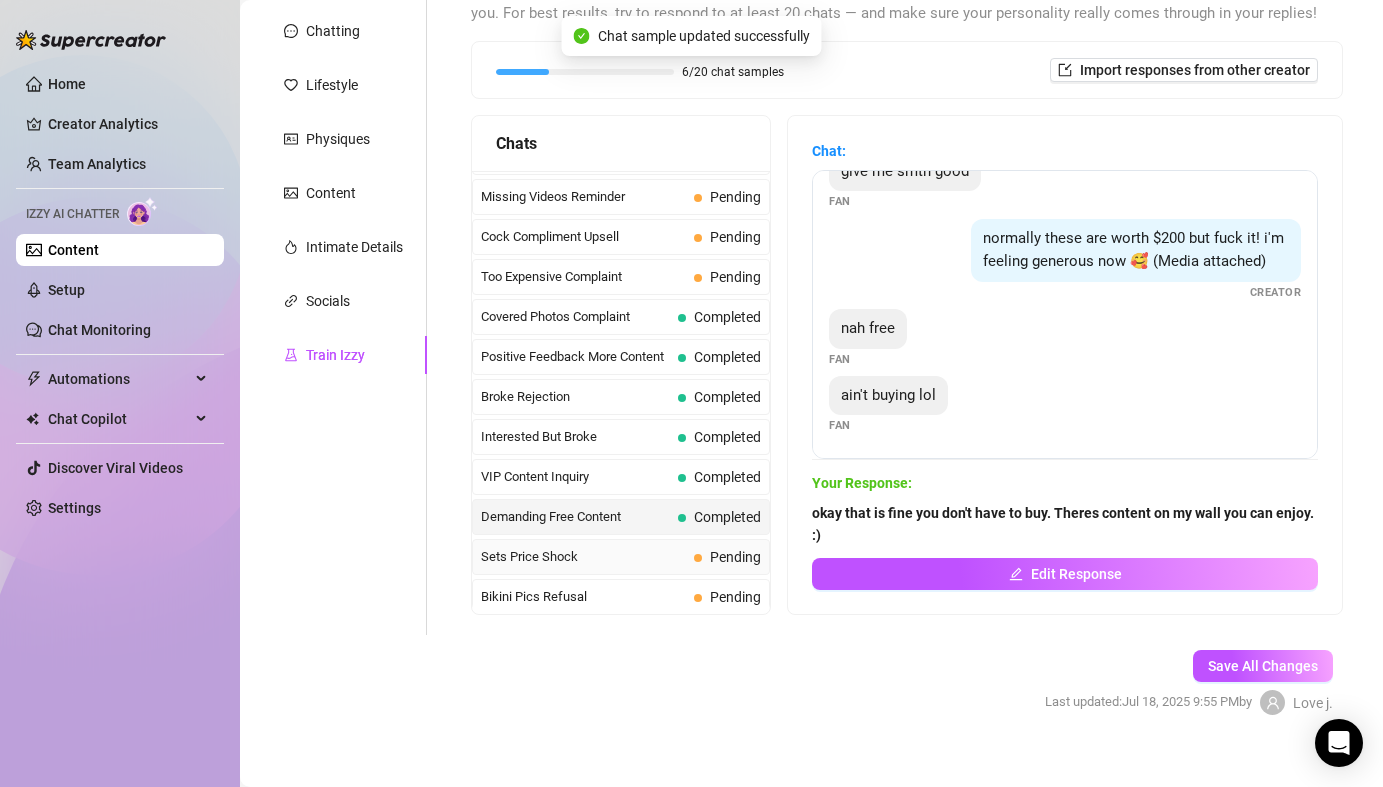 click on "Sets Price Shock" at bounding box center [583, 557] 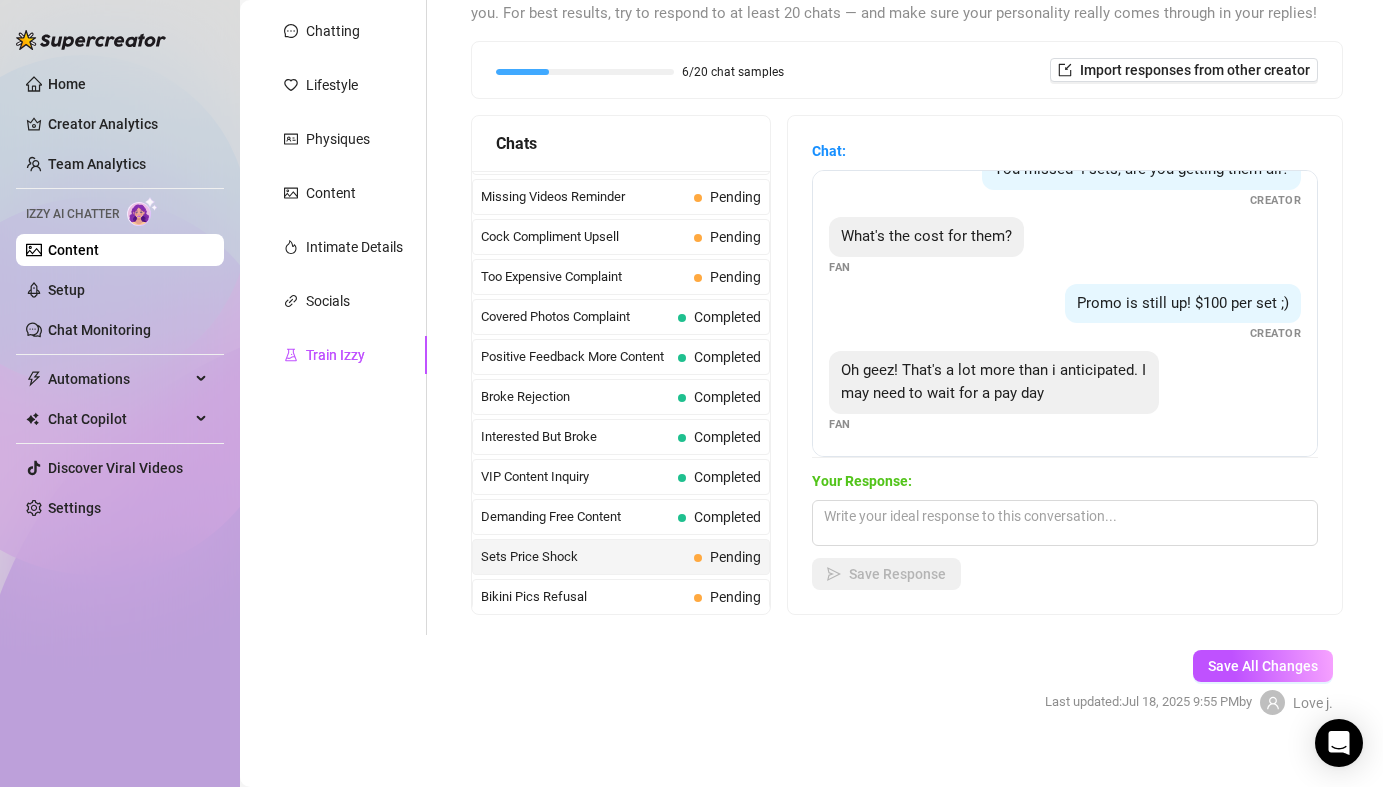 scroll, scrollTop: 38, scrollLeft: 0, axis: vertical 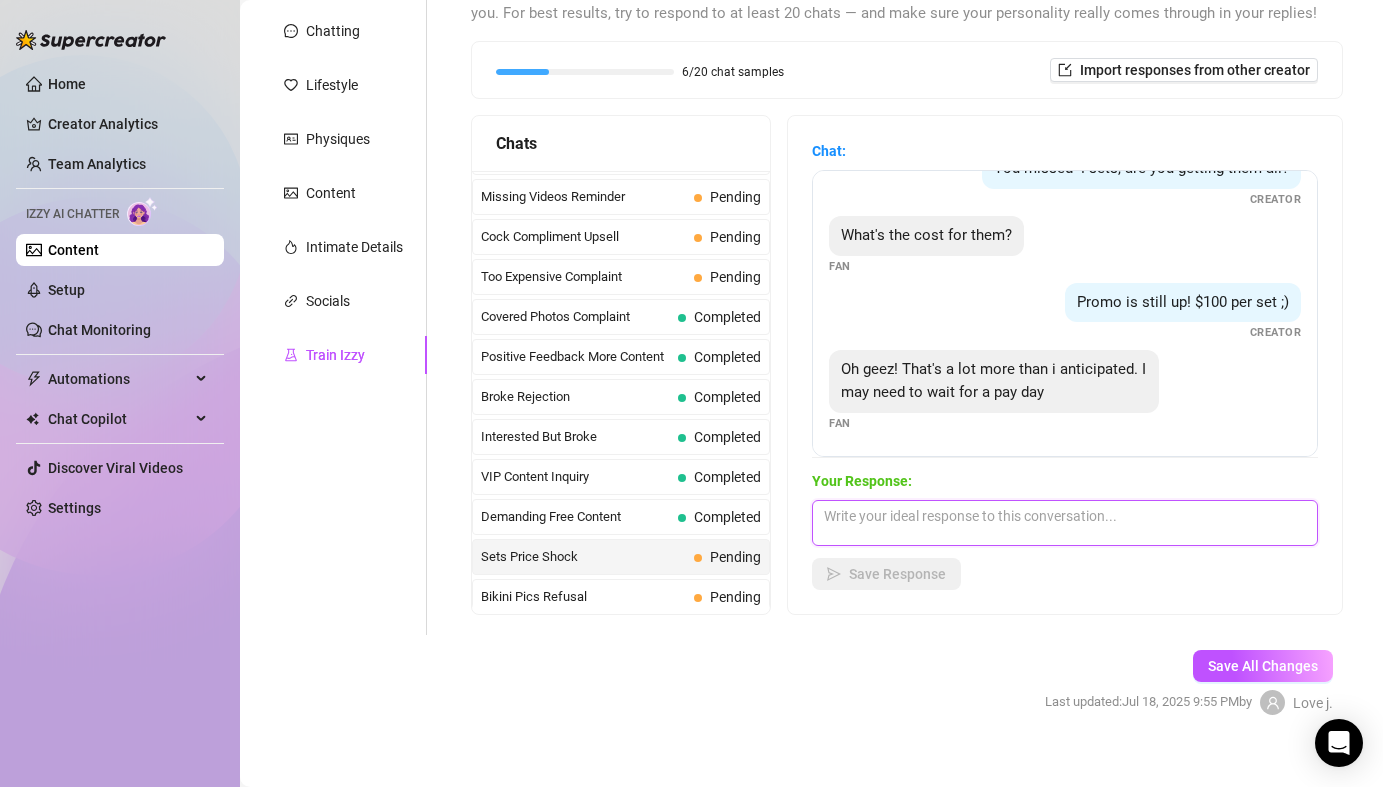 click at bounding box center [1065, 523] 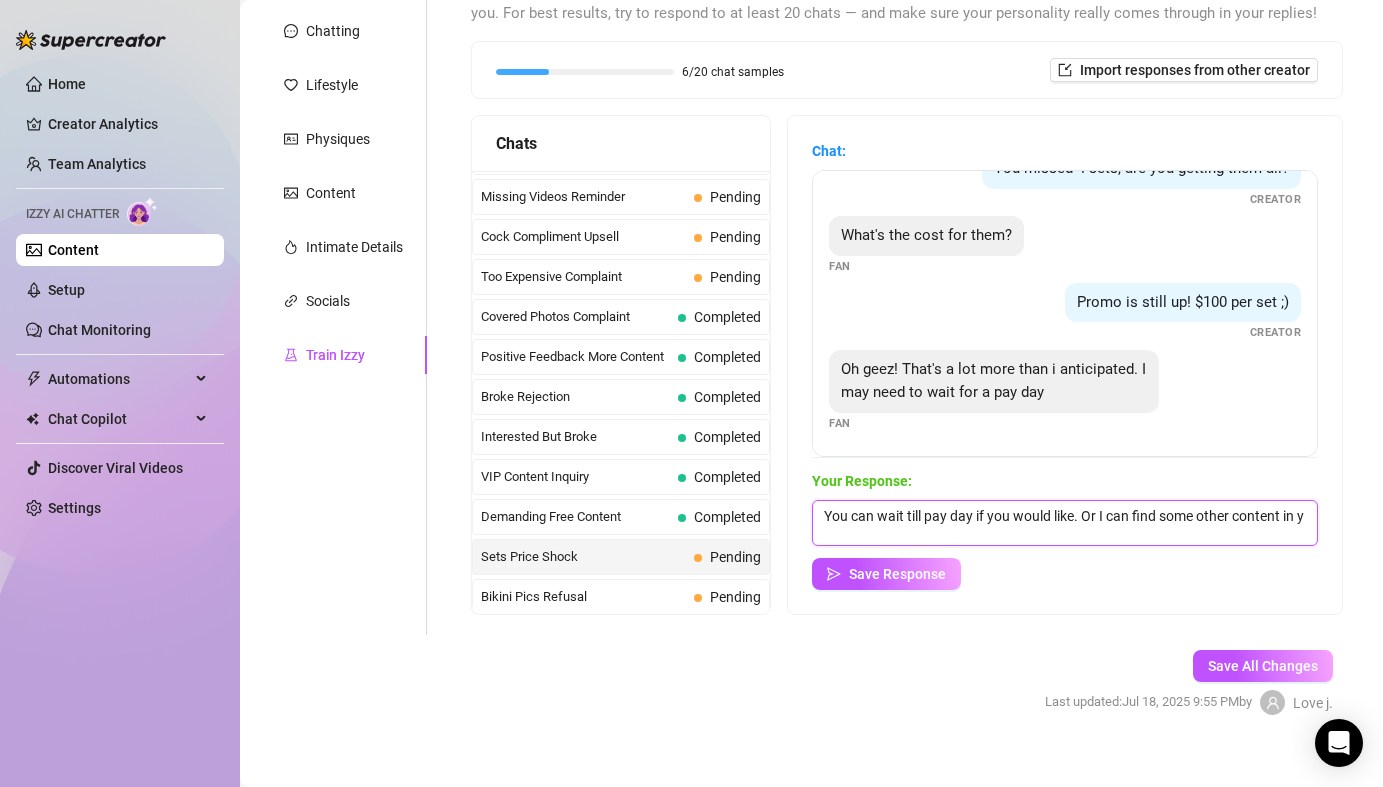 scroll, scrollTop: 1, scrollLeft: 0, axis: vertical 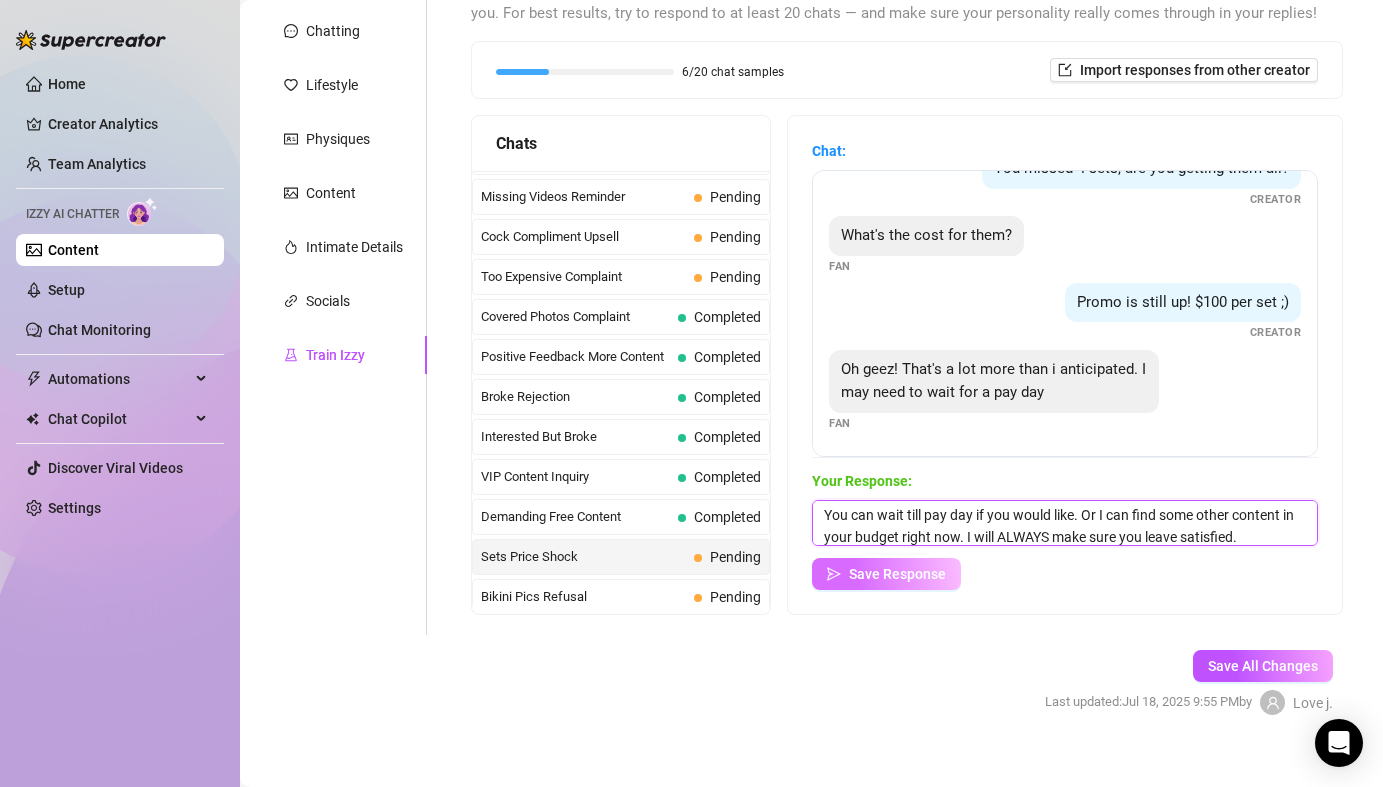 type on "You can wait till pay day if you would like. Or I can find some other content in your budget right now. I will ALWAYS make sure you leave satisfied." 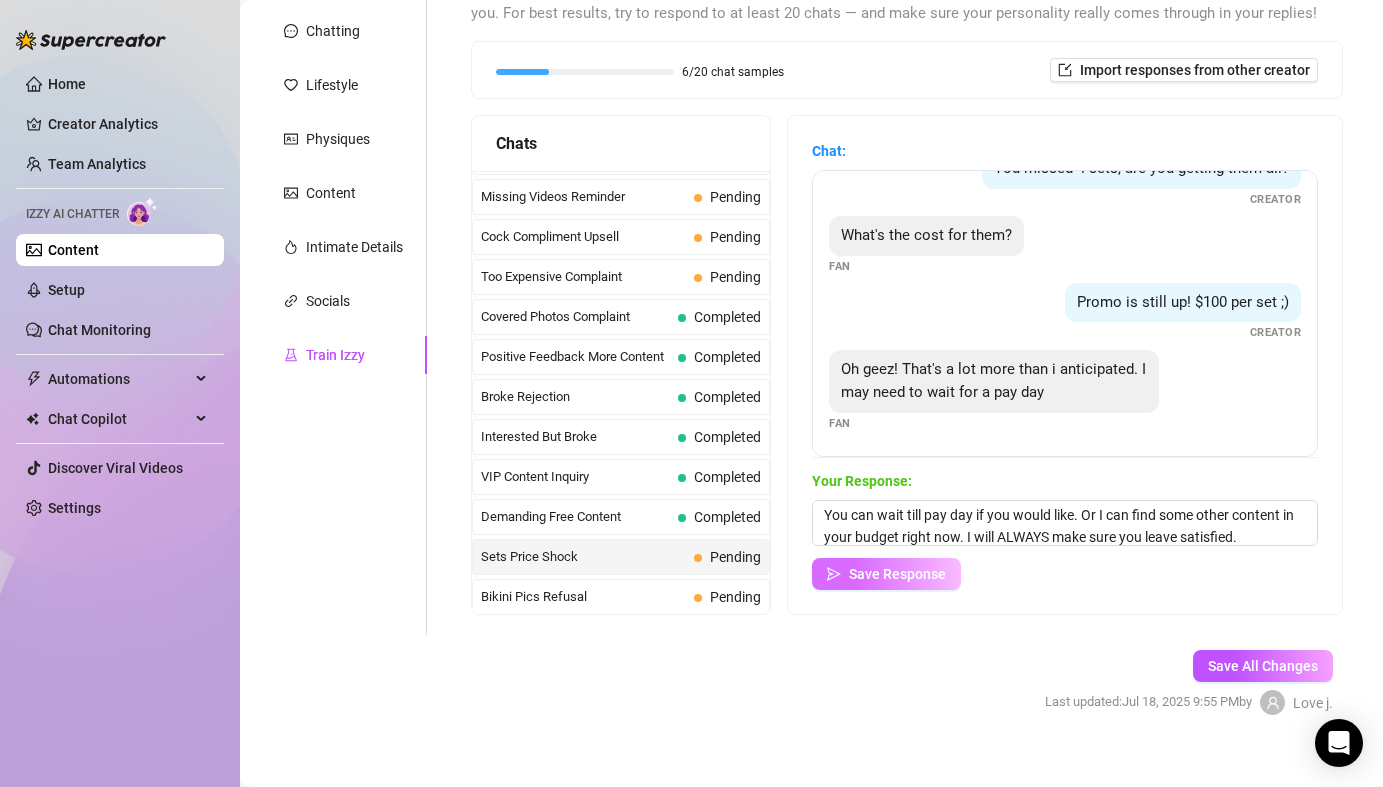 click on "Save Response" at bounding box center (897, 574) 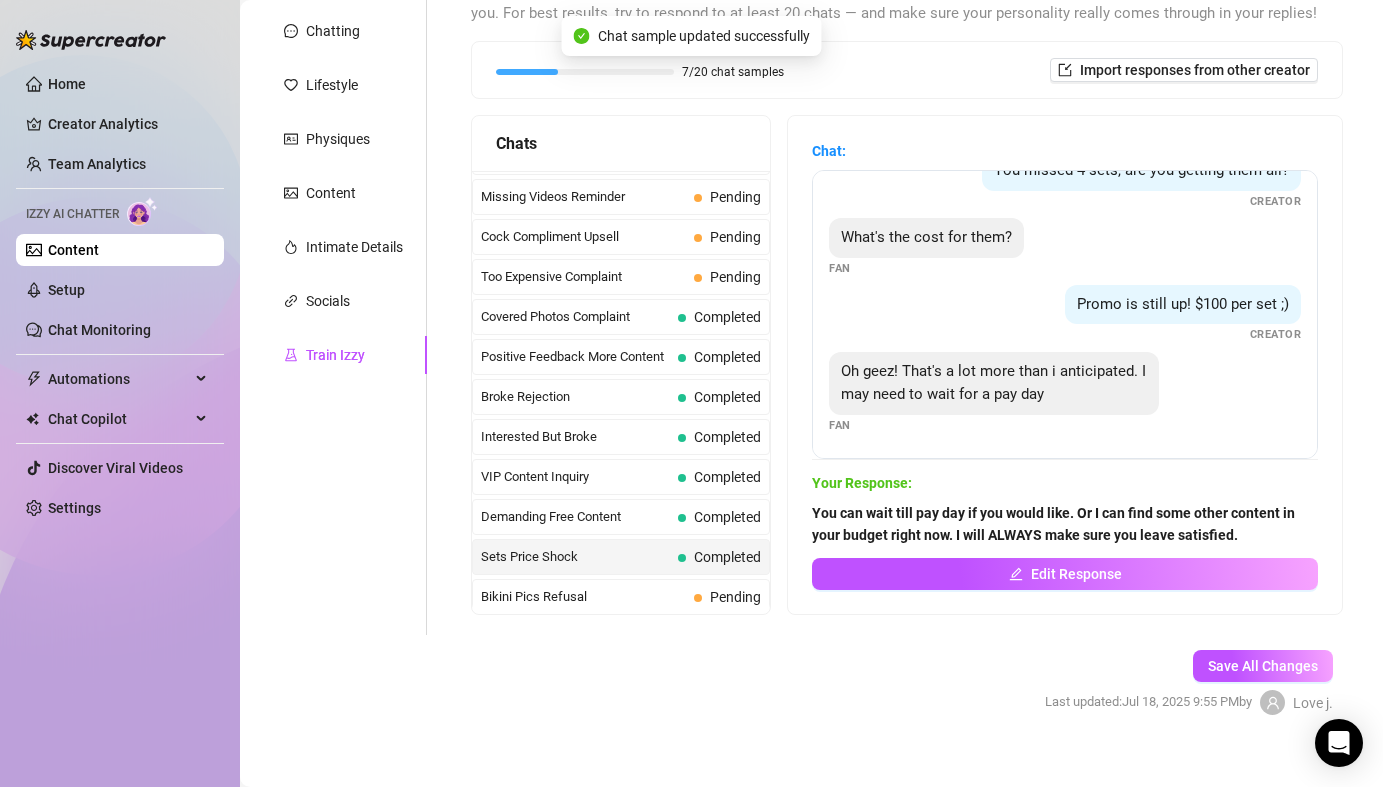 scroll, scrollTop: 36, scrollLeft: 0, axis: vertical 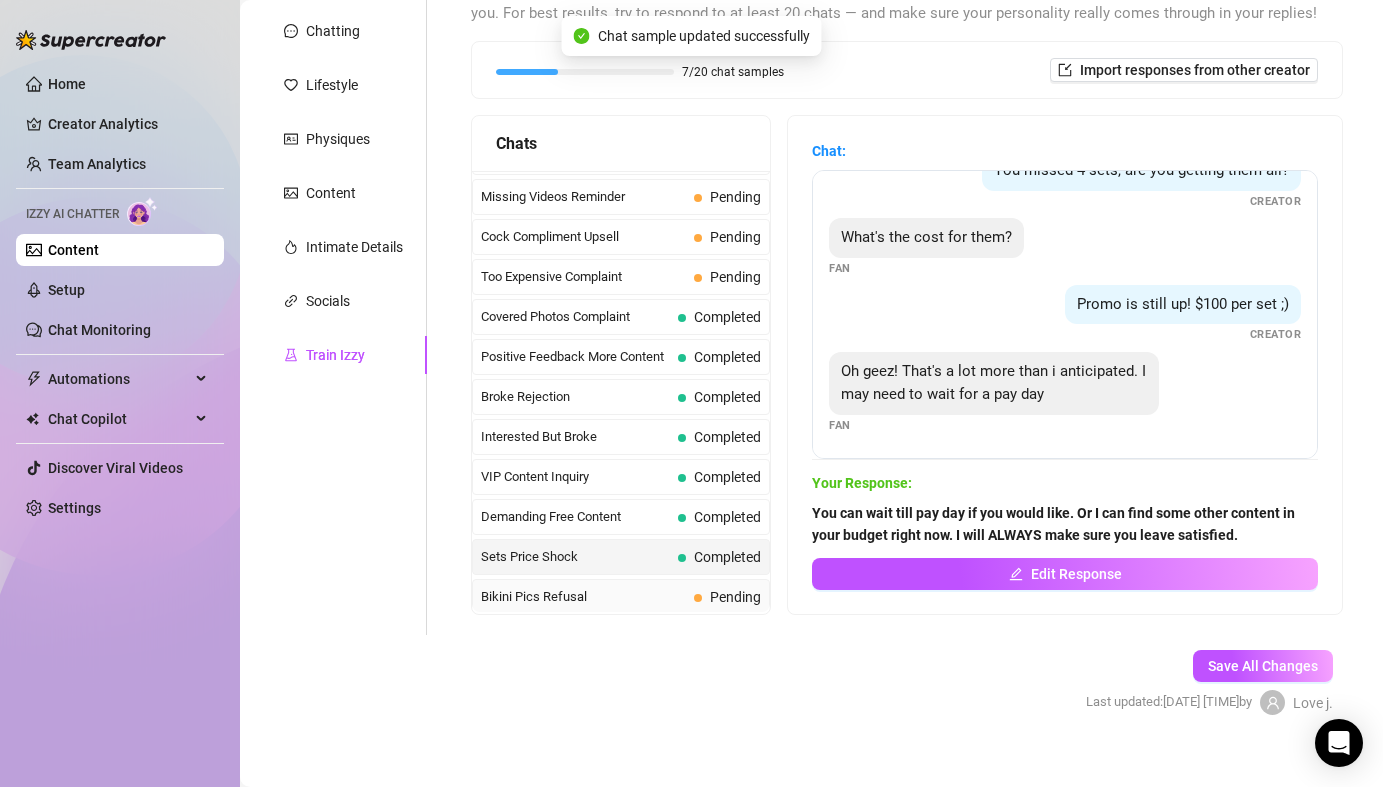 click on "Pending" at bounding box center [735, 597] 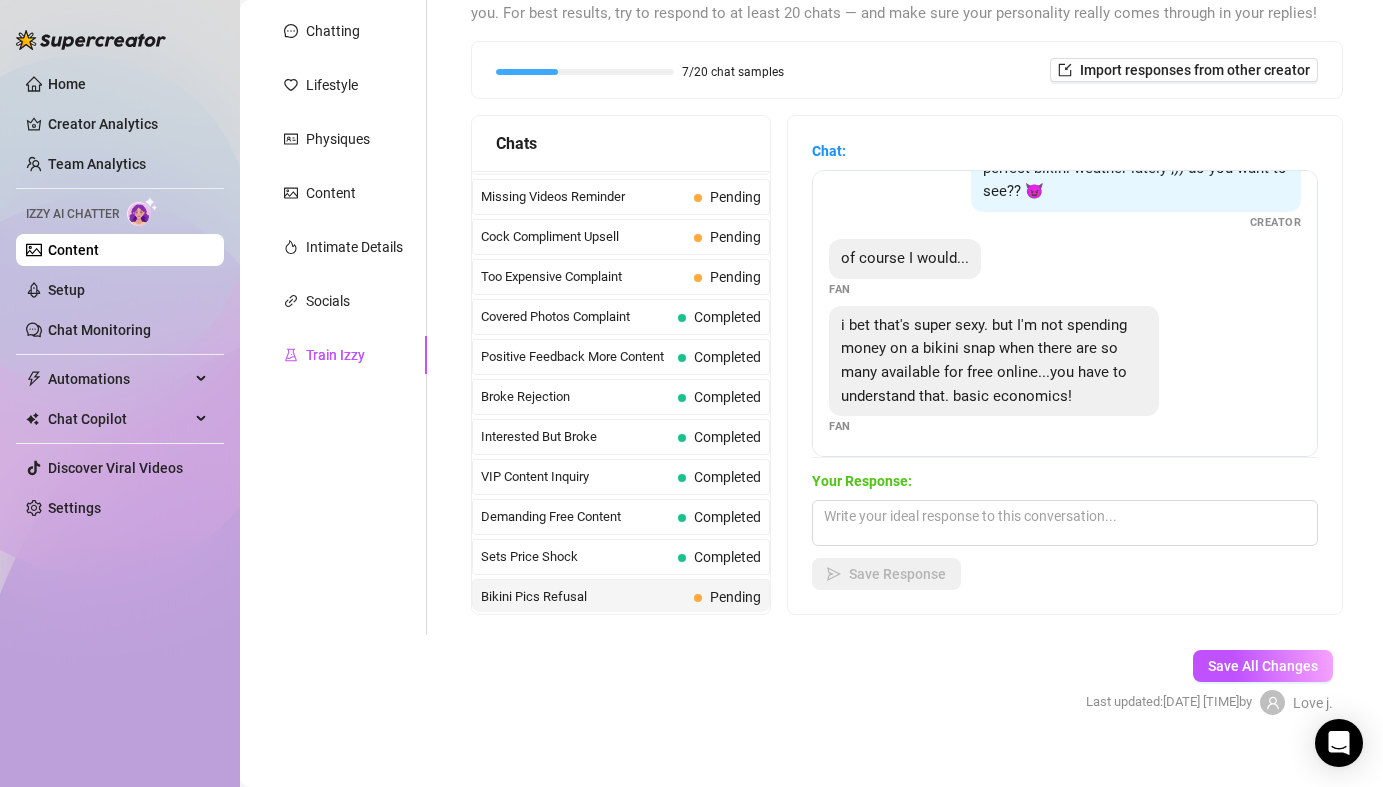 scroll, scrollTop: 65, scrollLeft: 0, axis: vertical 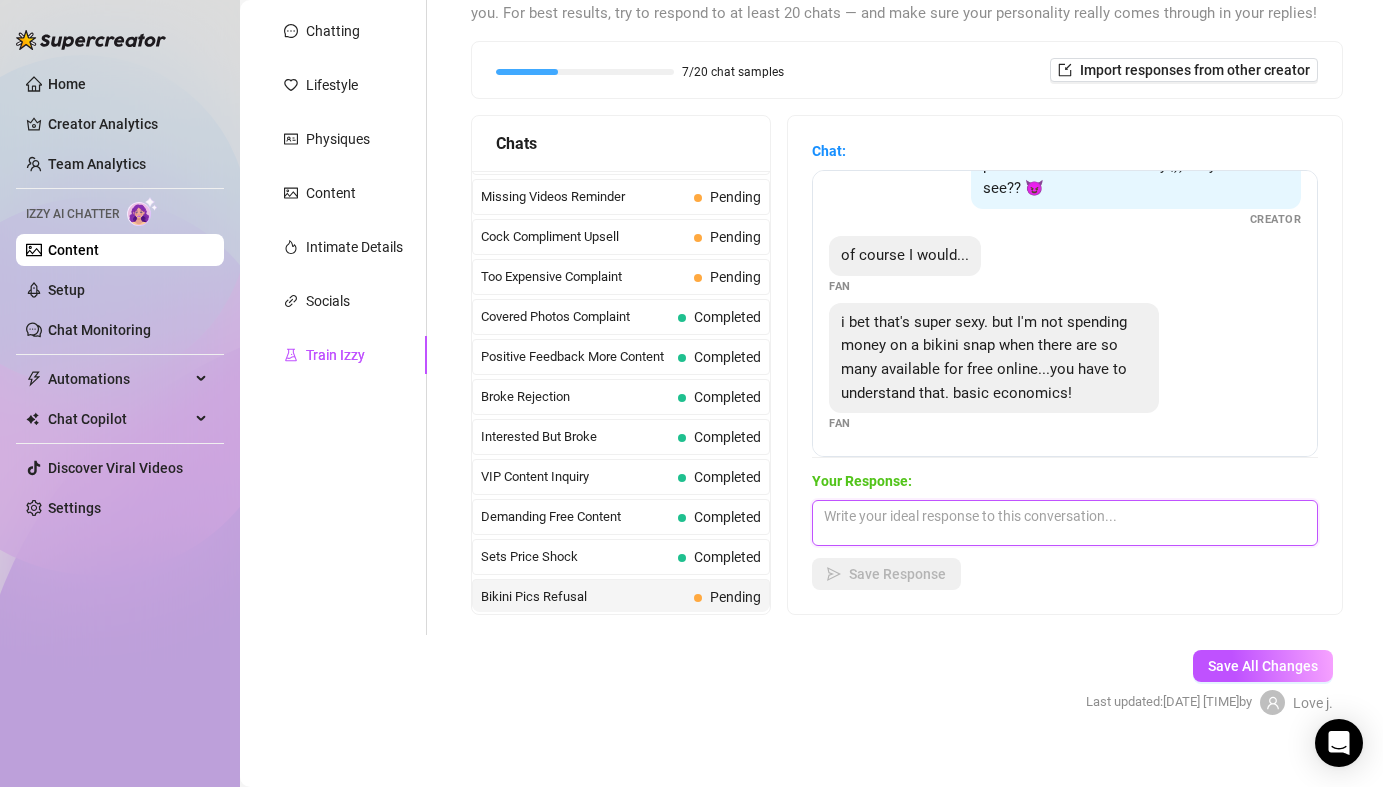 click at bounding box center [1065, 523] 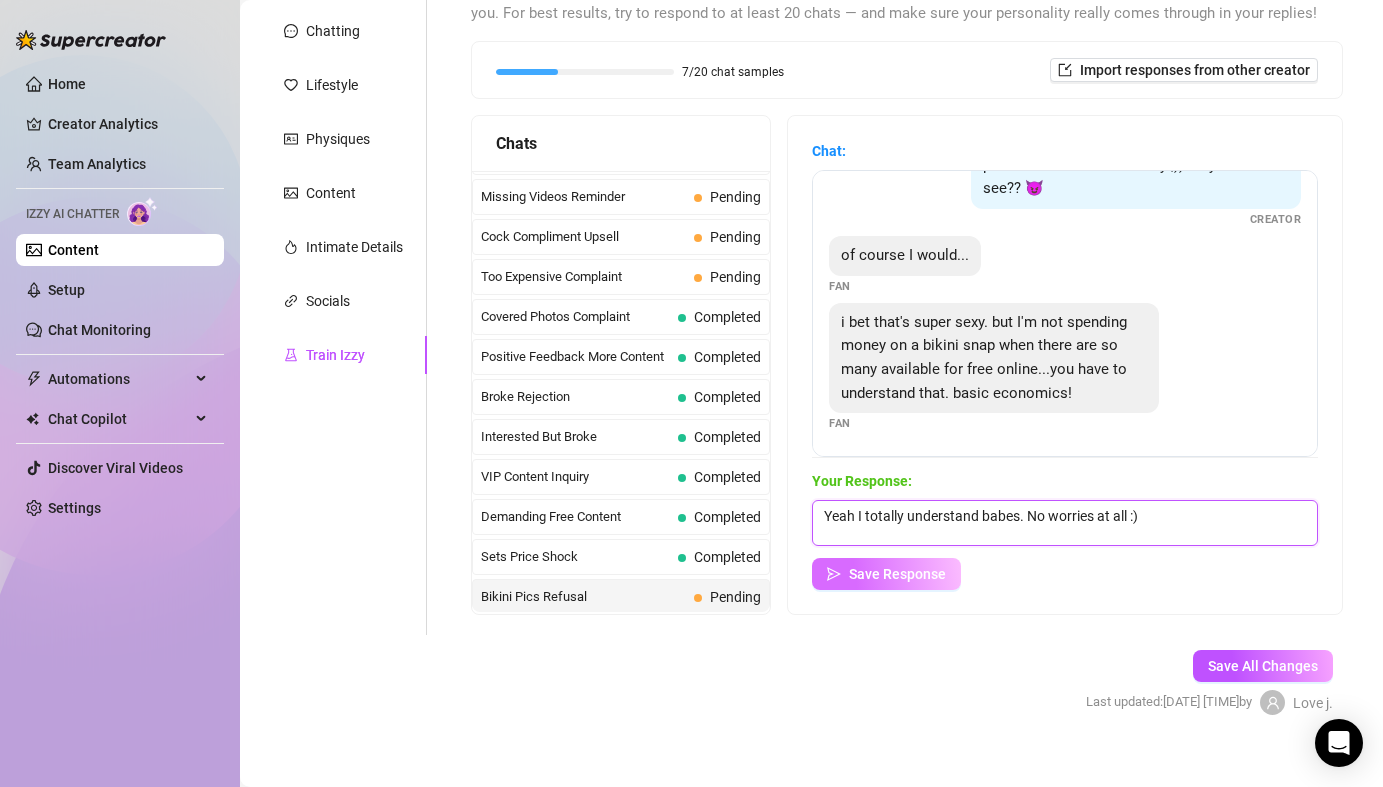 type on "Yeah I totally understand babes. No worries at all :)" 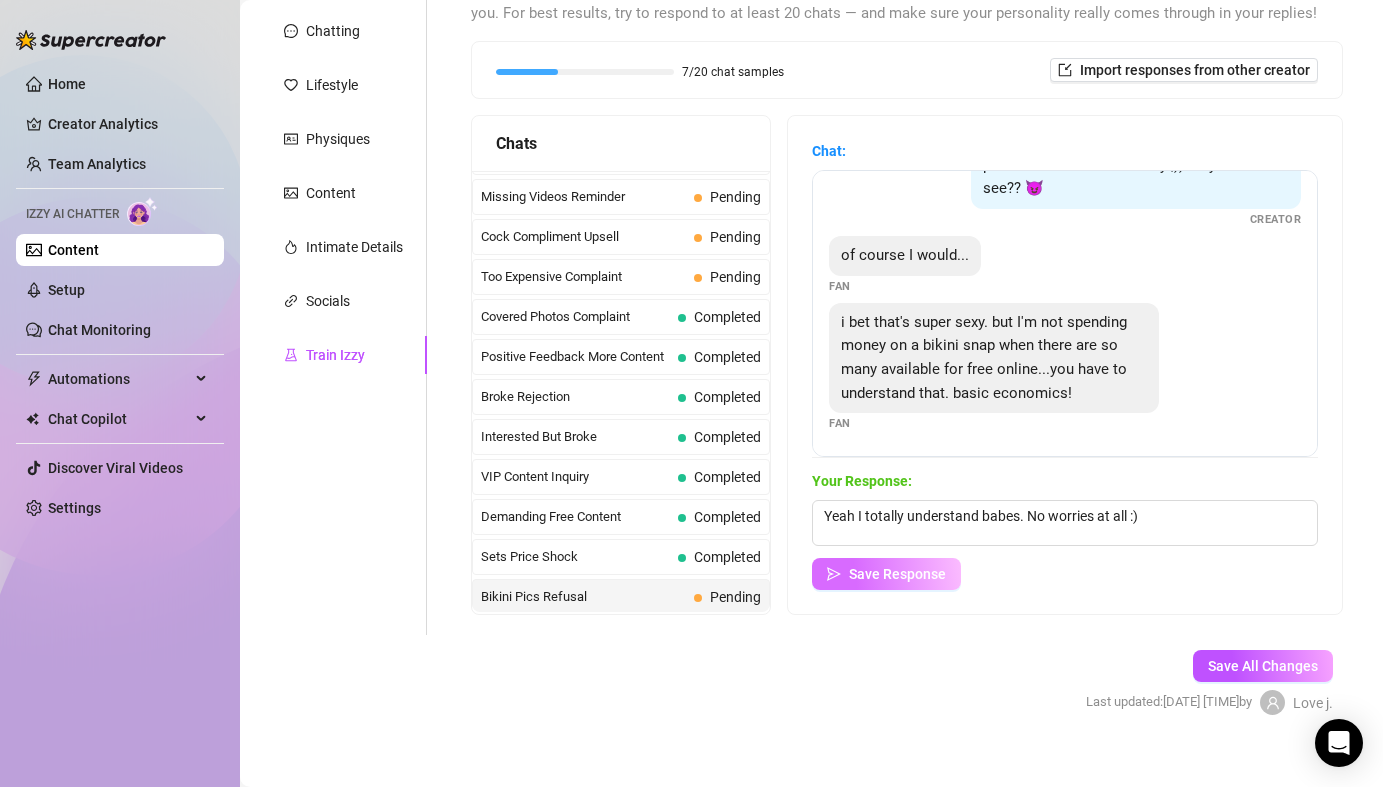click on "Save Response" at bounding box center (897, 574) 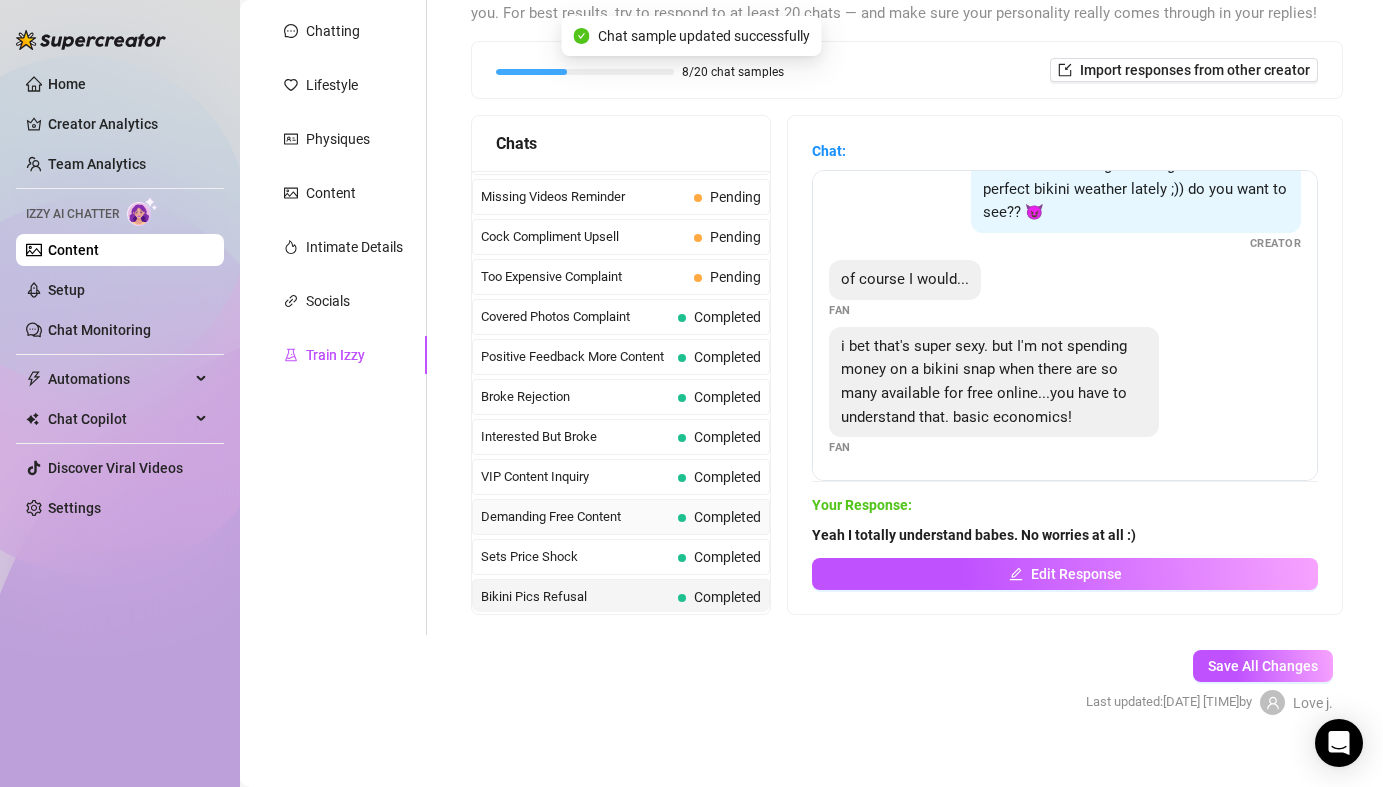 scroll, scrollTop: 41, scrollLeft: 0, axis: vertical 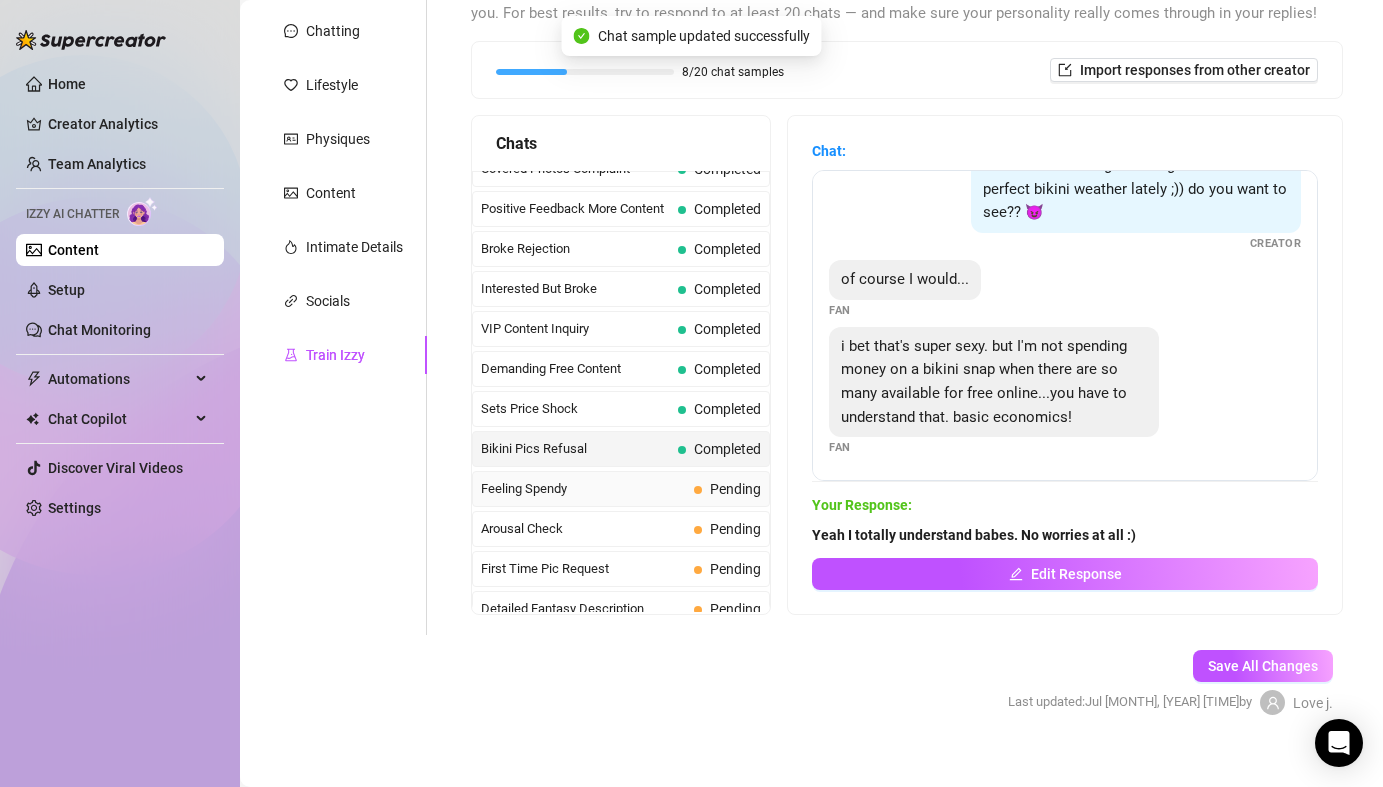 click on "Pending" at bounding box center [735, 489] 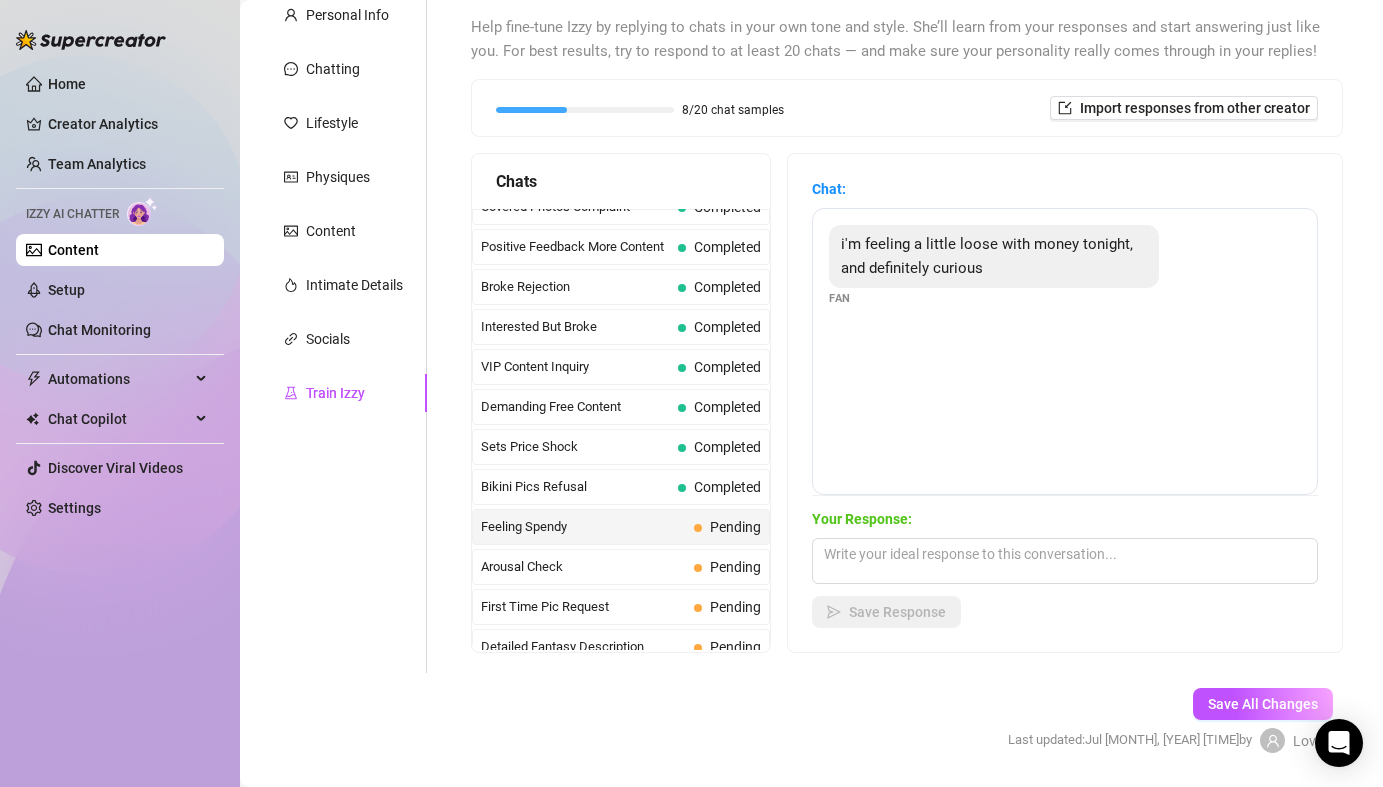 scroll, scrollTop: 192, scrollLeft: 0, axis: vertical 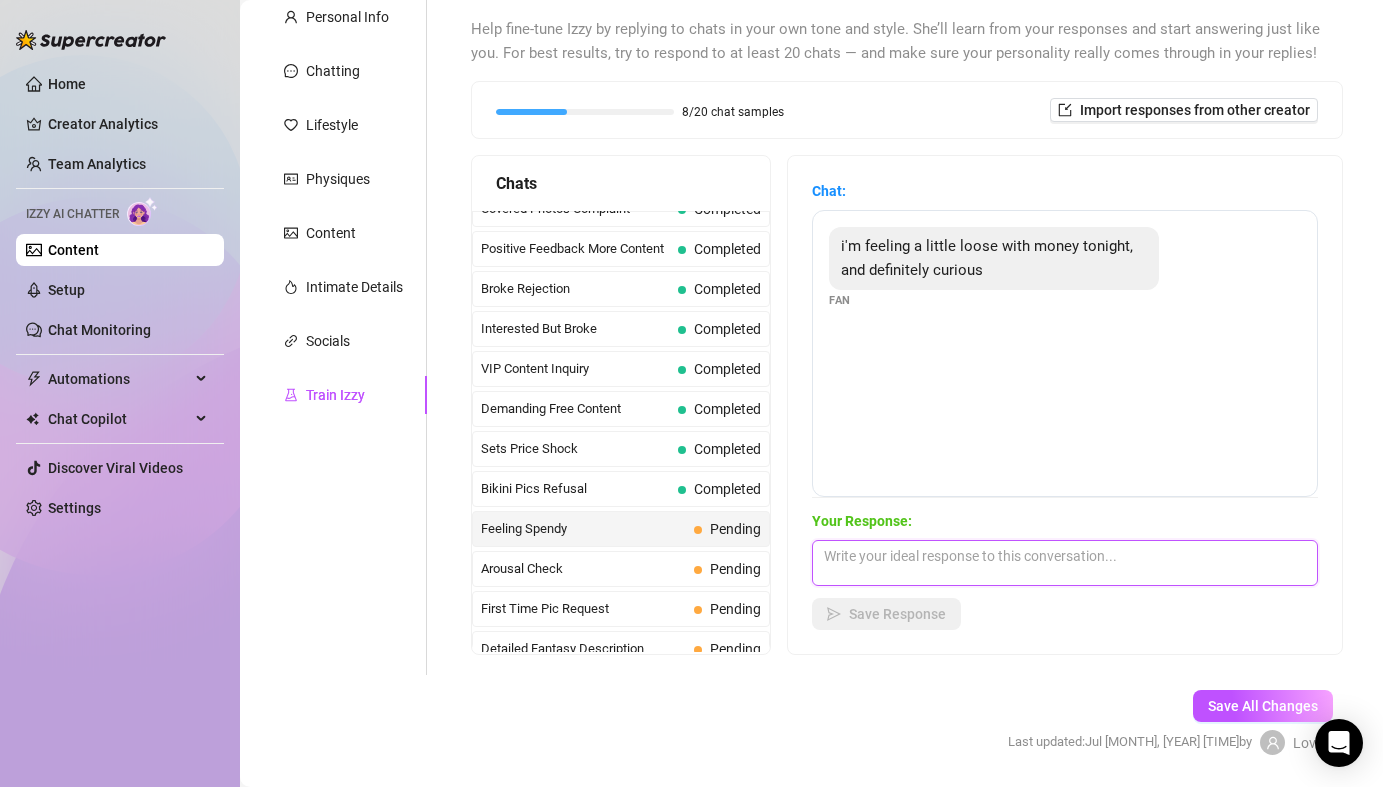click at bounding box center [1065, 563] 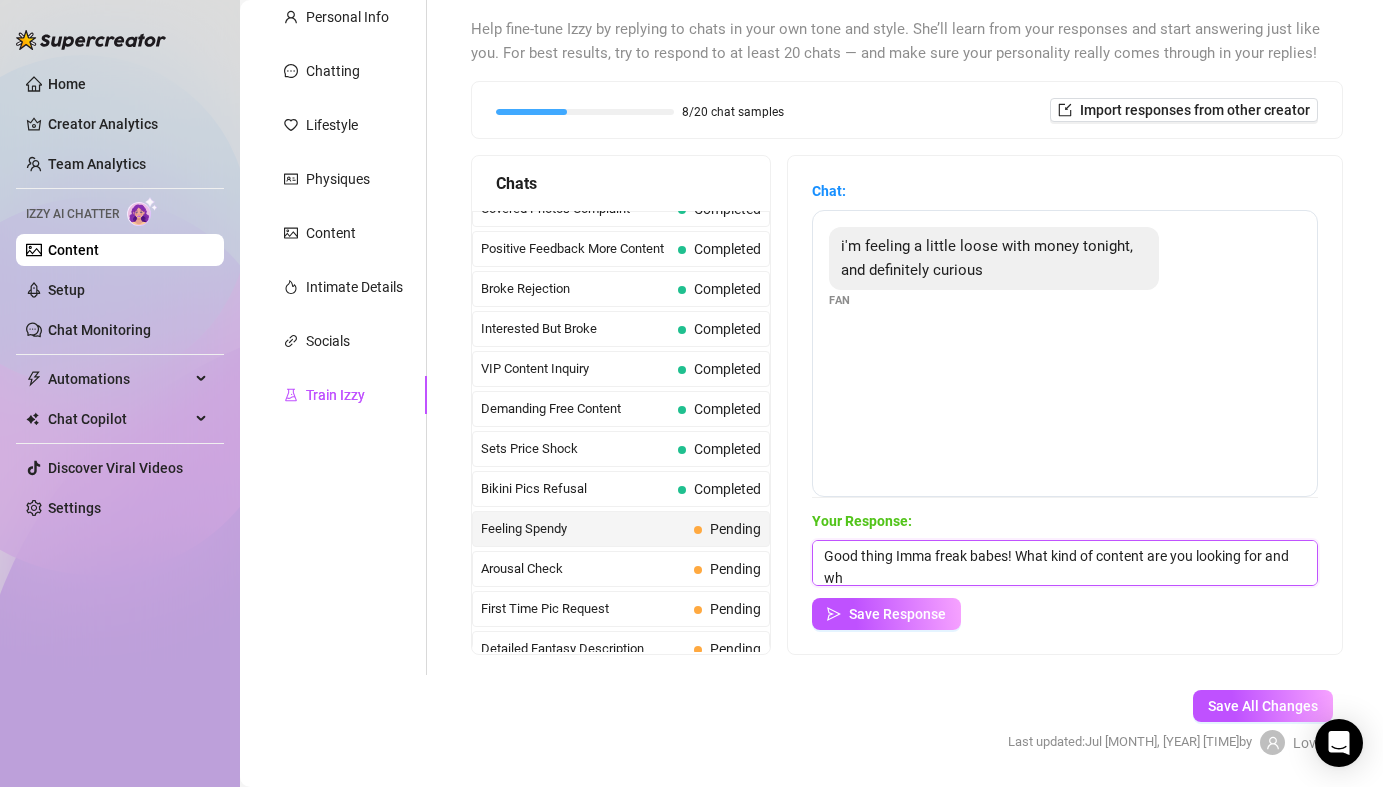 scroll, scrollTop: 1, scrollLeft: 0, axis: vertical 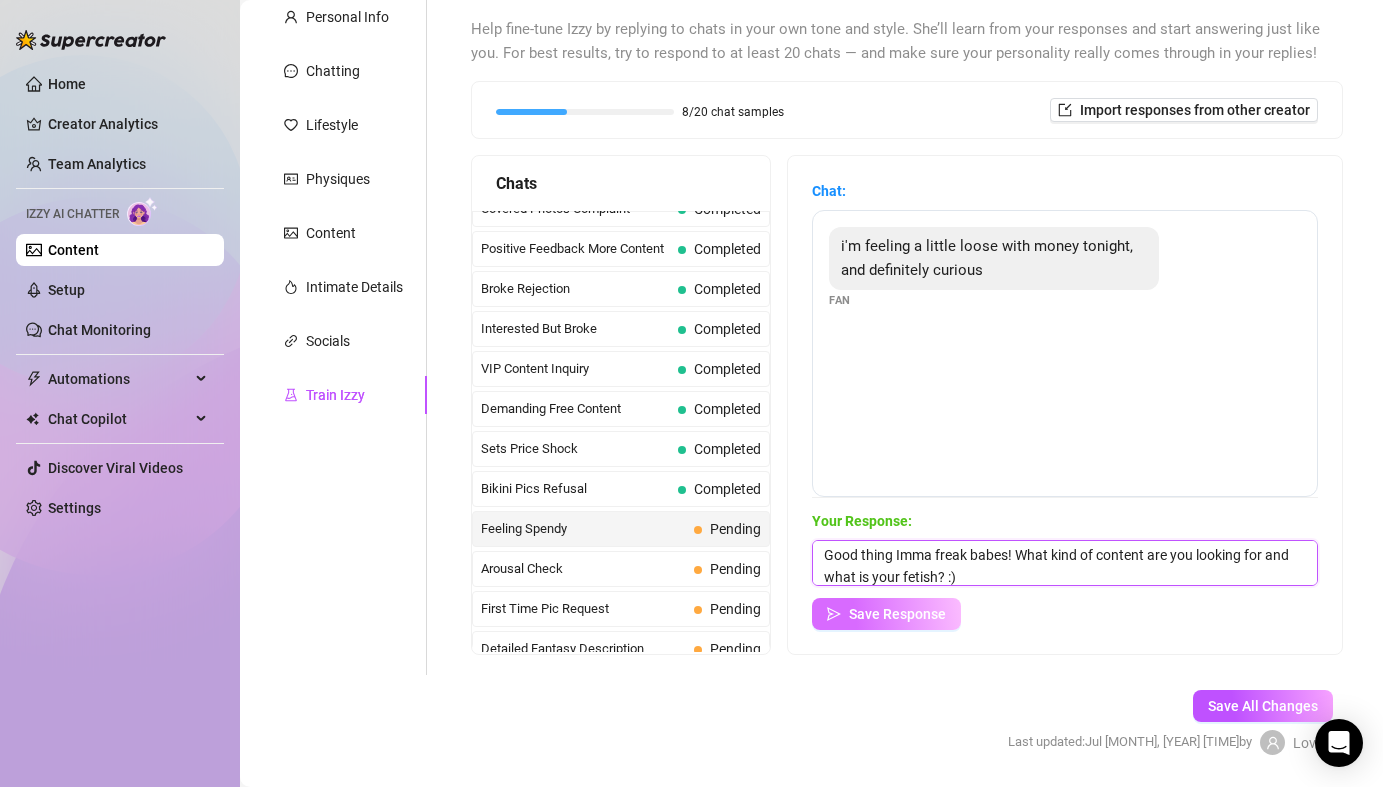 type on "Good thing Imma freak babes! What kind of content are you looking for and what is your fetish? :)" 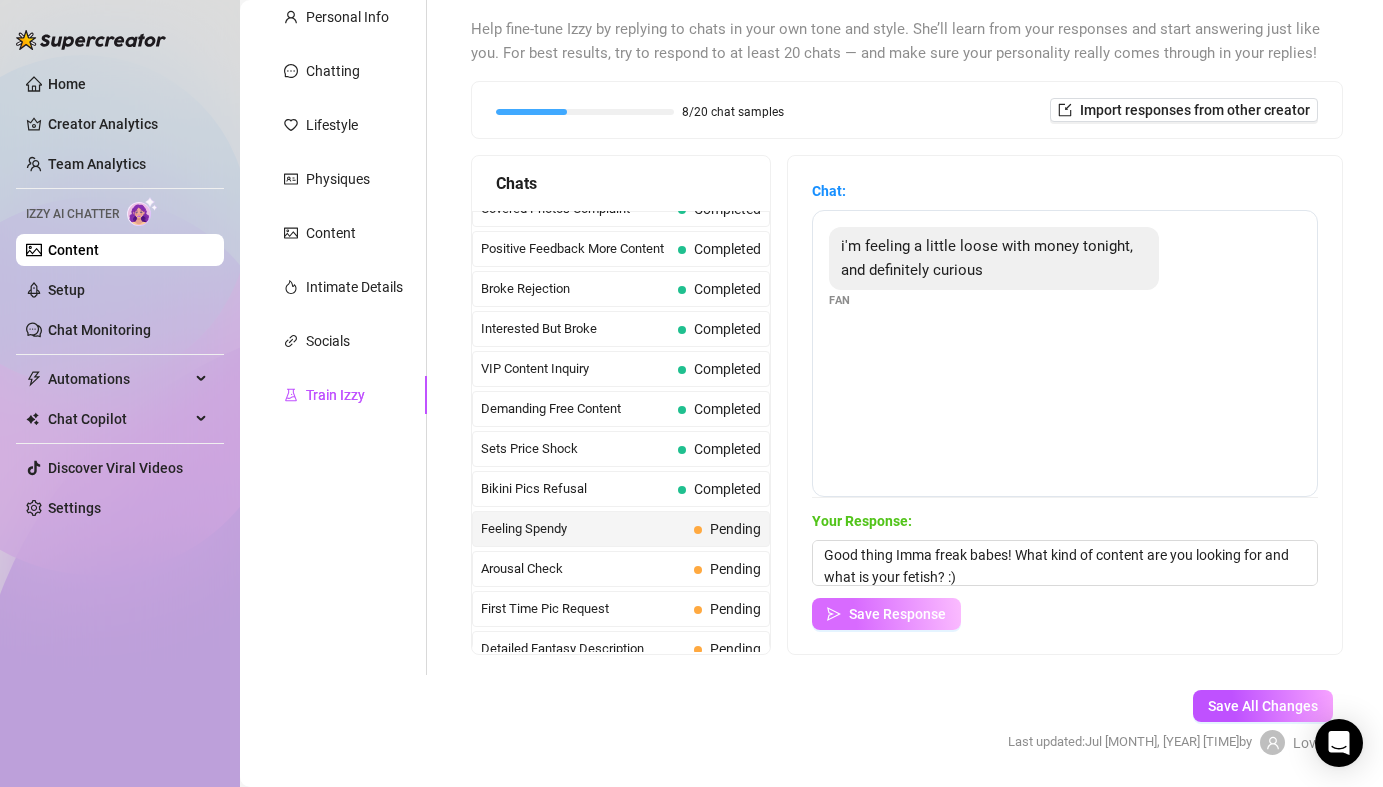 click on "Save Response" at bounding box center (897, 614) 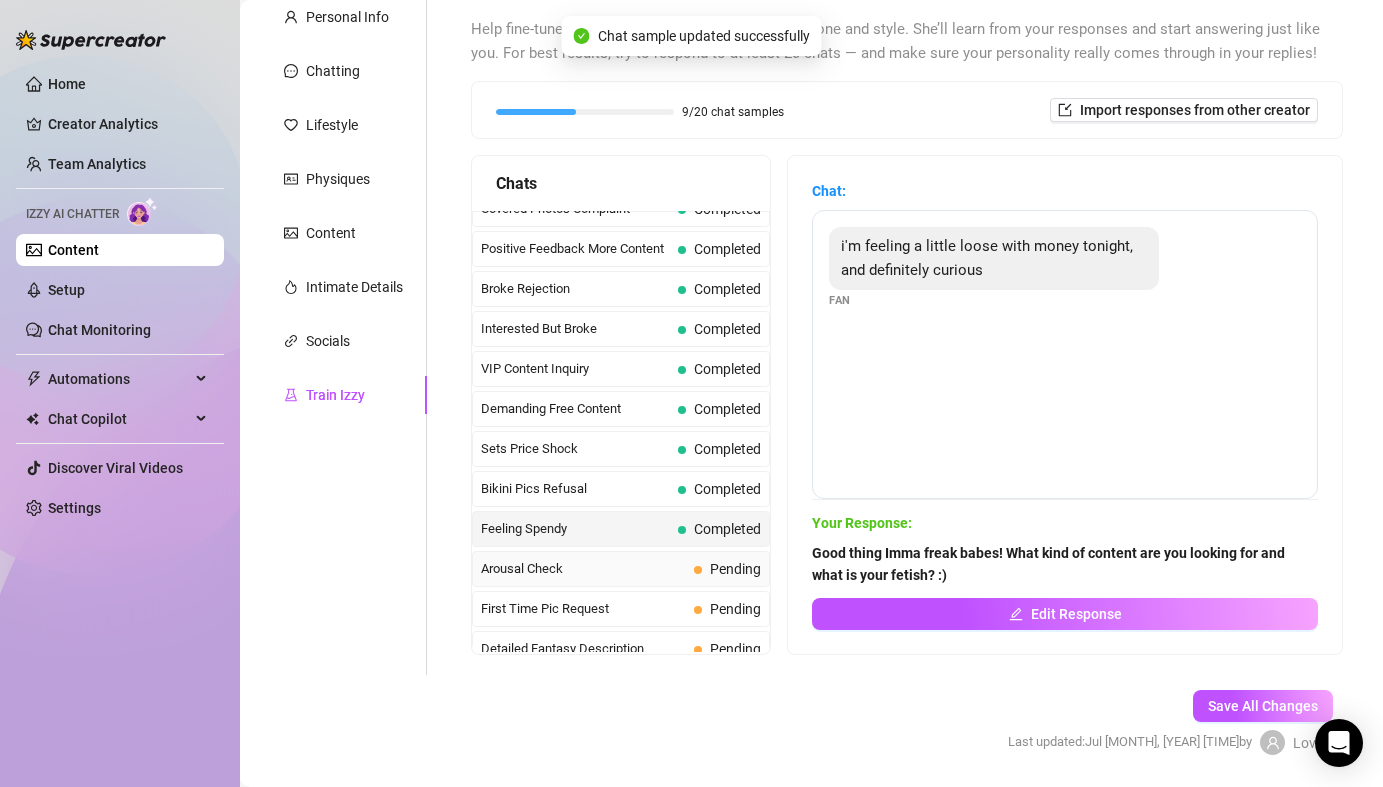 click on "Pending" at bounding box center [735, 569] 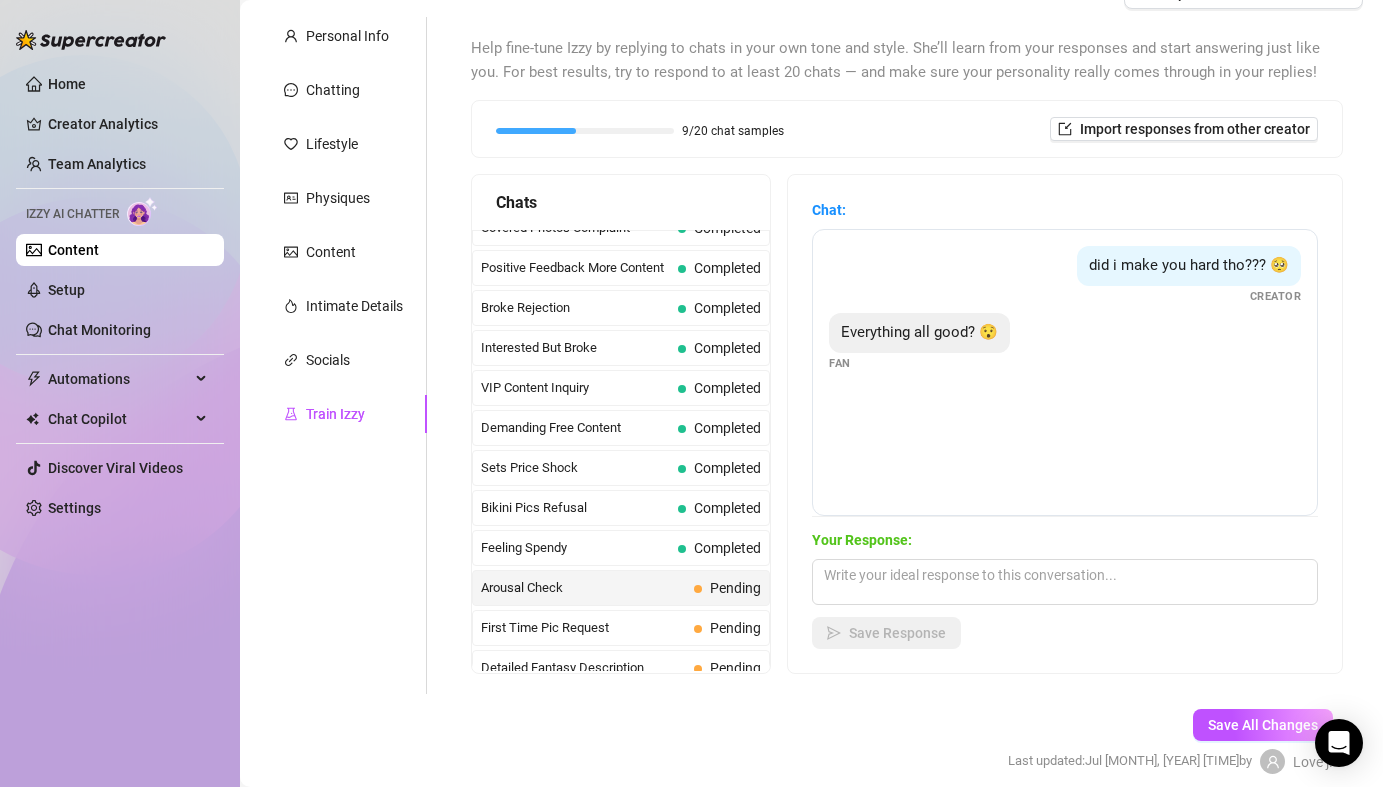 scroll, scrollTop: 170, scrollLeft: 0, axis: vertical 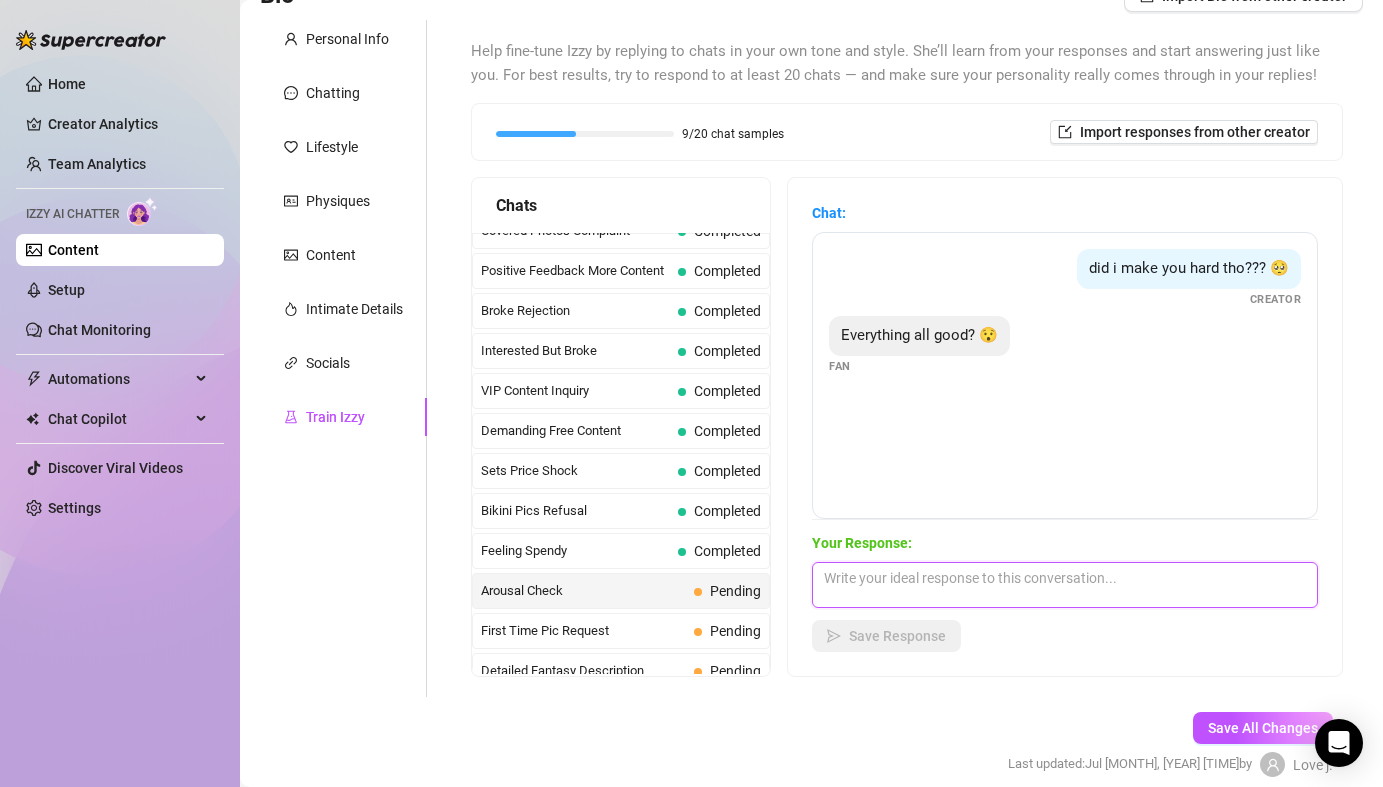 click at bounding box center (1065, 585) 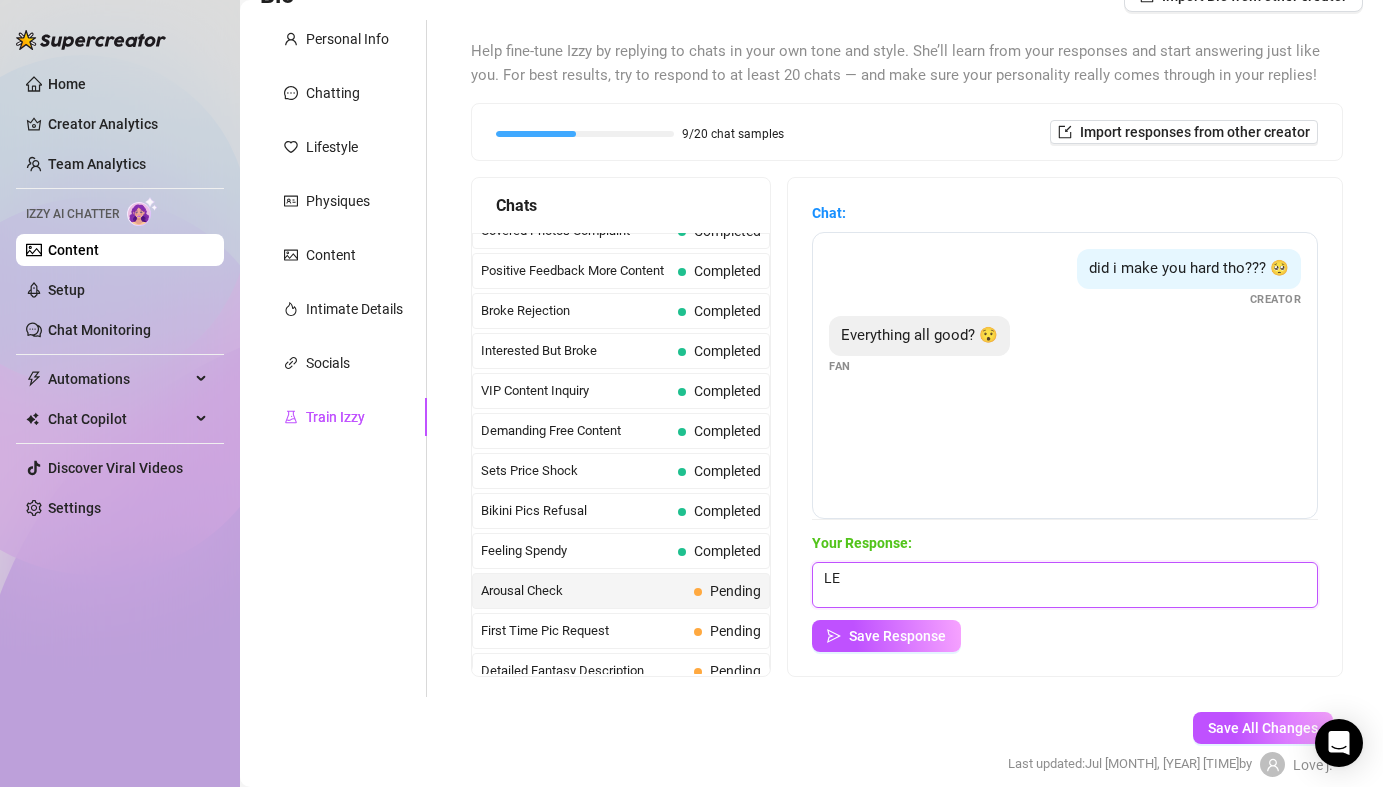type on "L" 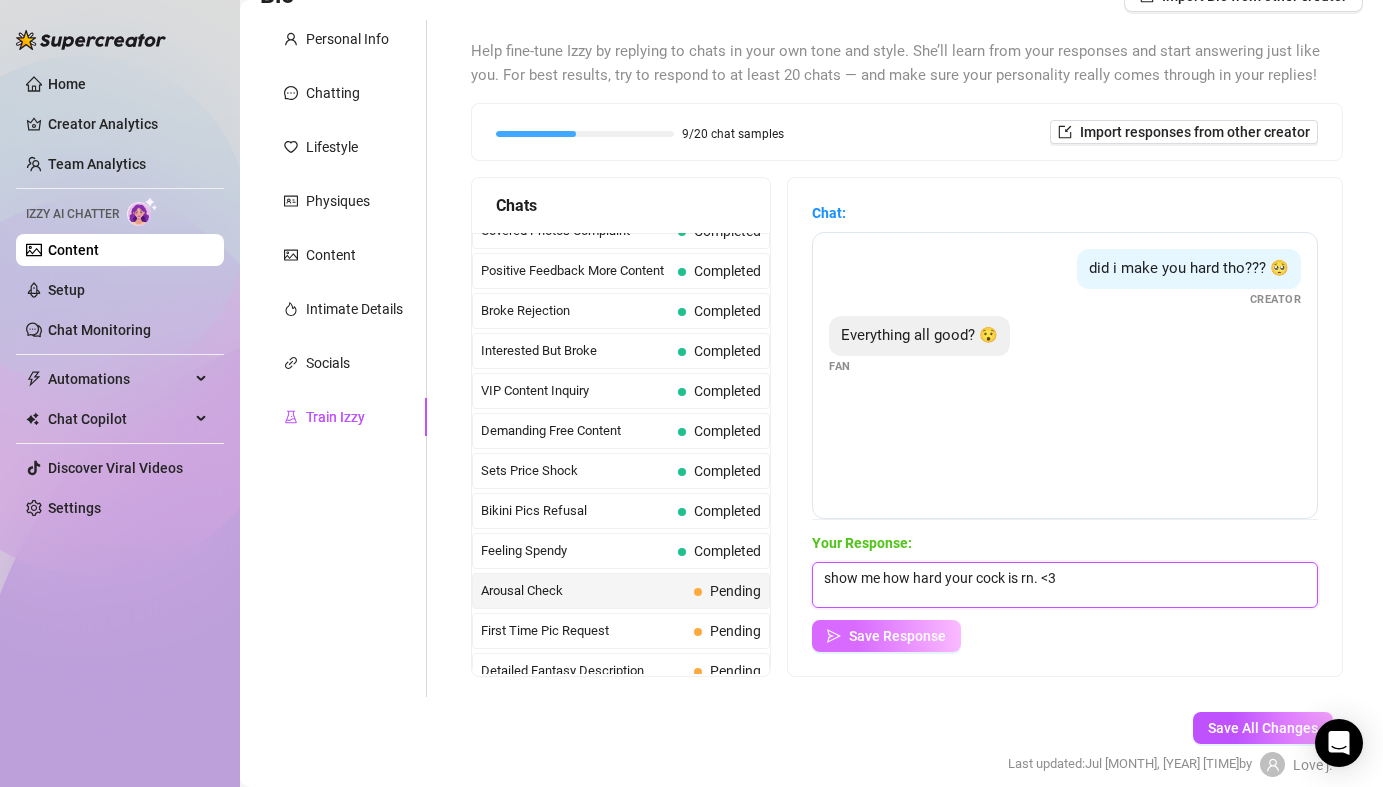 type on "show me how hard your cock is rn. <3" 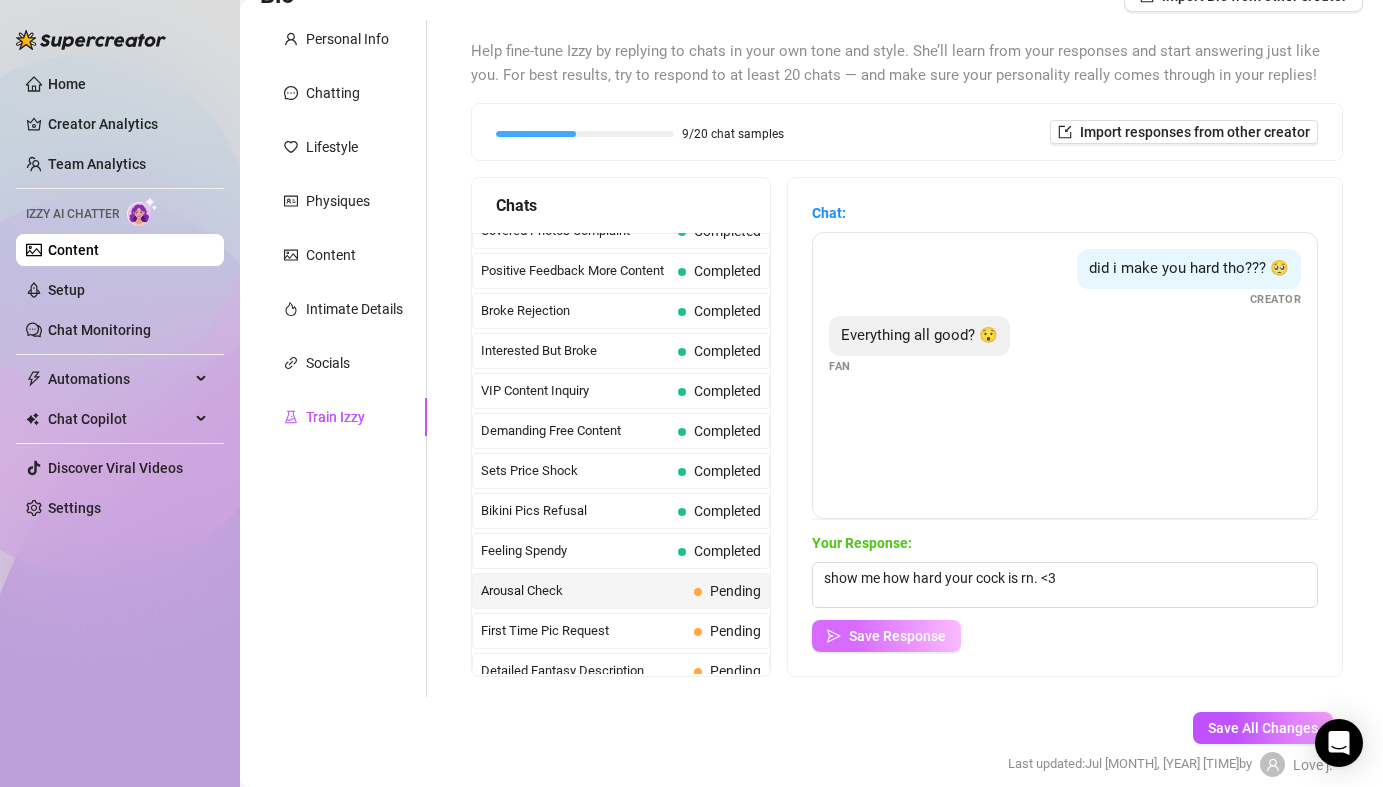 click on "Save Response" at bounding box center (897, 636) 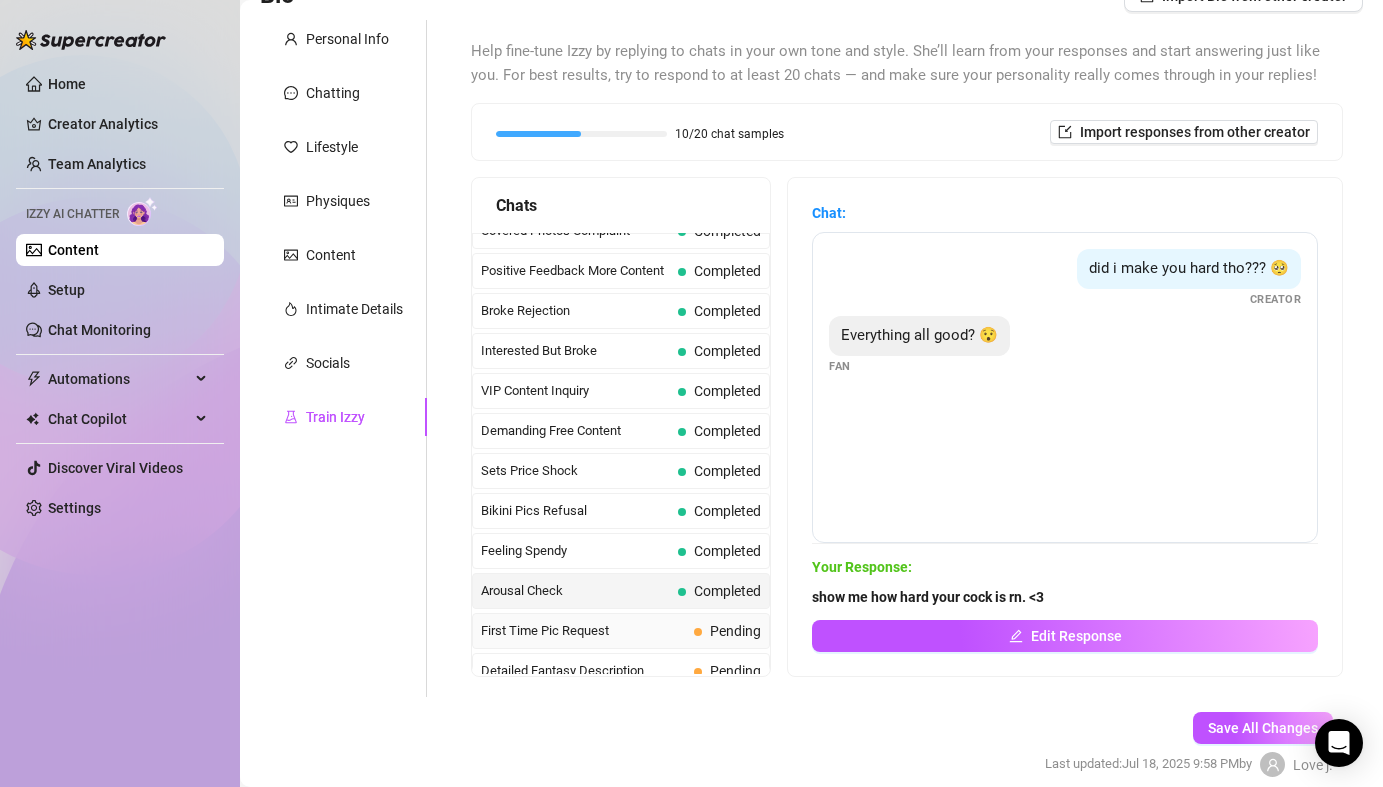 click on "Pending" at bounding box center (735, 631) 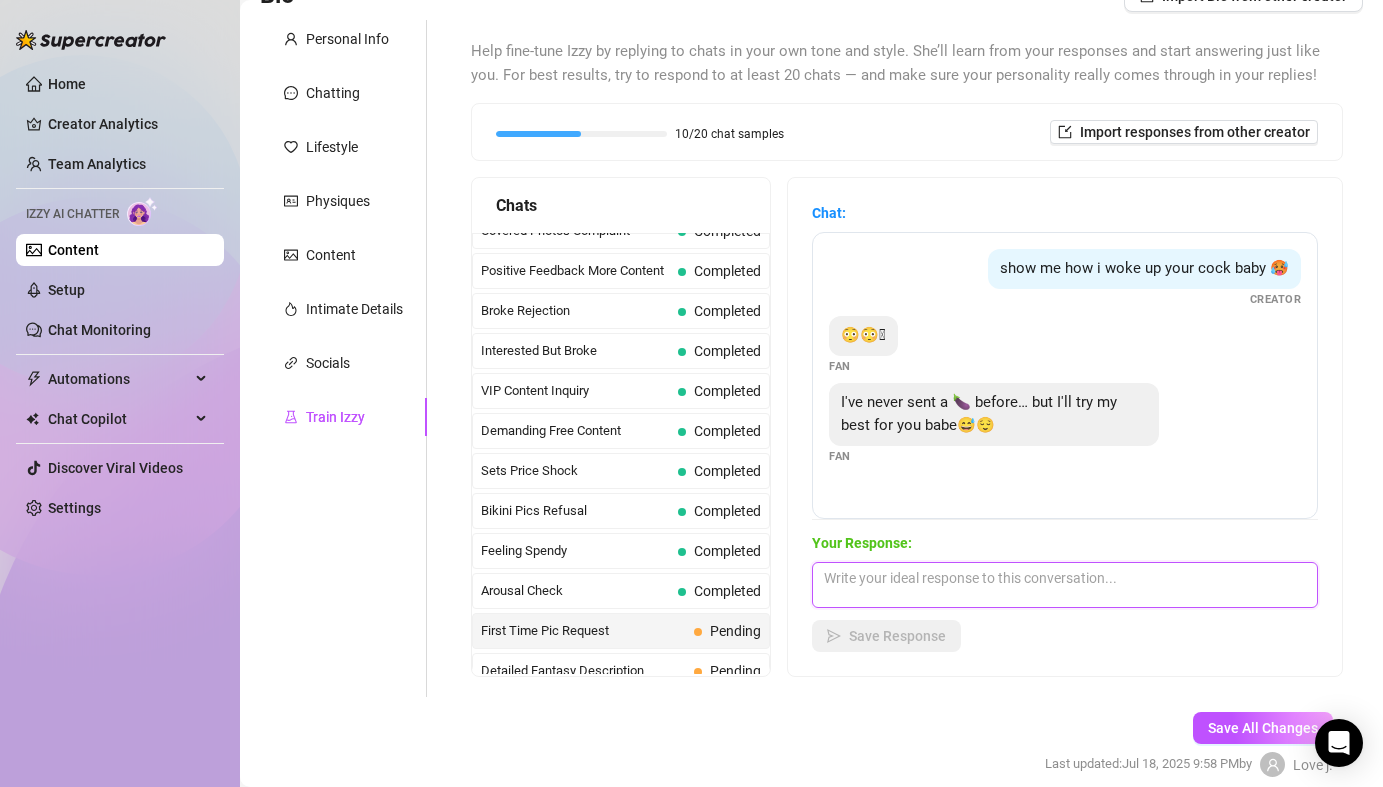 click at bounding box center [1065, 585] 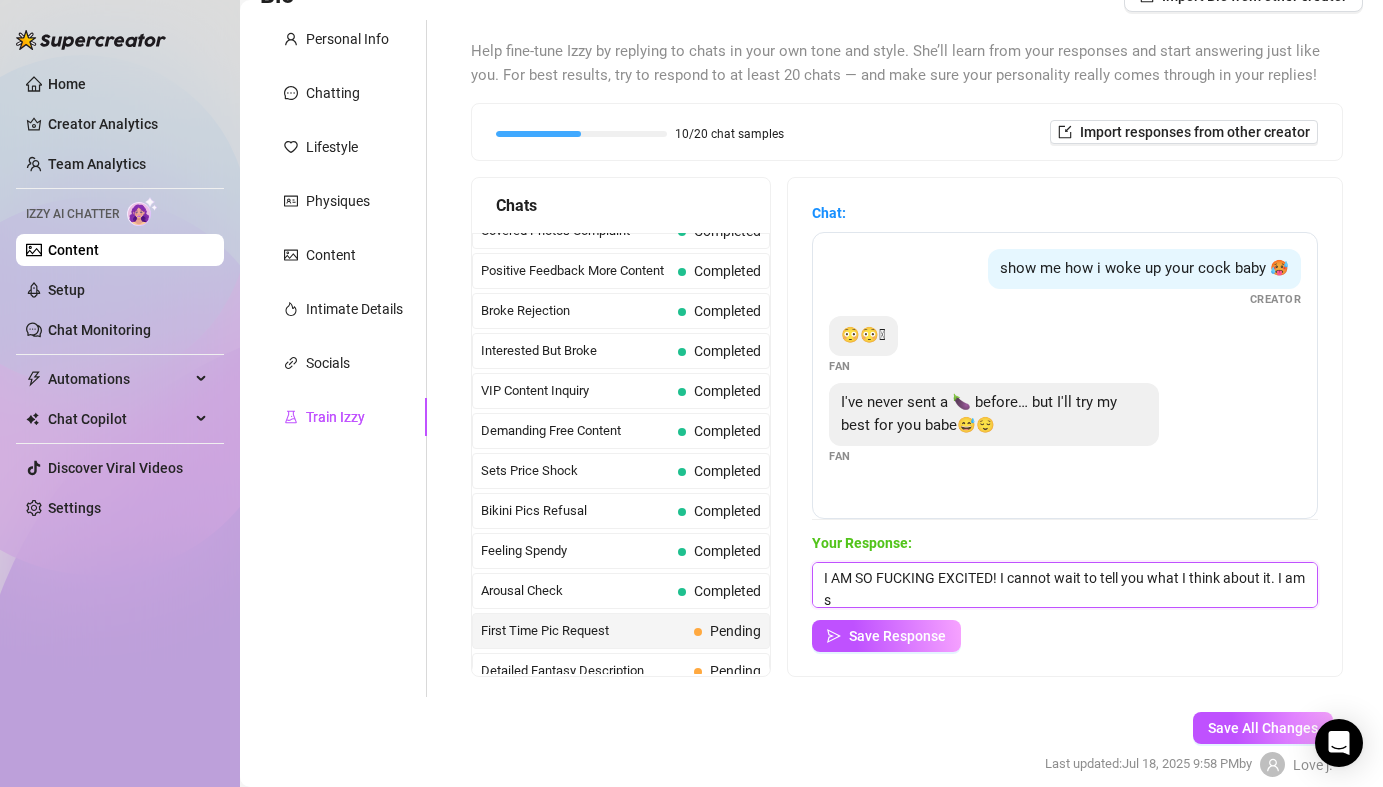 scroll, scrollTop: 1, scrollLeft: 0, axis: vertical 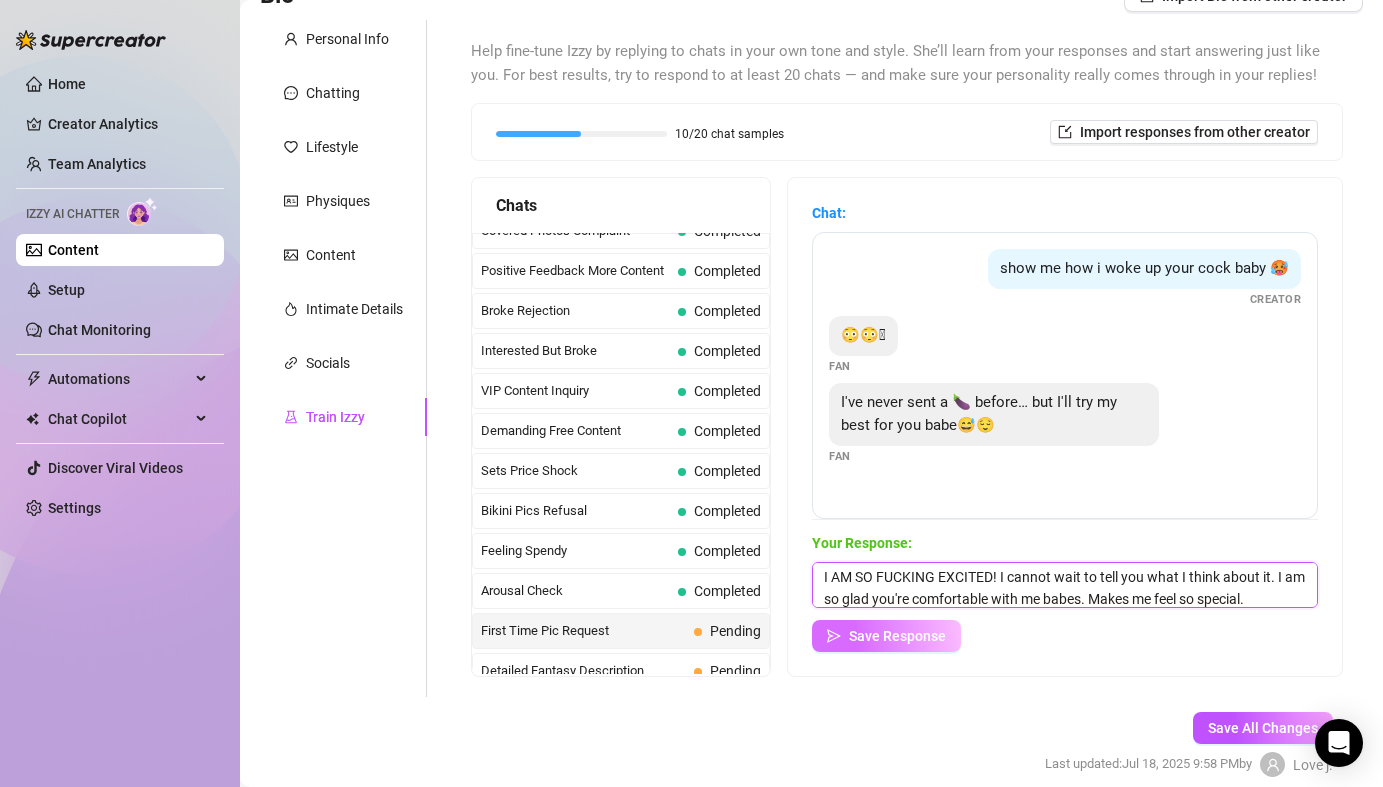 type on "I AM SO FUCKING EXCITED! I cannot wait to tell you what I think about it. I am so glad you're comfortable with me babes. Makes me feel so special." 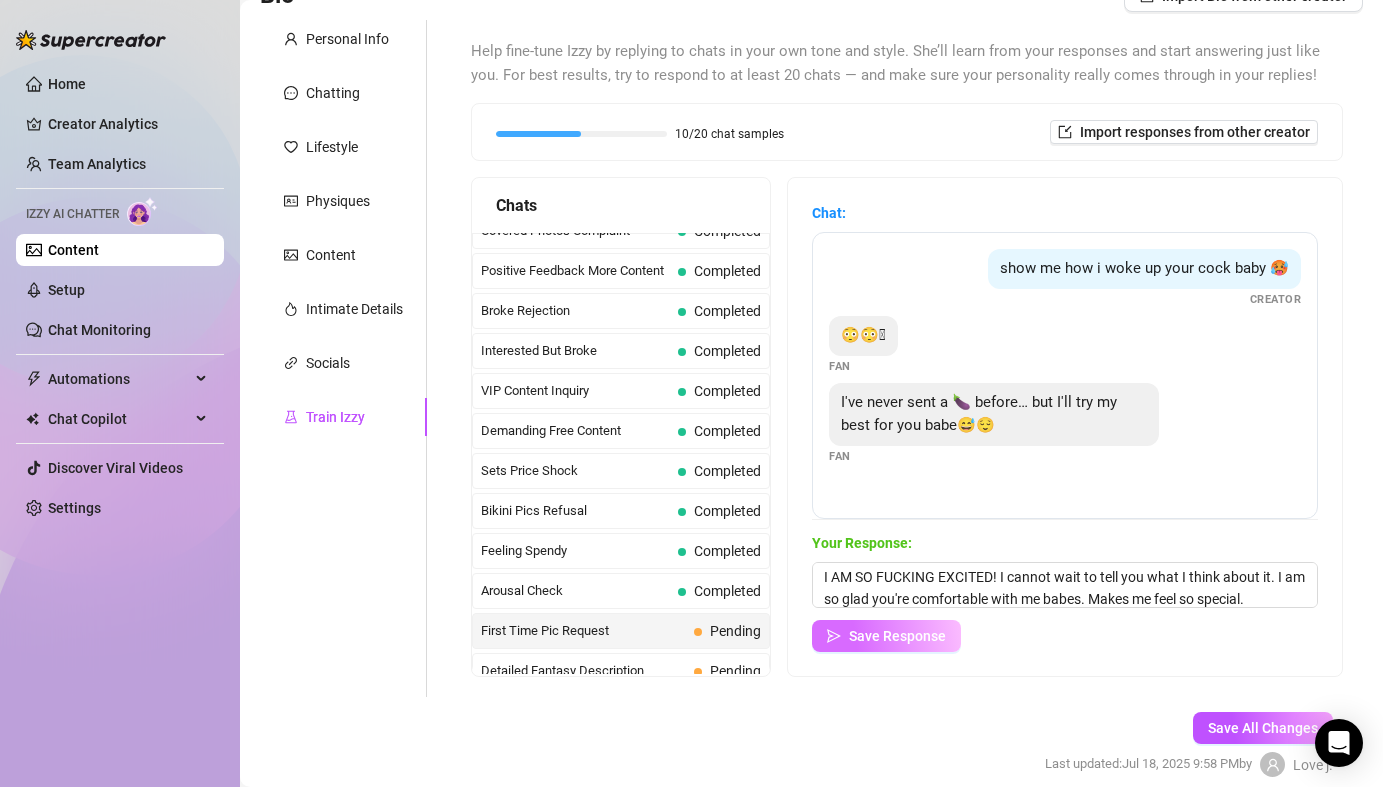 click on "Save Response" at bounding box center [897, 636] 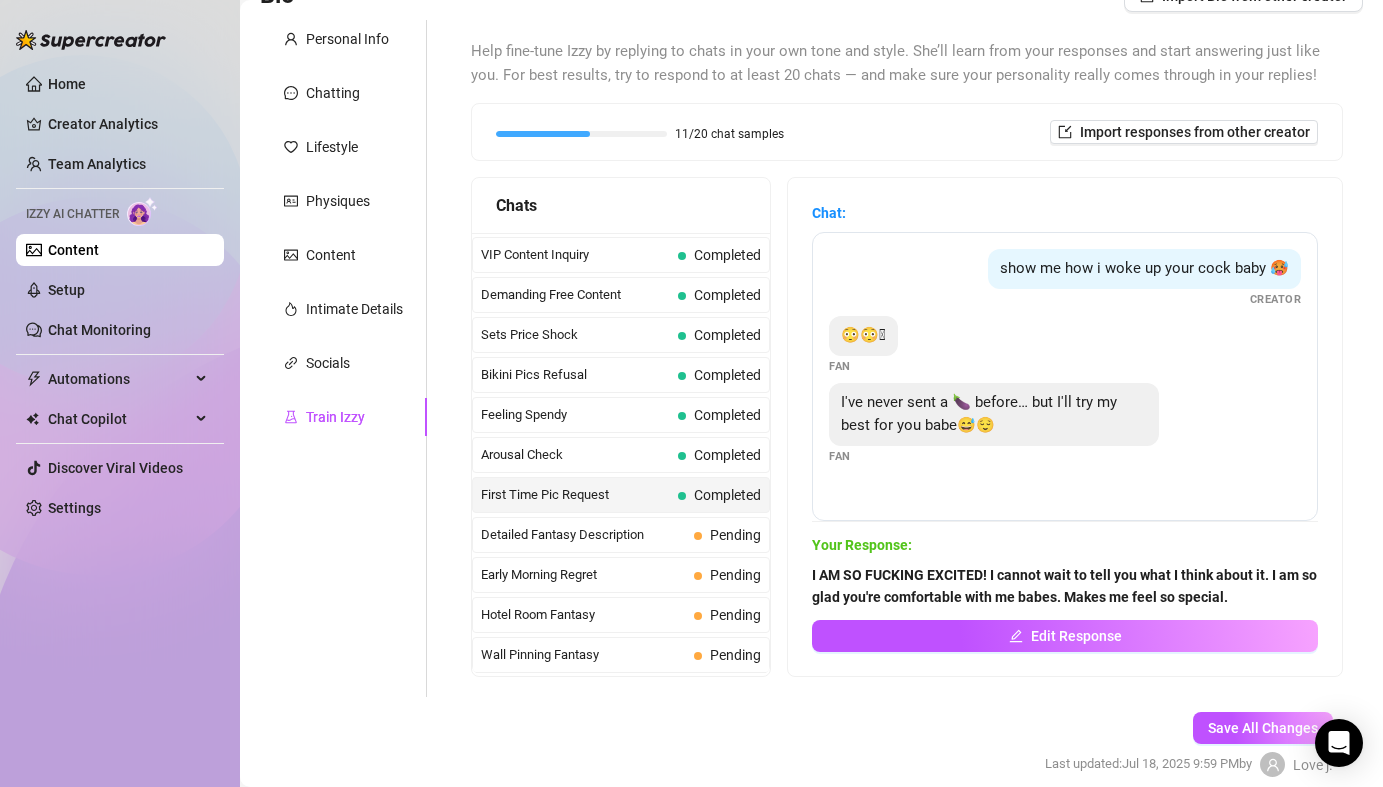 scroll, scrollTop: 0, scrollLeft: 0, axis: both 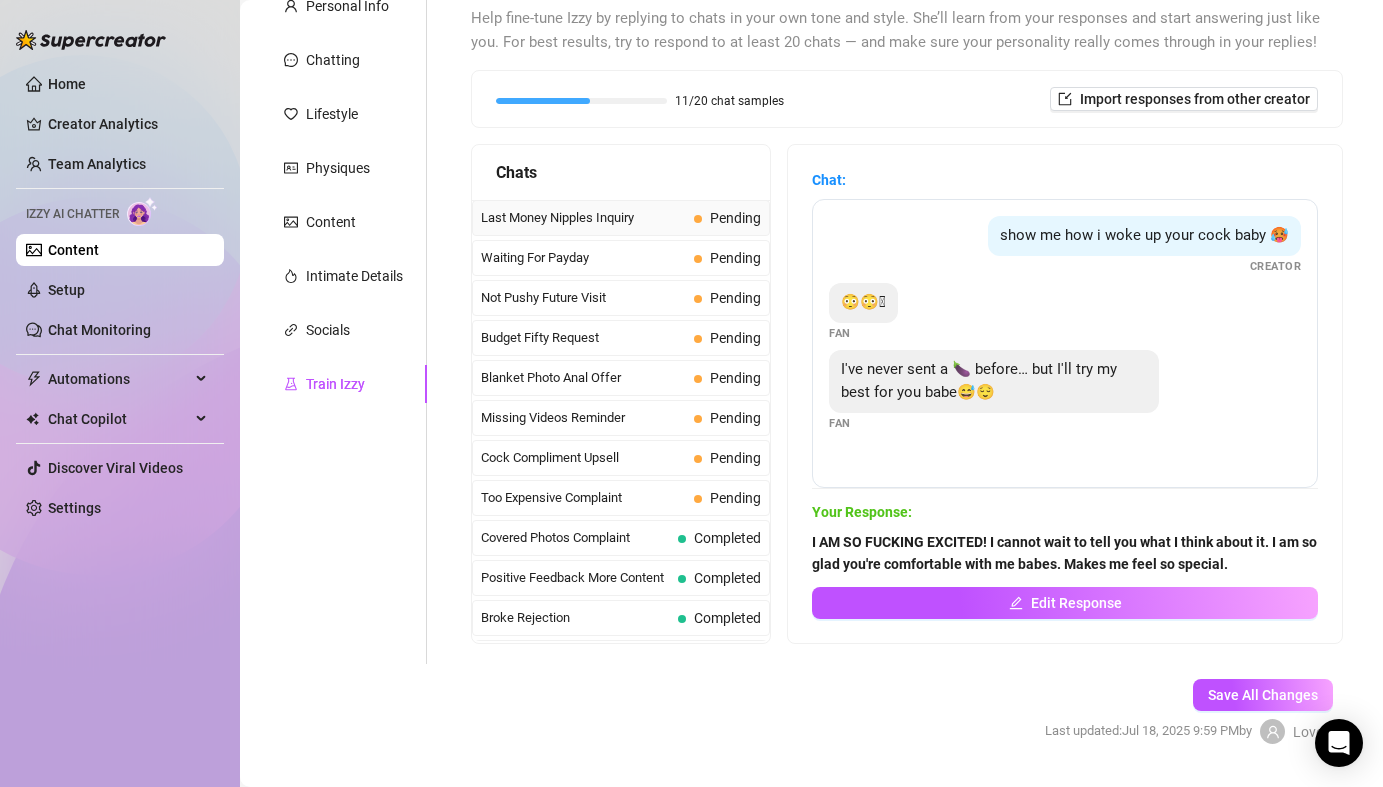 click at bounding box center (698, 219) 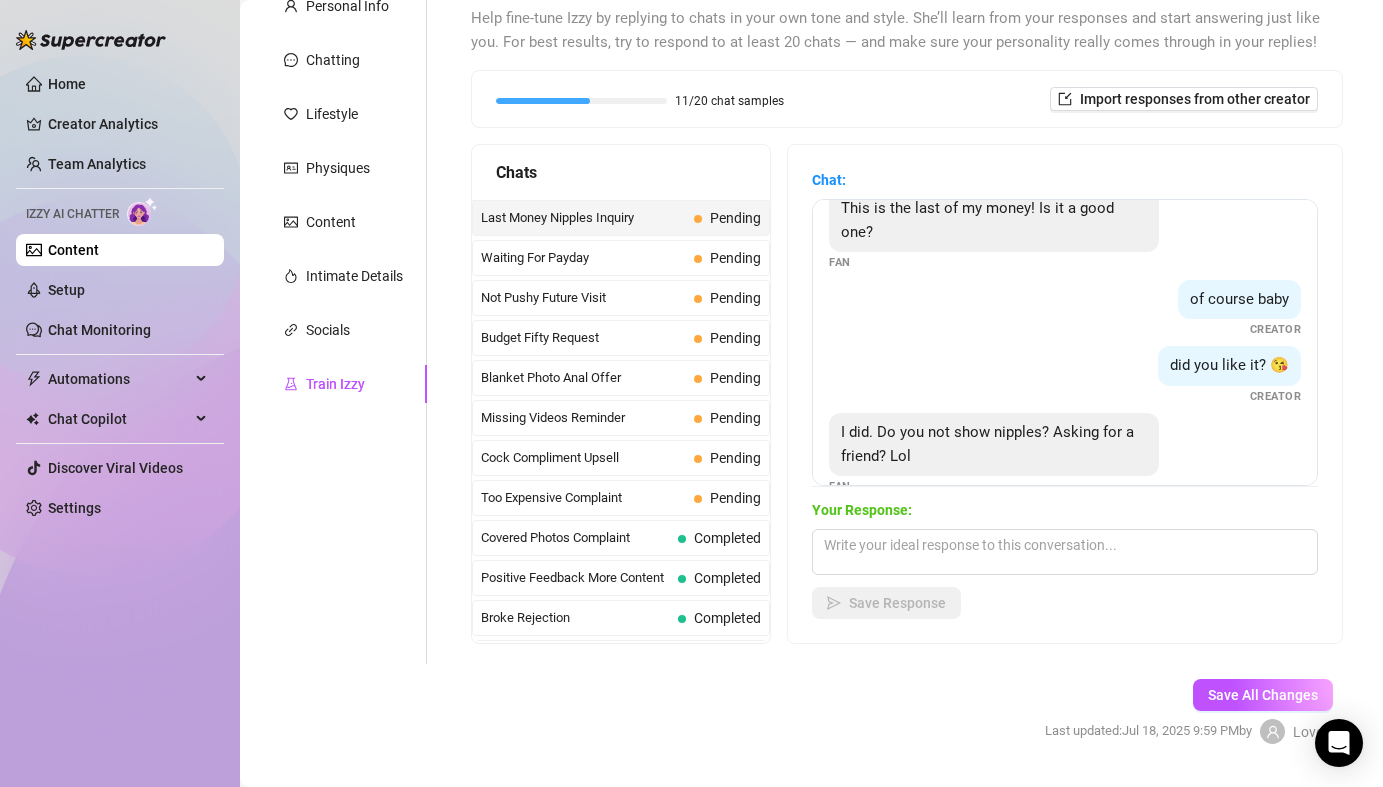 scroll, scrollTop: 38, scrollLeft: 0, axis: vertical 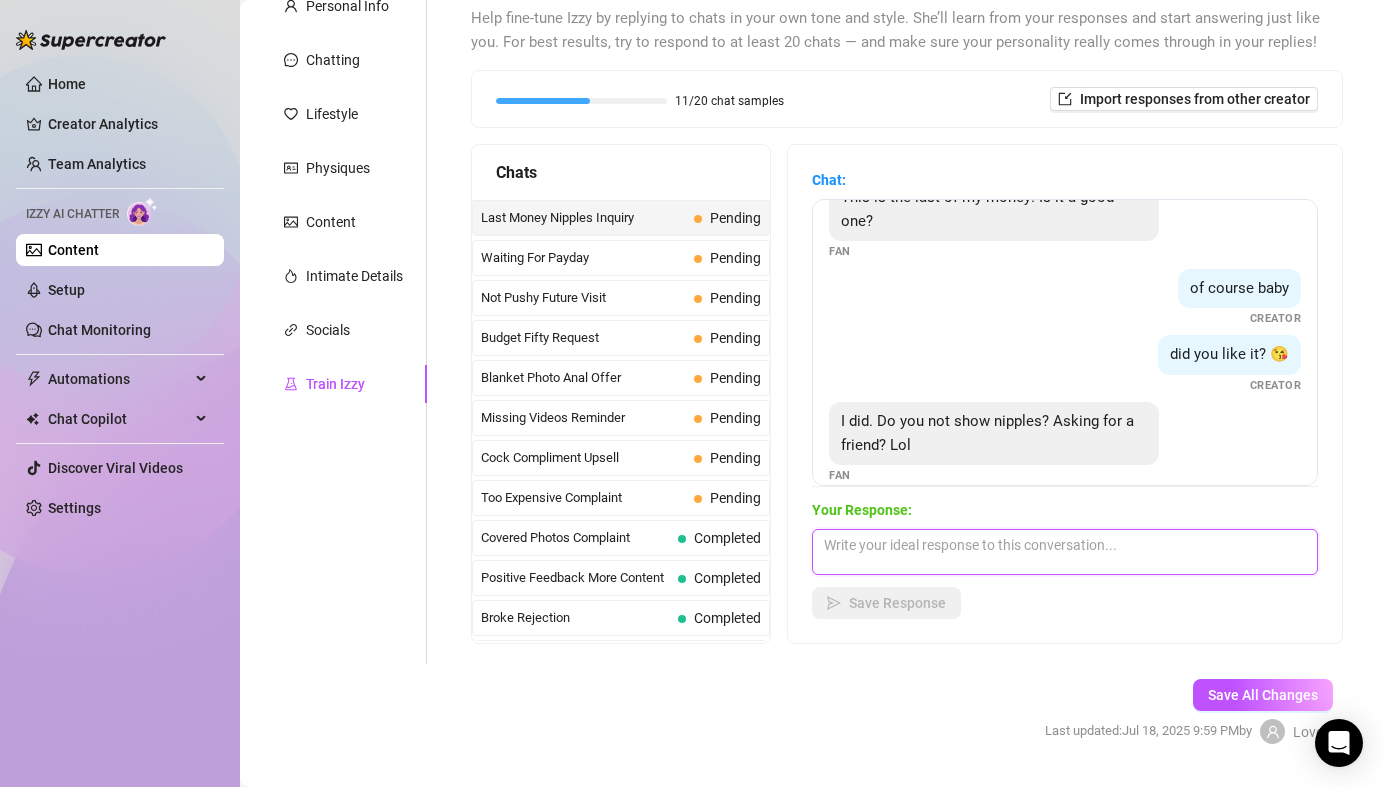 click at bounding box center [1065, 552] 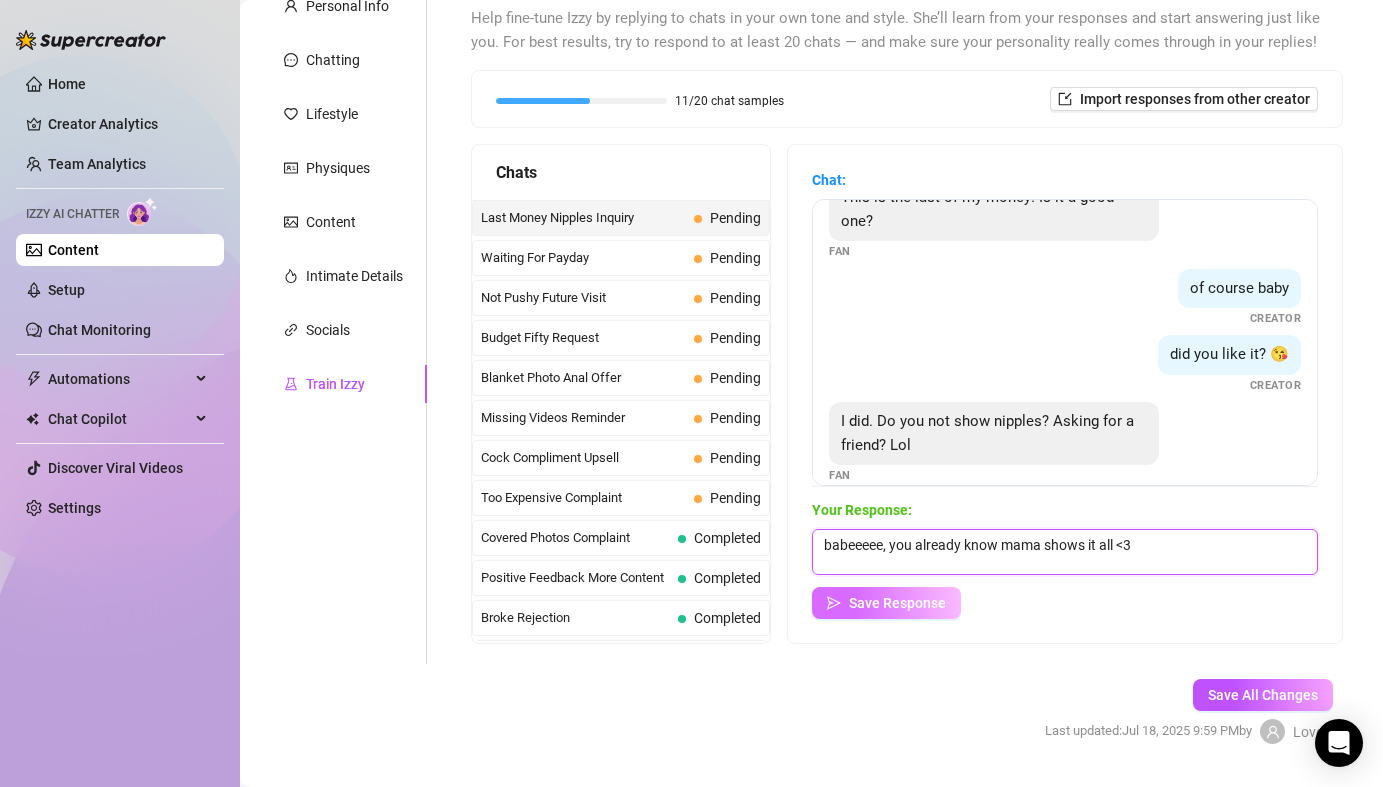 type on "babeeeee, you already know mama shows it all <3" 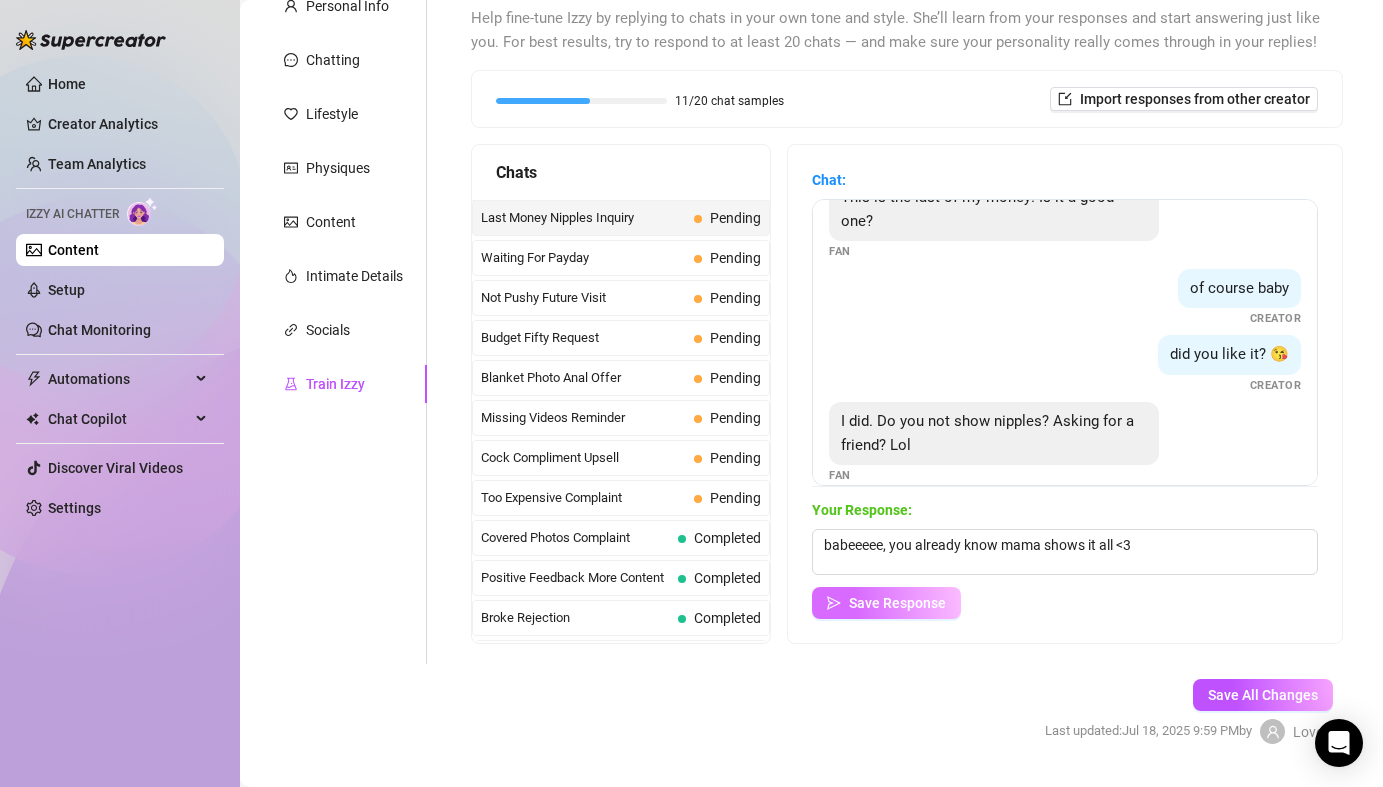 click on "Save Response" at bounding box center (897, 603) 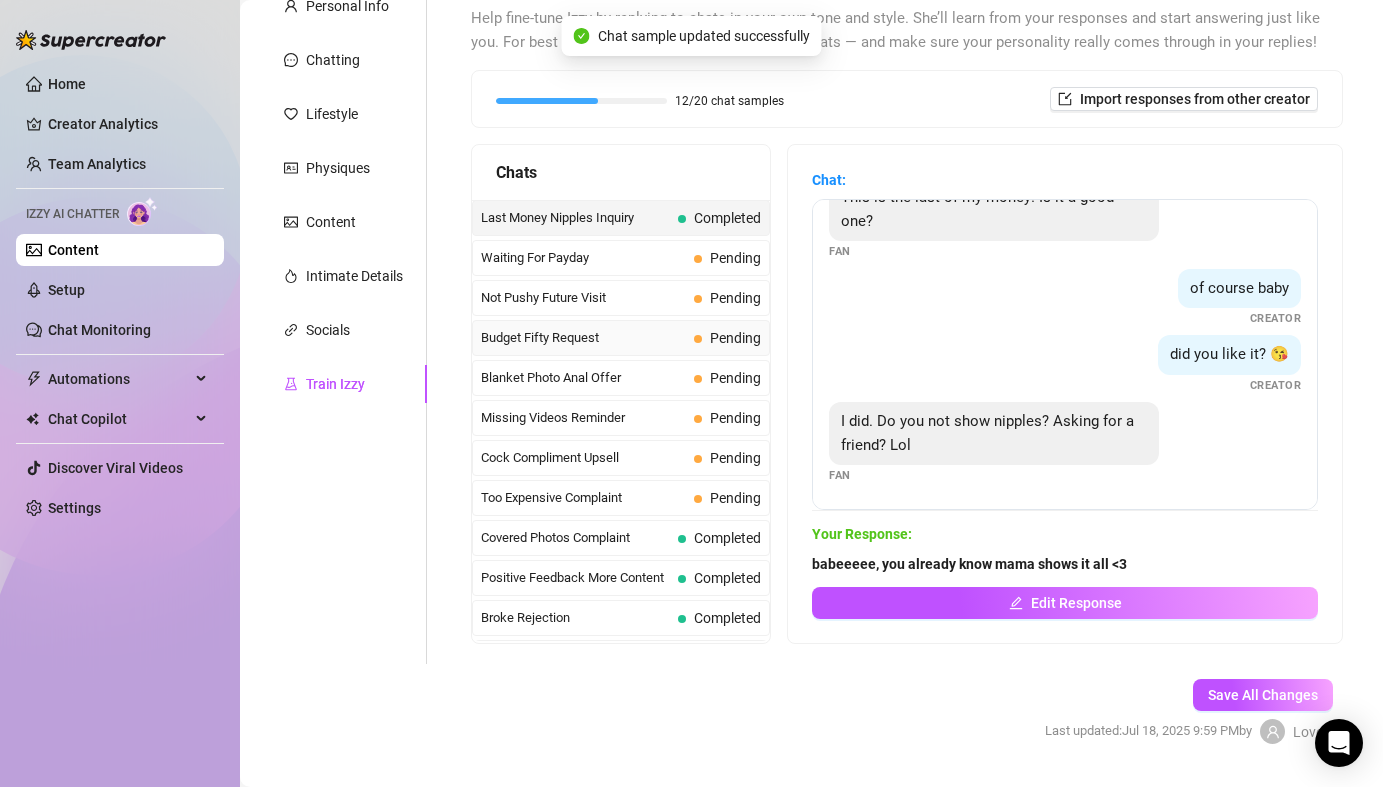 scroll, scrollTop: 14, scrollLeft: 0, axis: vertical 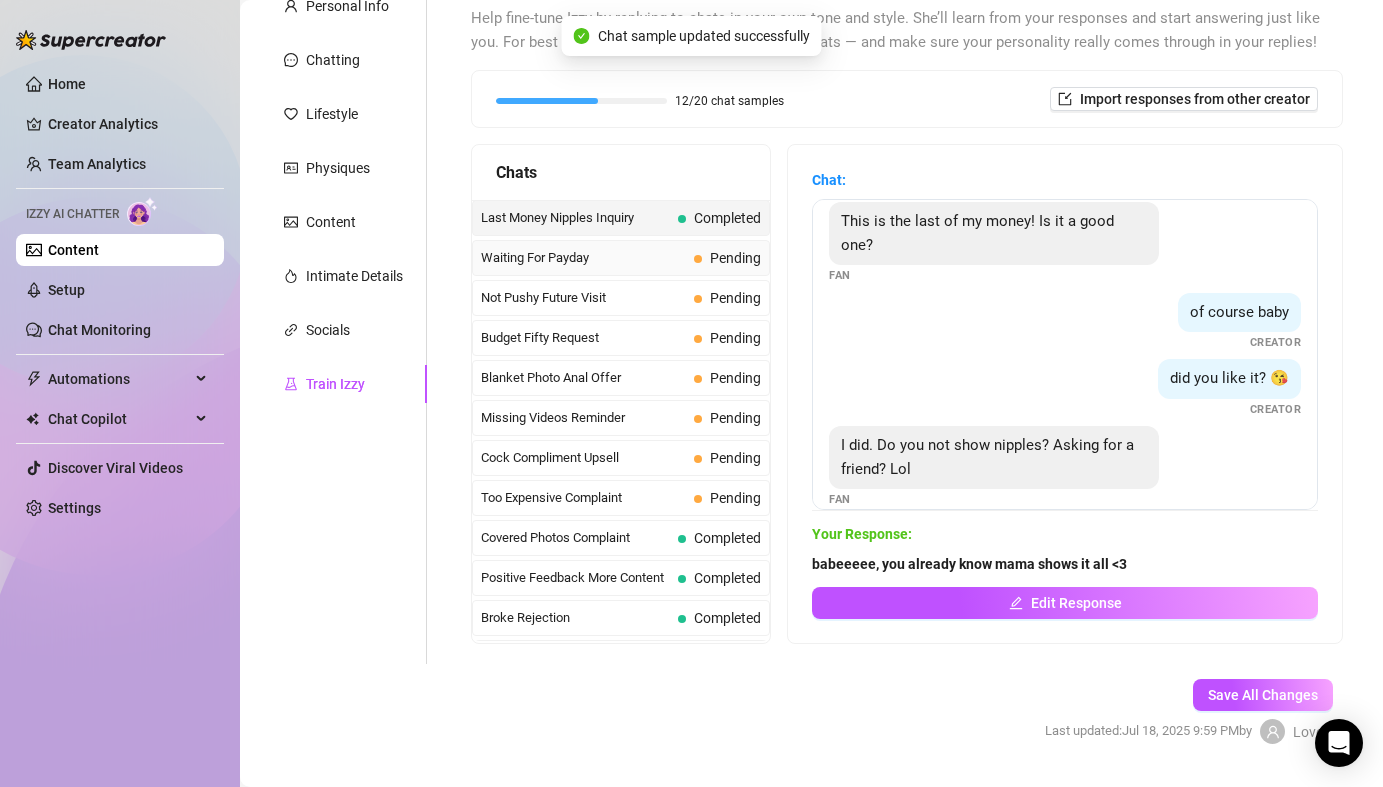 click on "Waiting For Payday" at bounding box center [583, 258] 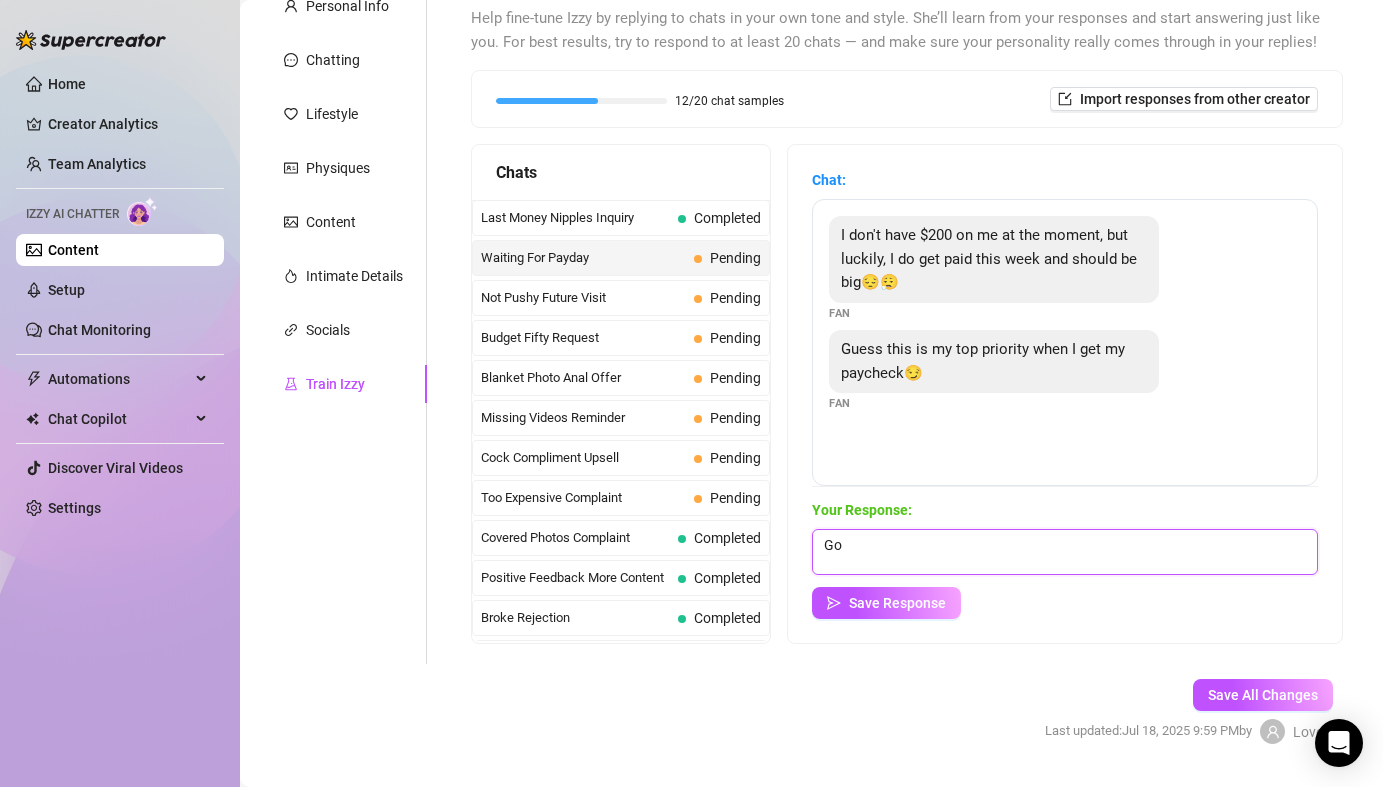 type on "G" 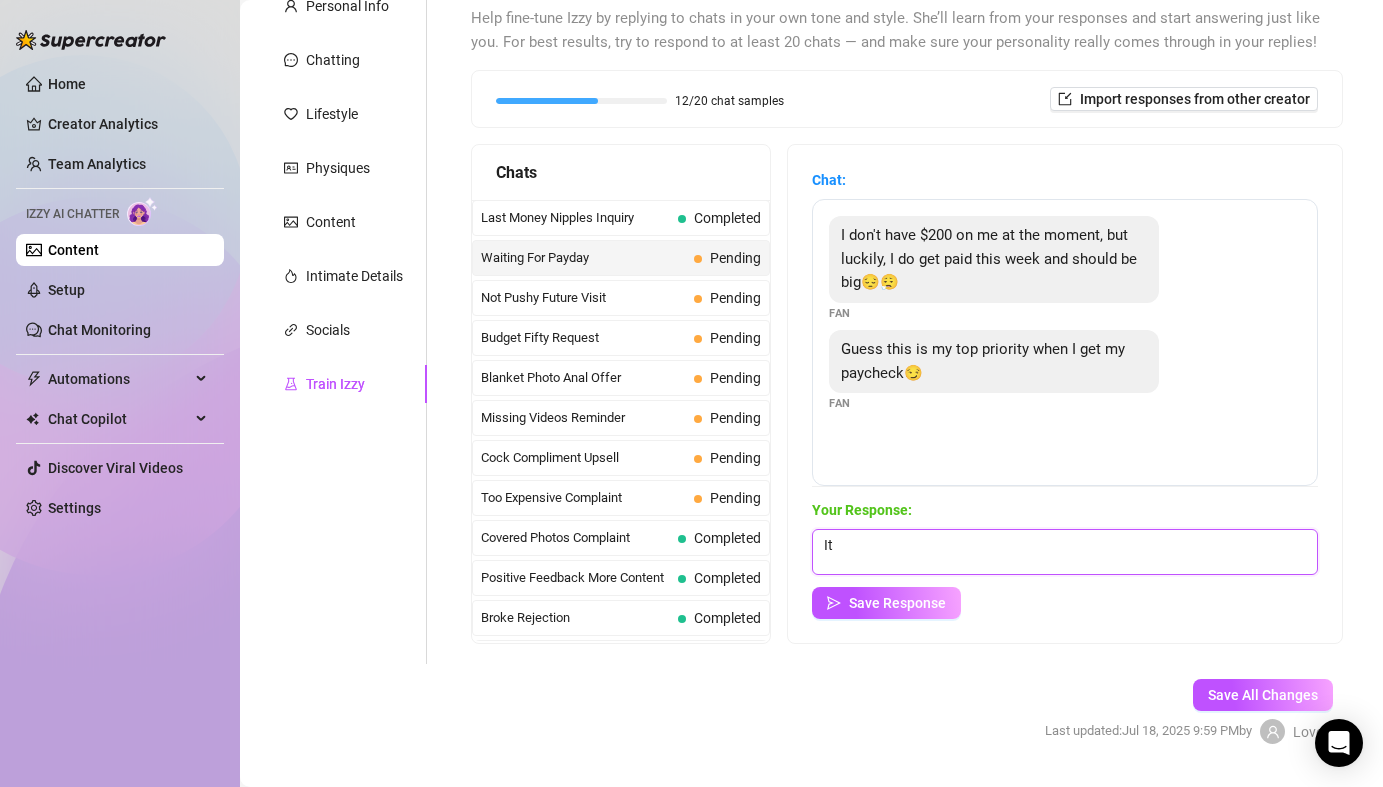 type on "I" 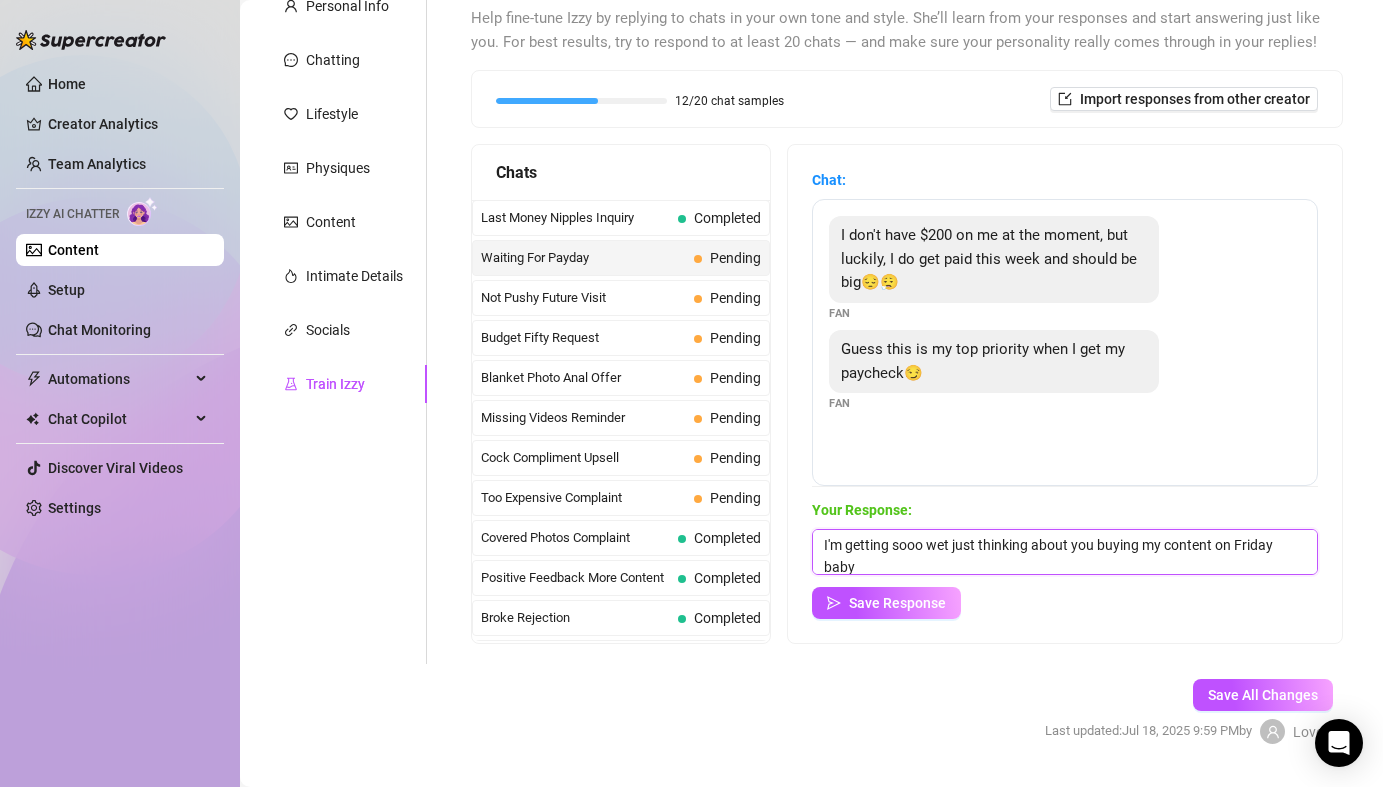 scroll, scrollTop: 1, scrollLeft: 0, axis: vertical 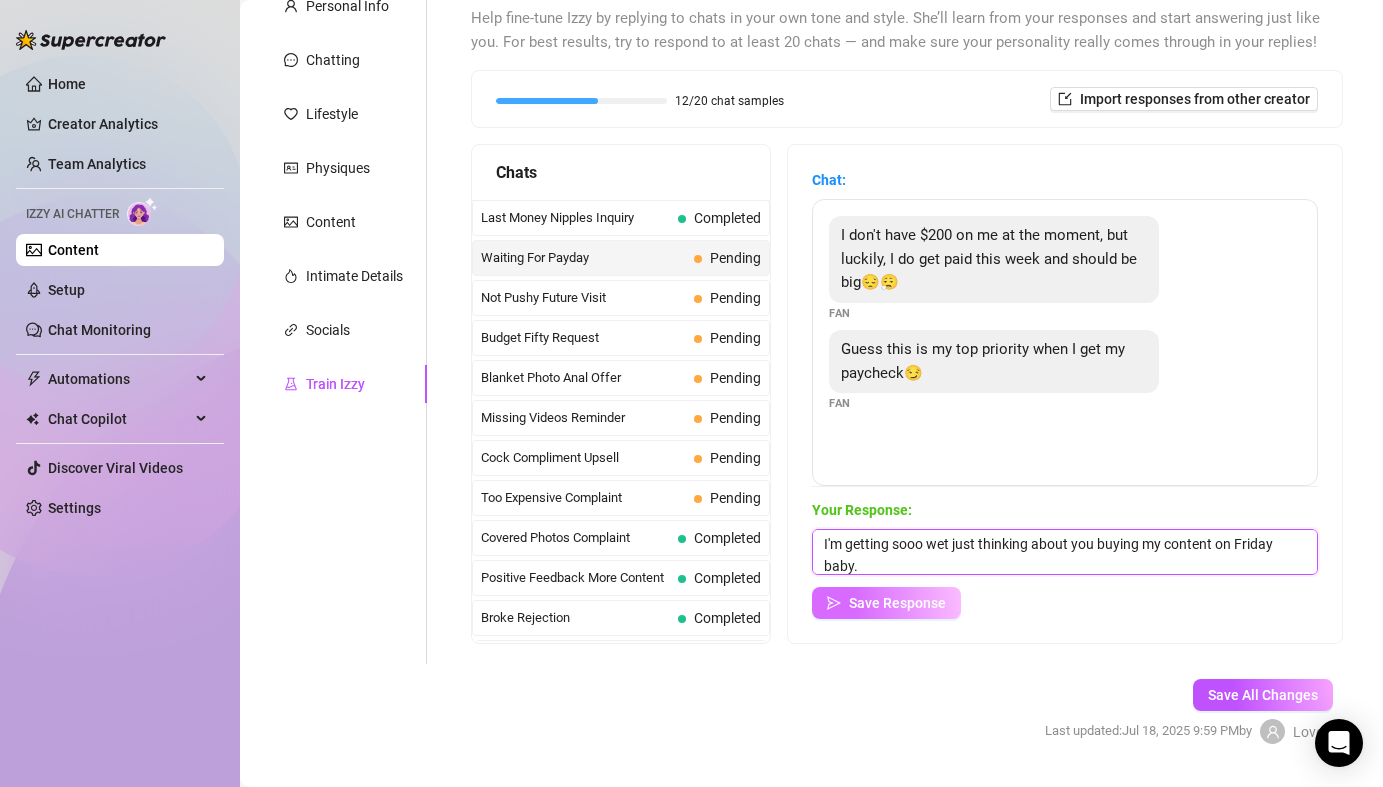 type on "I'm getting sooo wet just thinking about you buying my content on Friday baby." 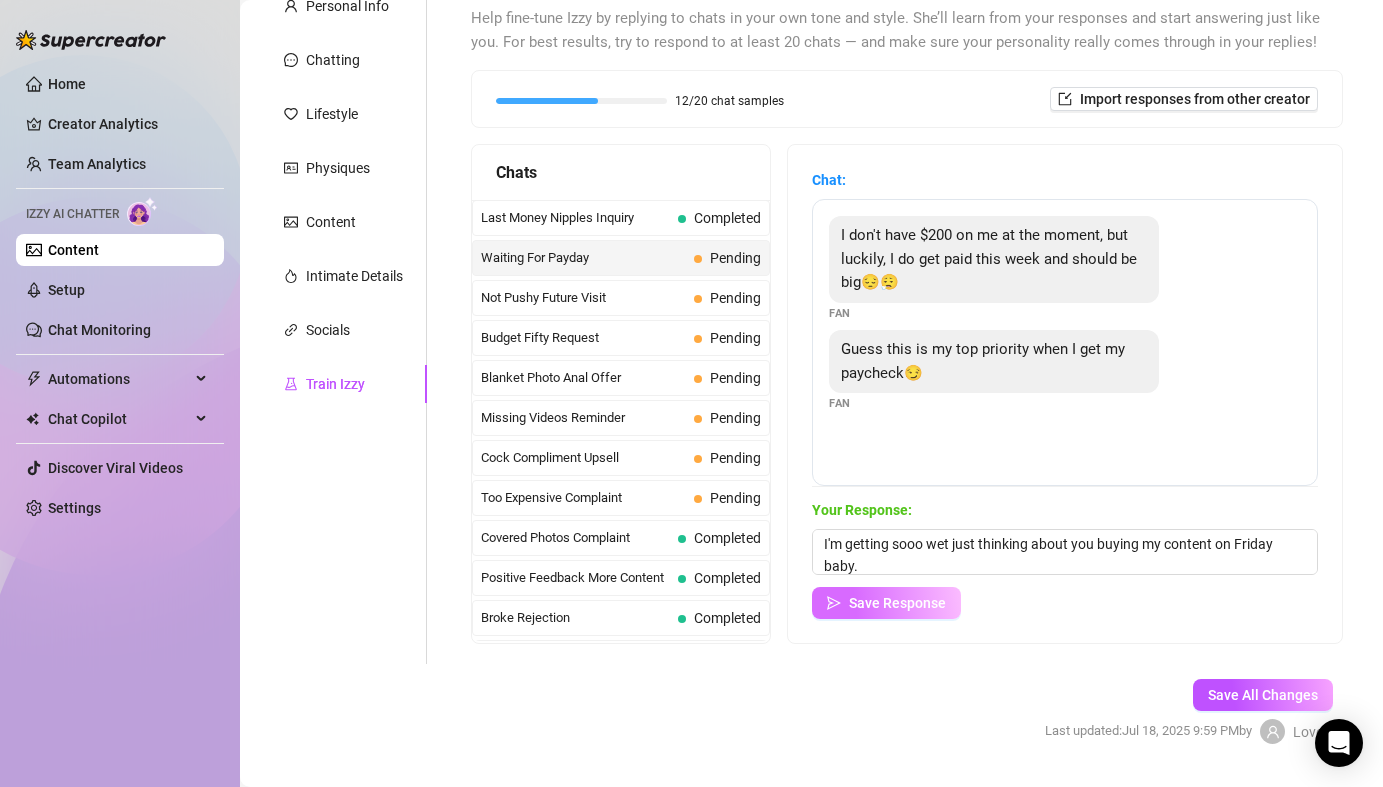 click on "Save Response" at bounding box center (897, 603) 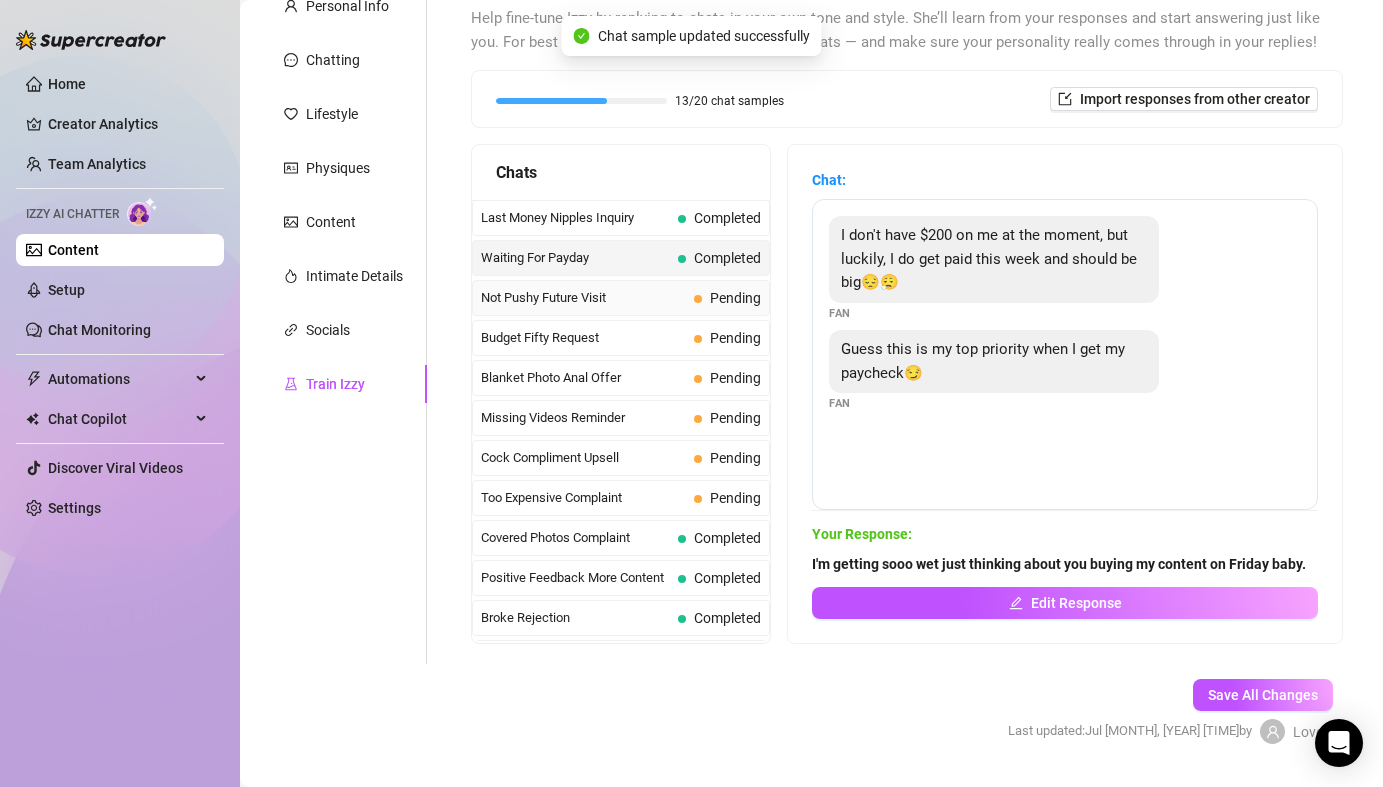 click on "Pending" at bounding box center [735, 298] 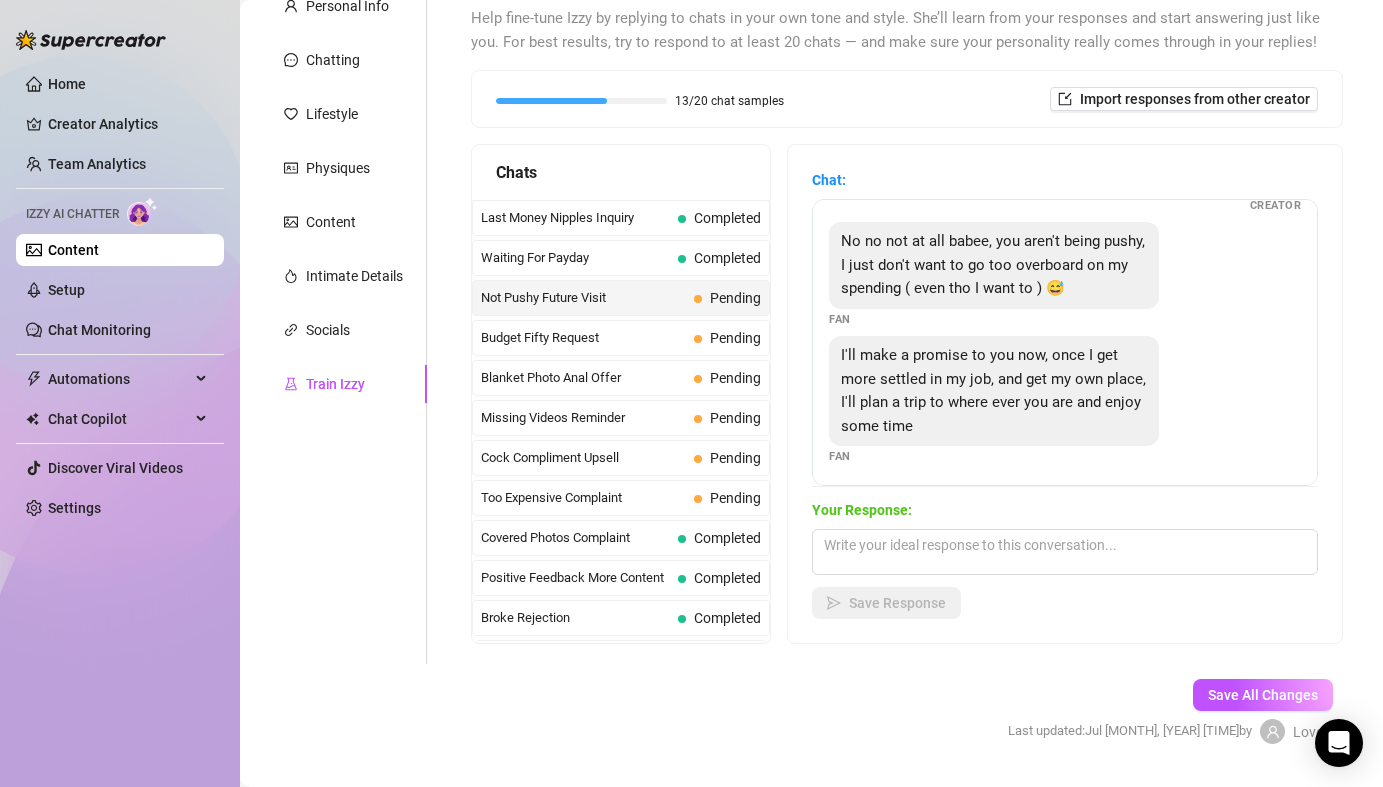 scroll, scrollTop: 112, scrollLeft: 0, axis: vertical 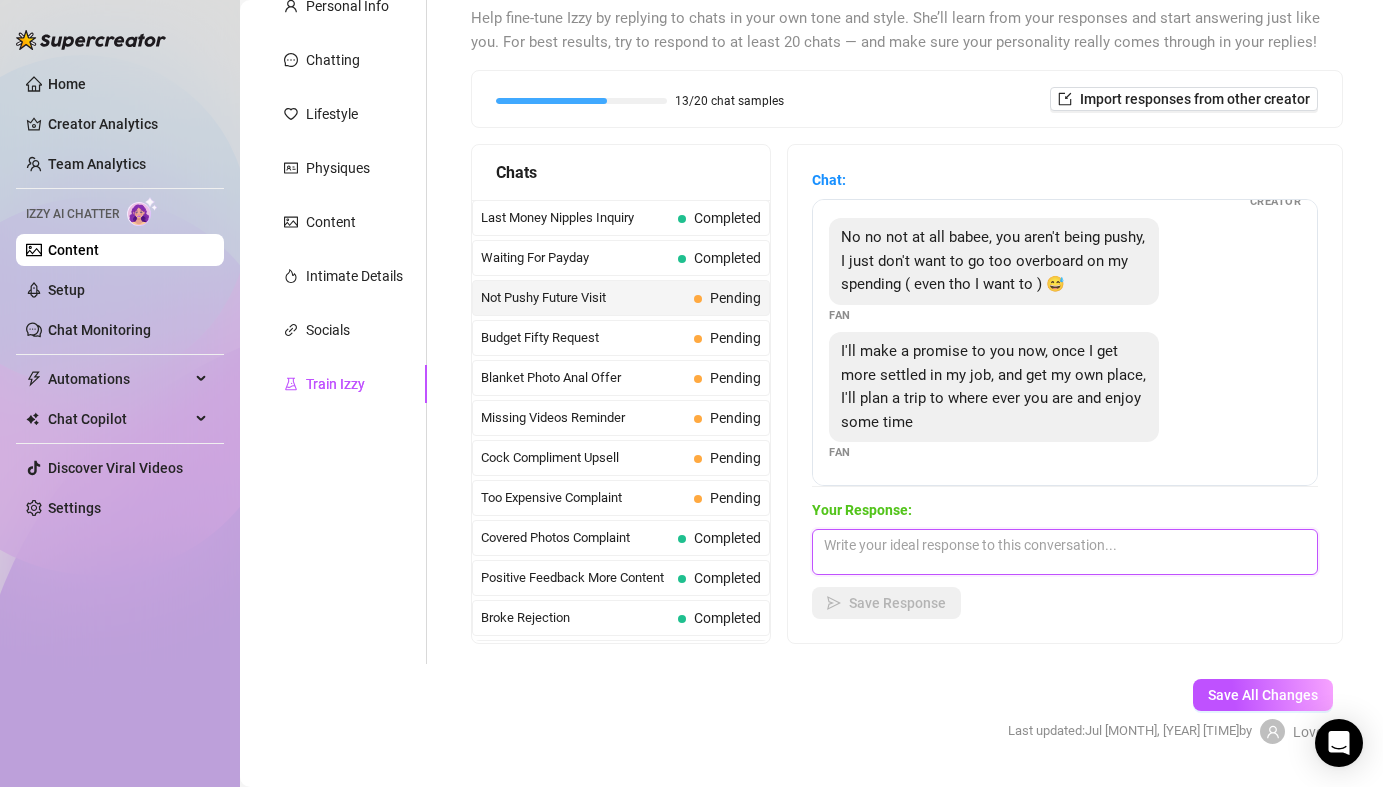 click at bounding box center (1065, 552) 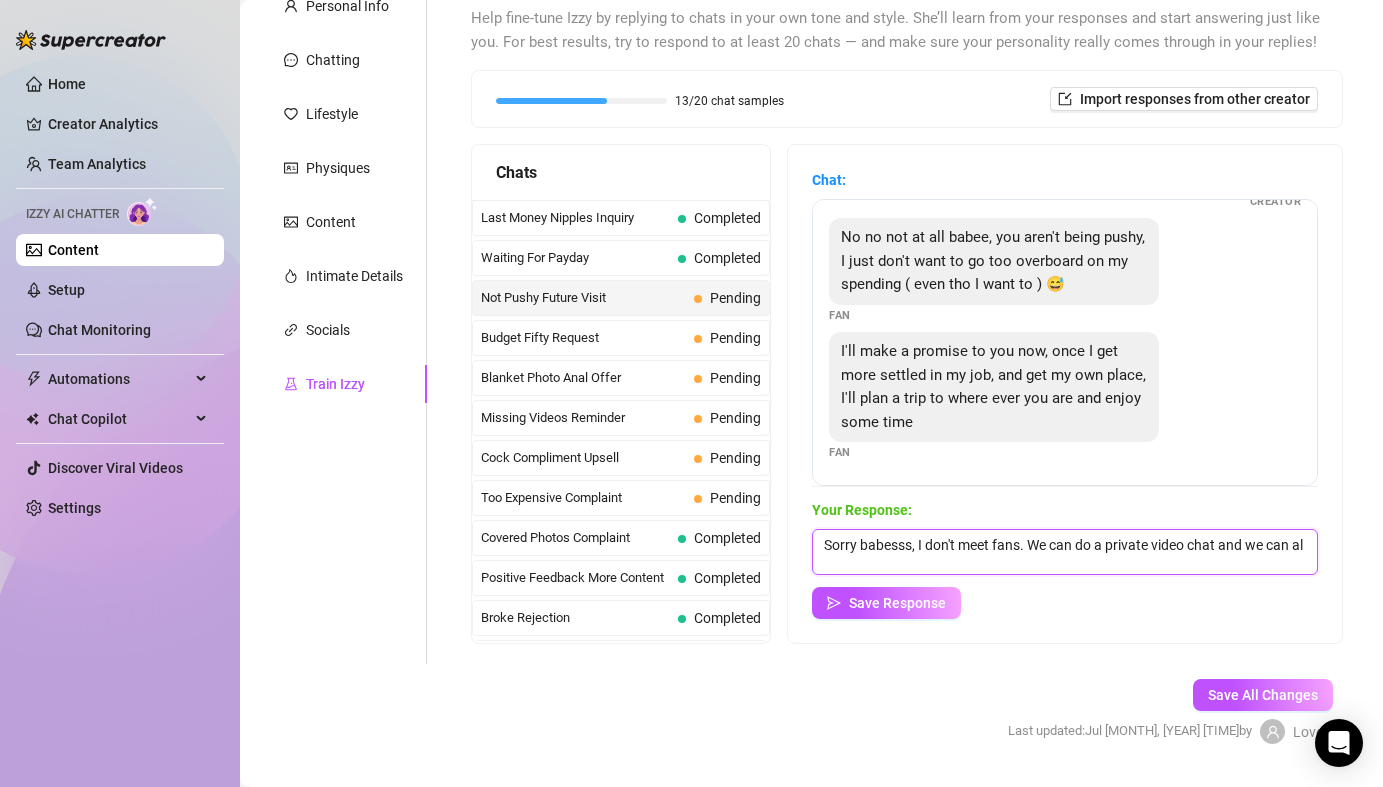 scroll, scrollTop: 1, scrollLeft: 0, axis: vertical 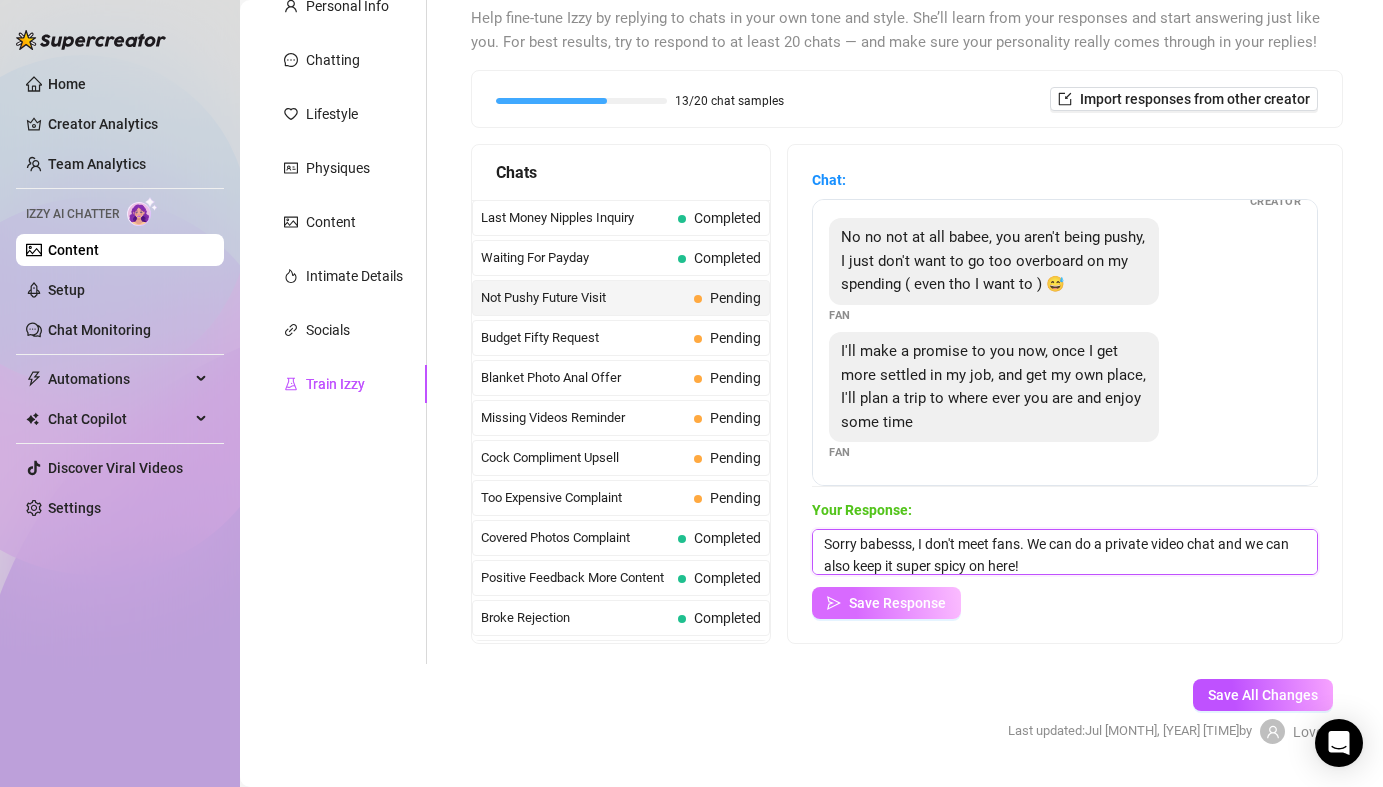 type on "Sorry babesss, I don't meet fans. We can do a private video chat and we can also keep it super spicy on here!" 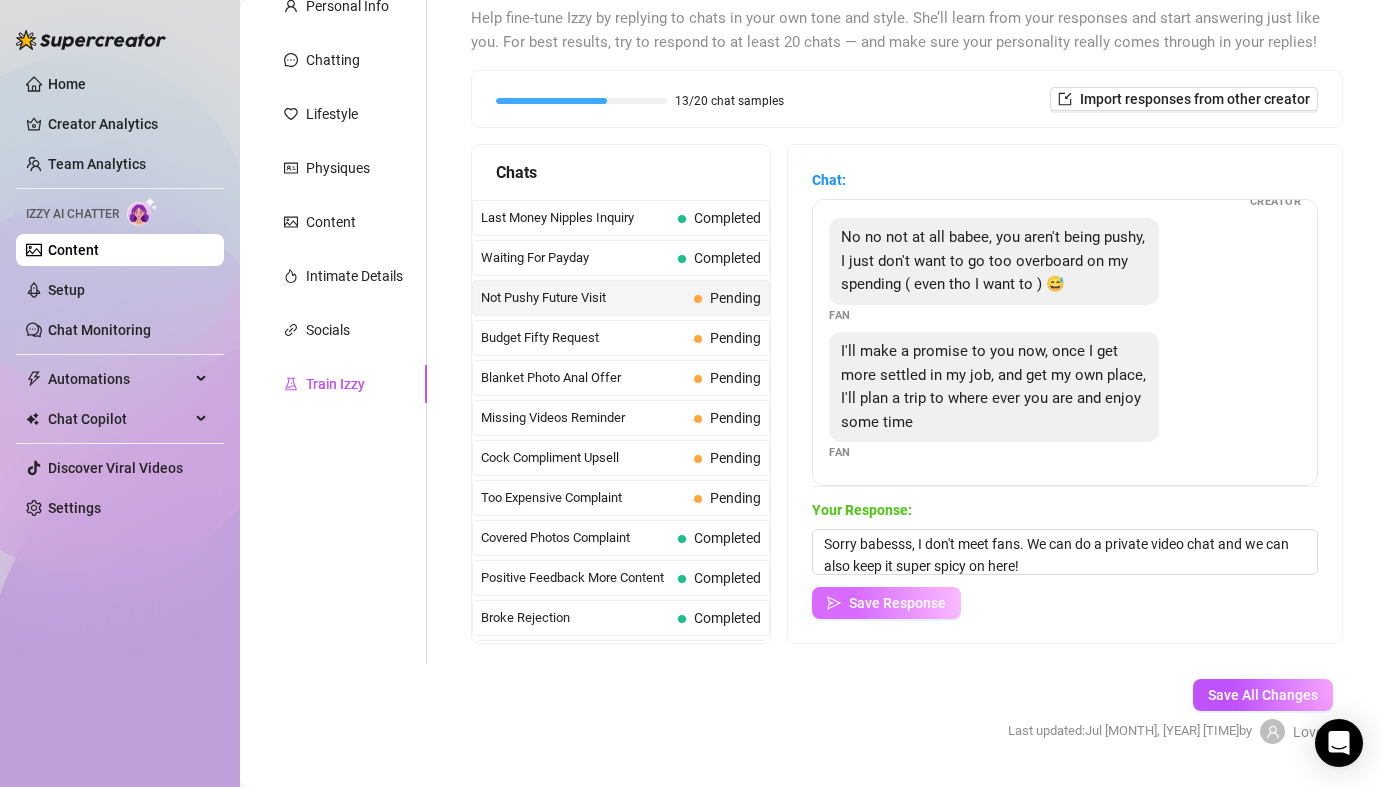 click on "Save Response" at bounding box center [897, 603] 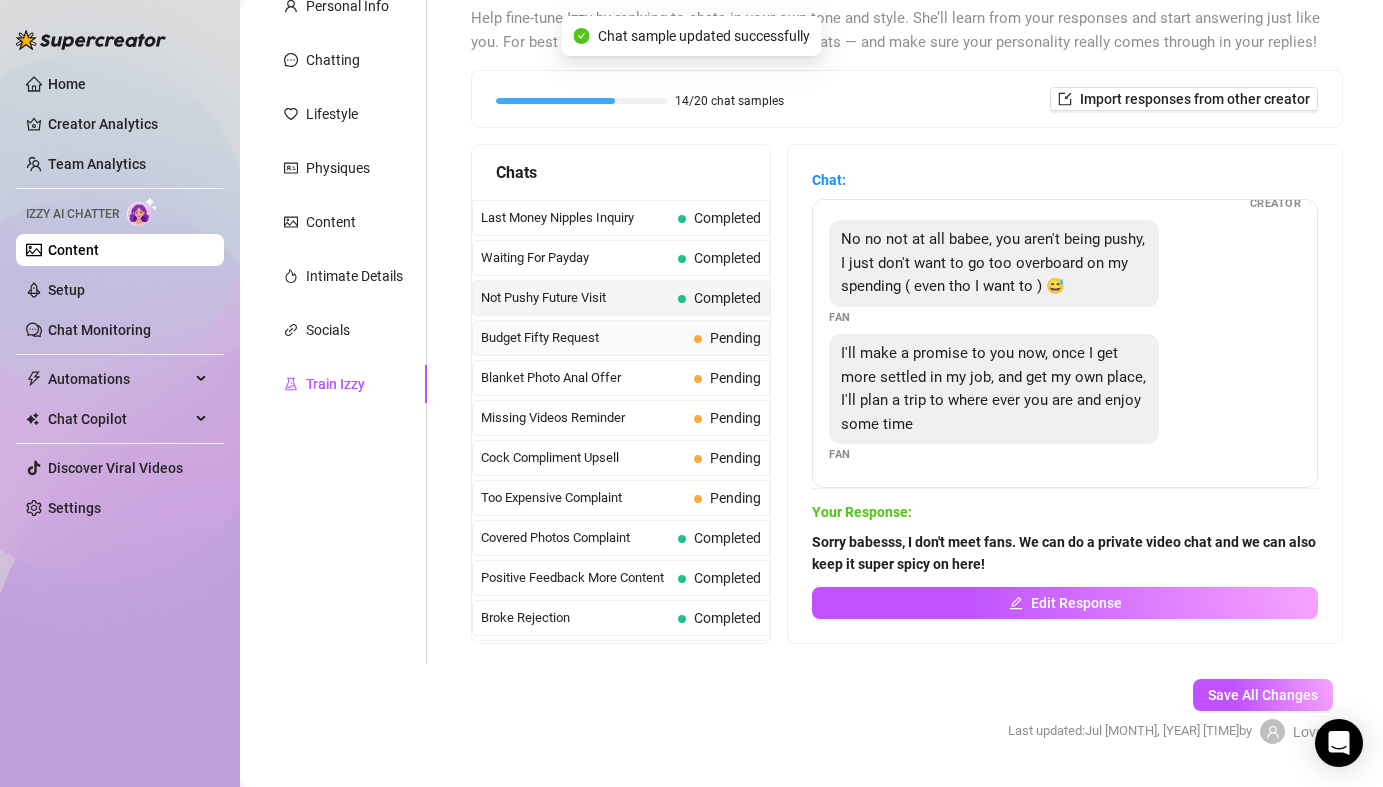scroll, scrollTop: 110, scrollLeft: 0, axis: vertical 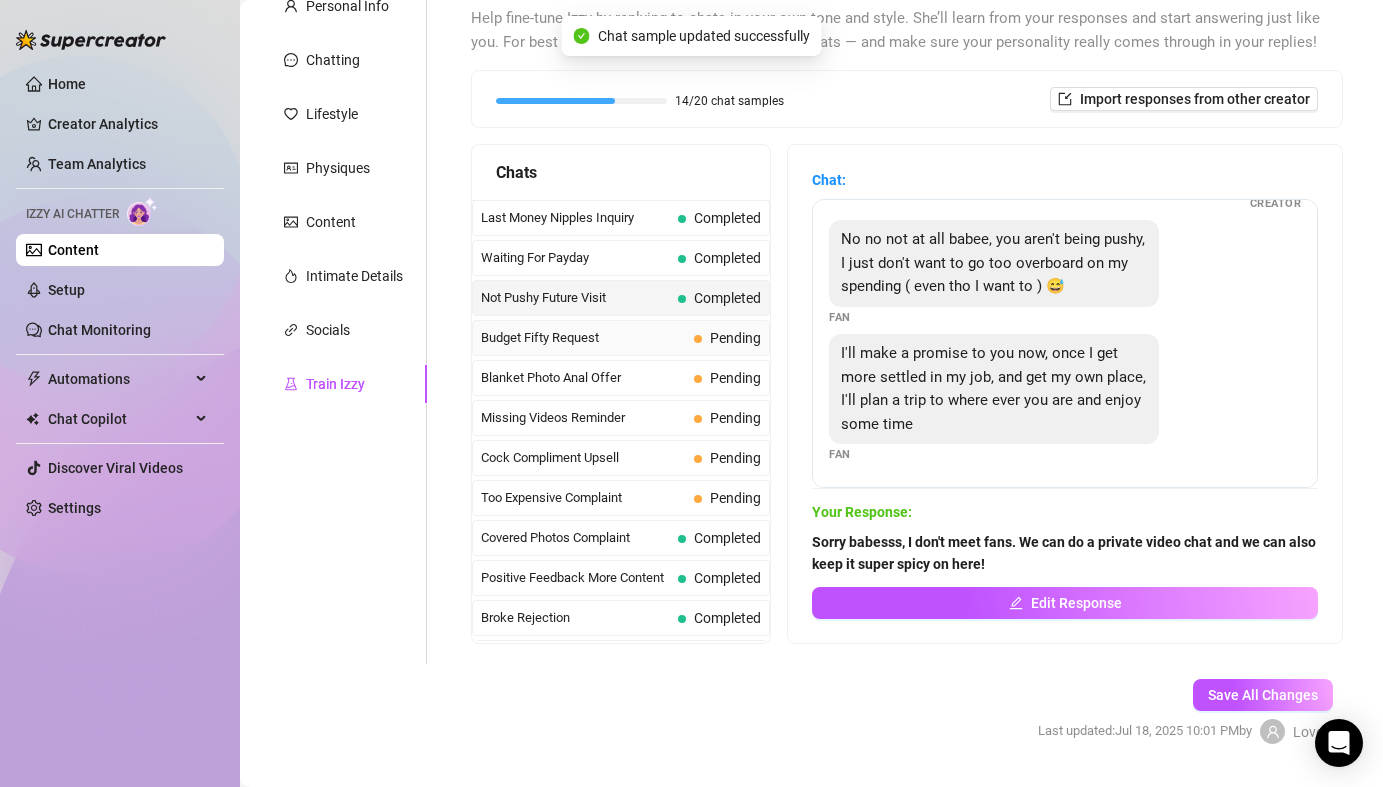 click on "Budget Fifty Request" at bounding box center [583, 338] 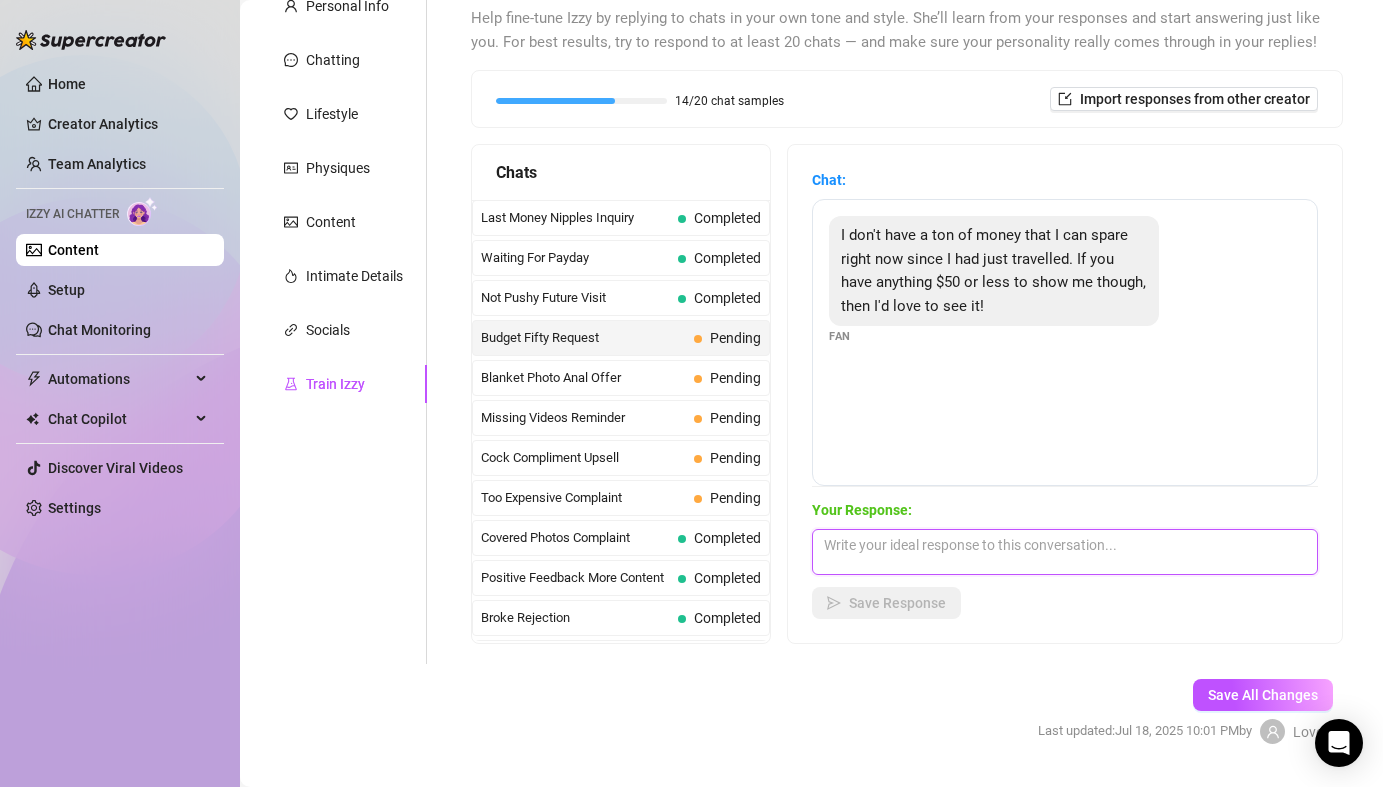 click at bounding box center (1065, 552) 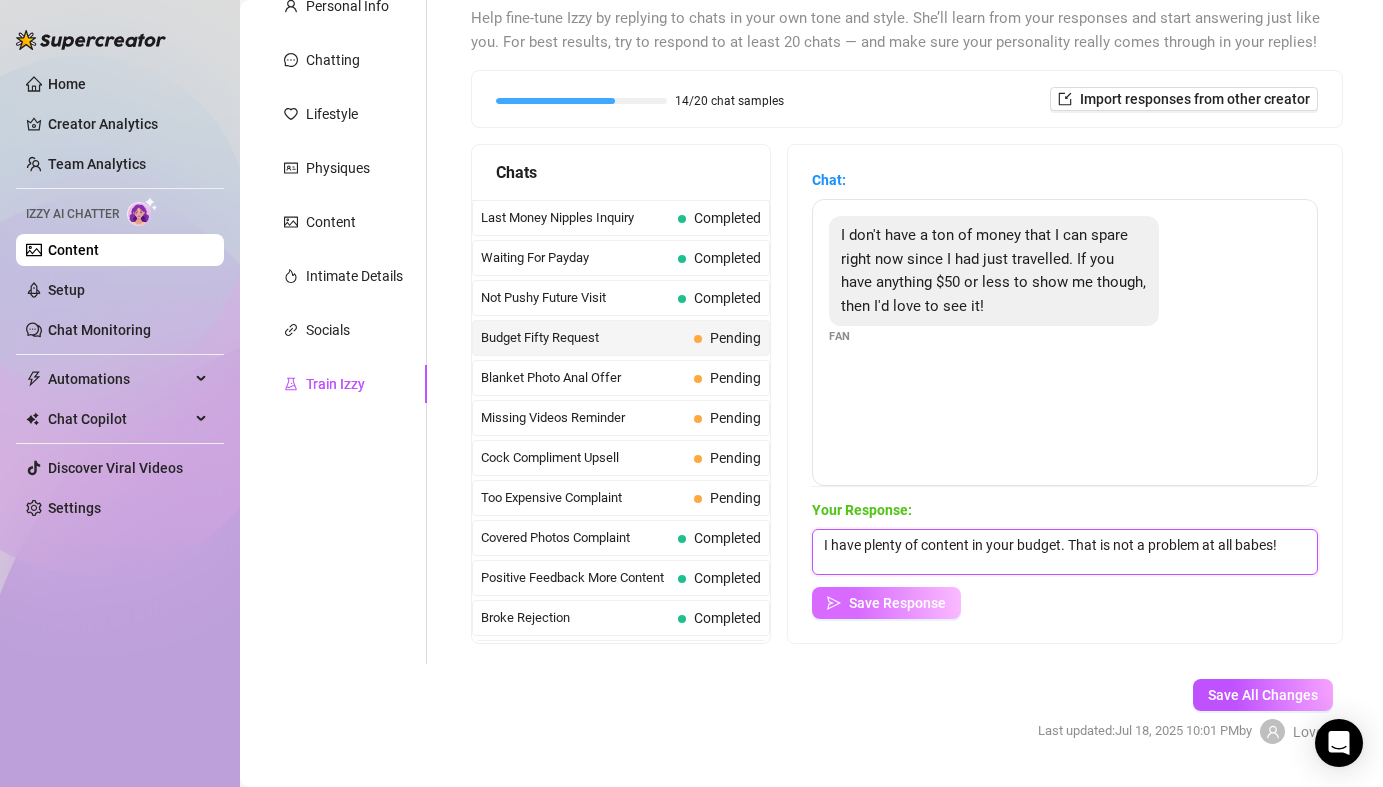 type on "I have plenty of content in your budget. That is not a problem at all babes!" 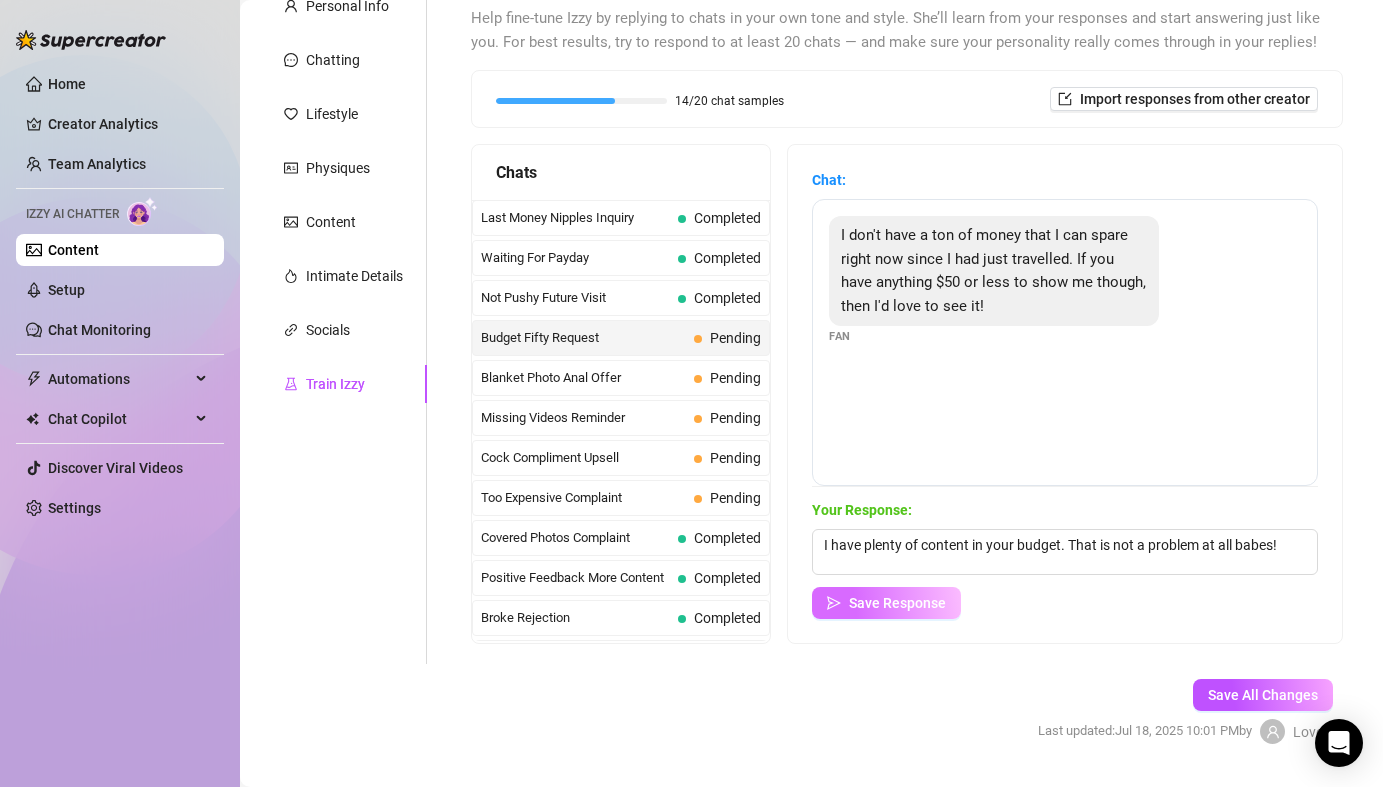 click on "Save Response" at bounding box center [886, 603] 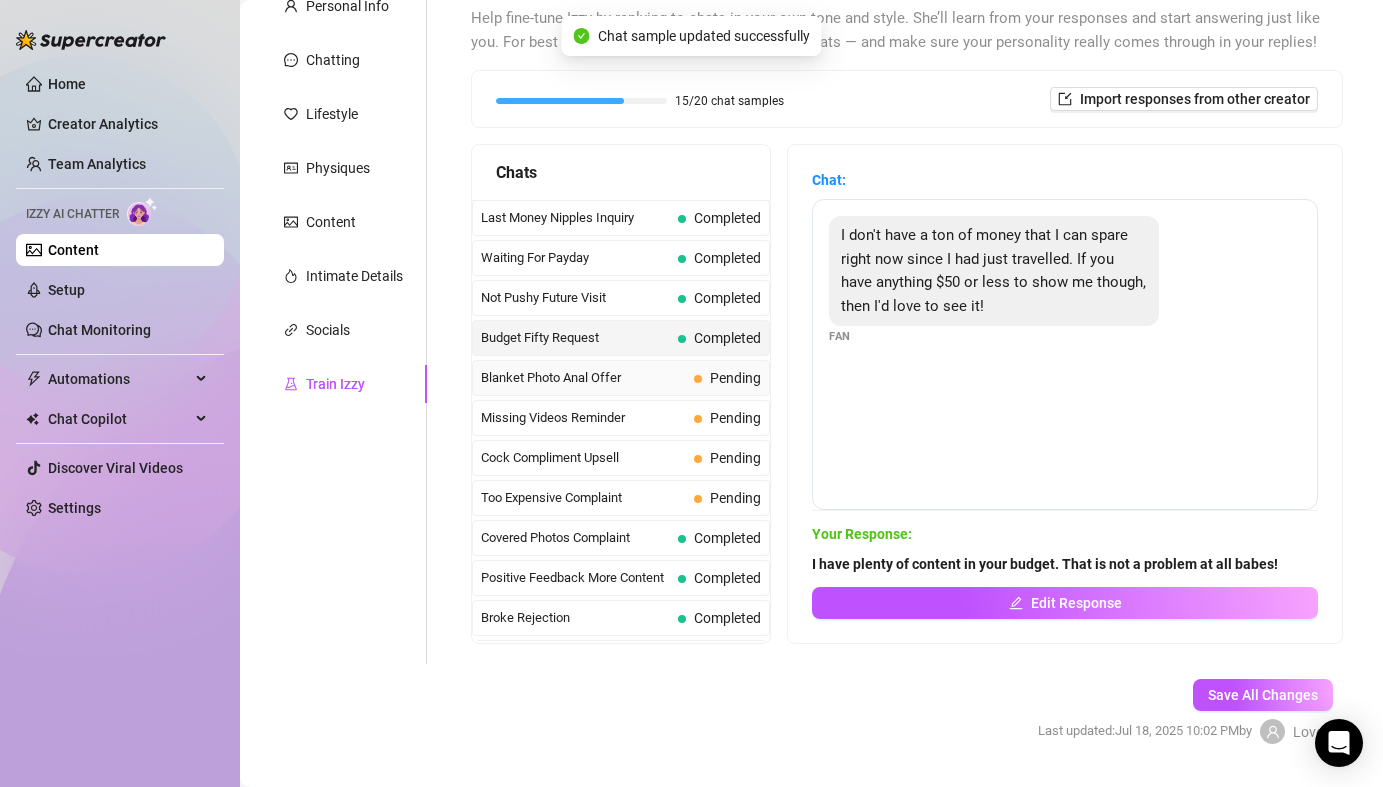 click on "Pending" at bounding box center [727, 378] 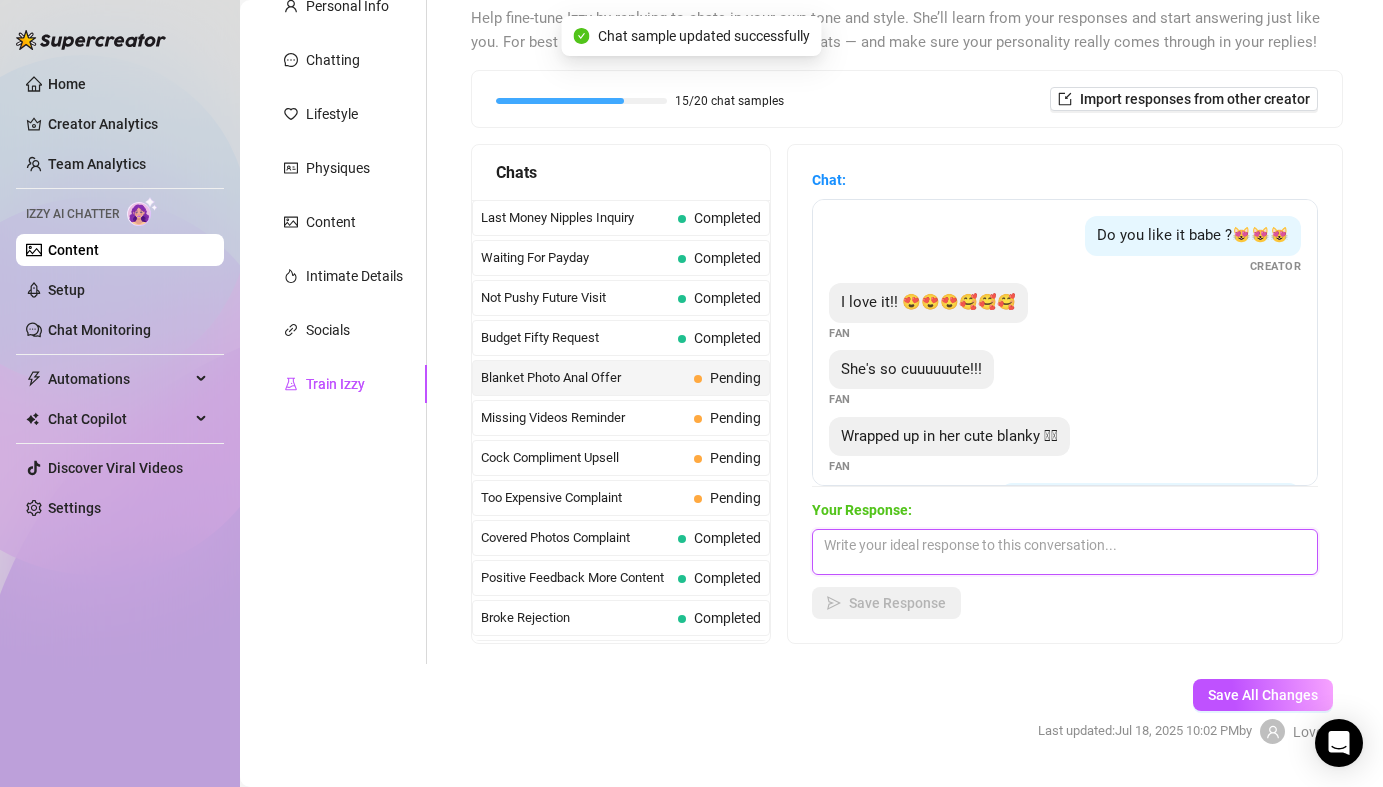 click at bounding box center (1065, 552) 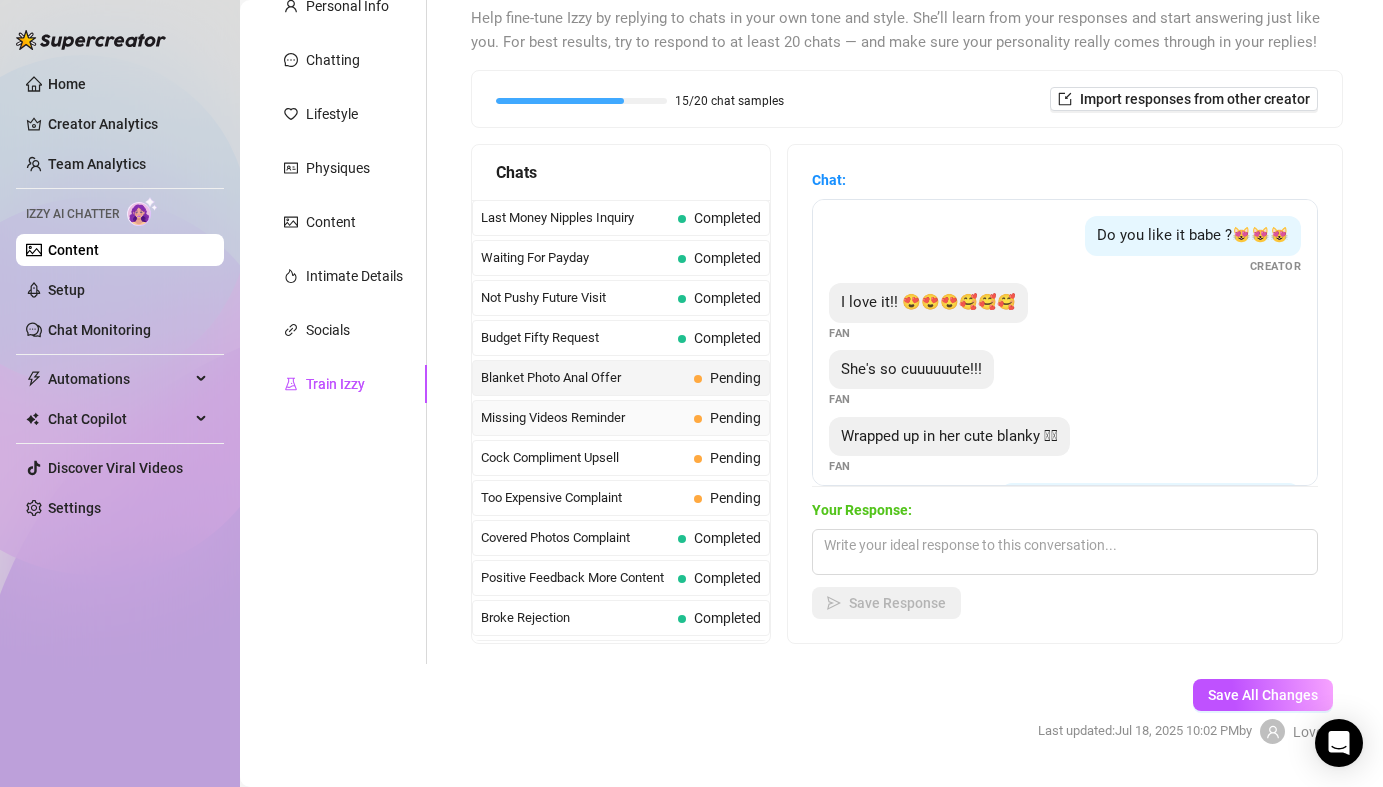 click on "Pending" at bounding box center (735, 418) 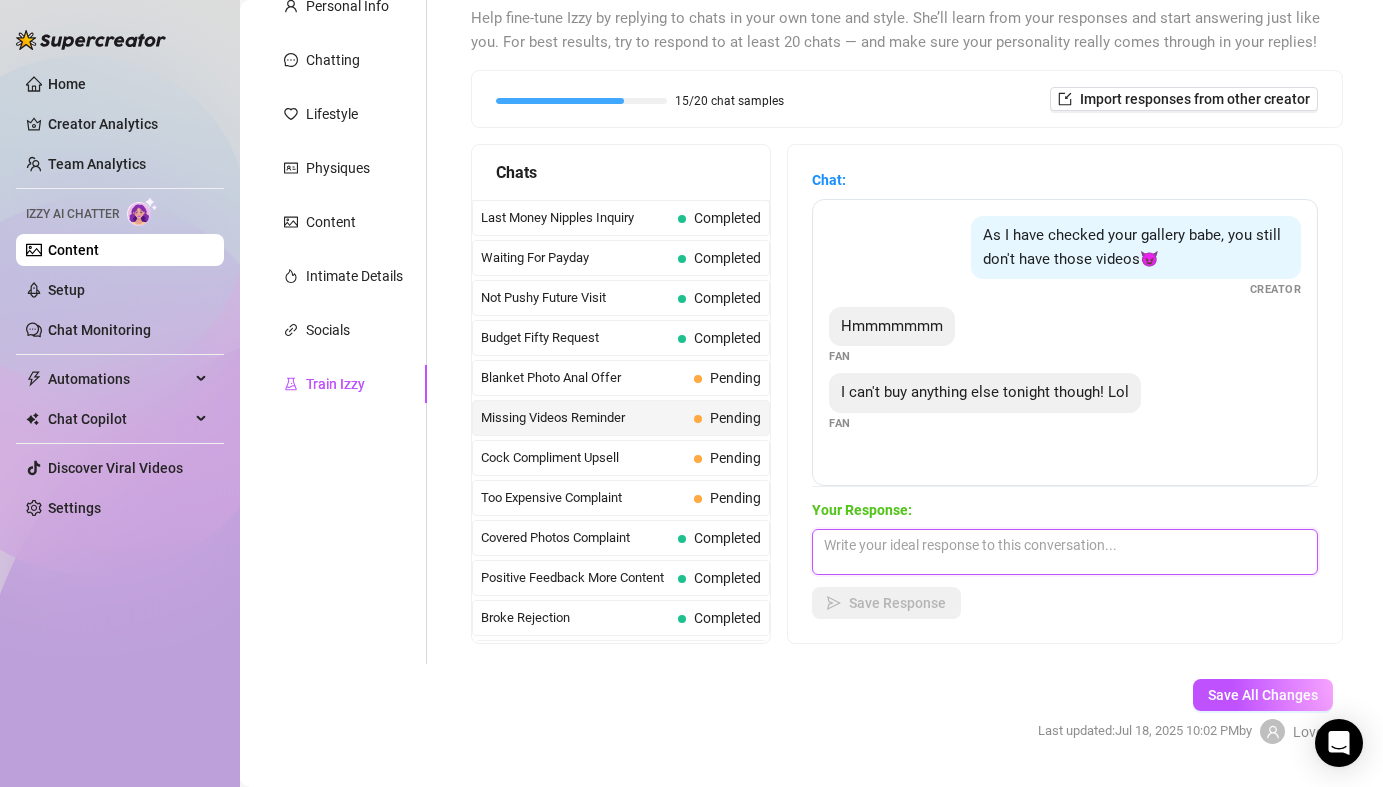 click at bounding box center (1065, 552) 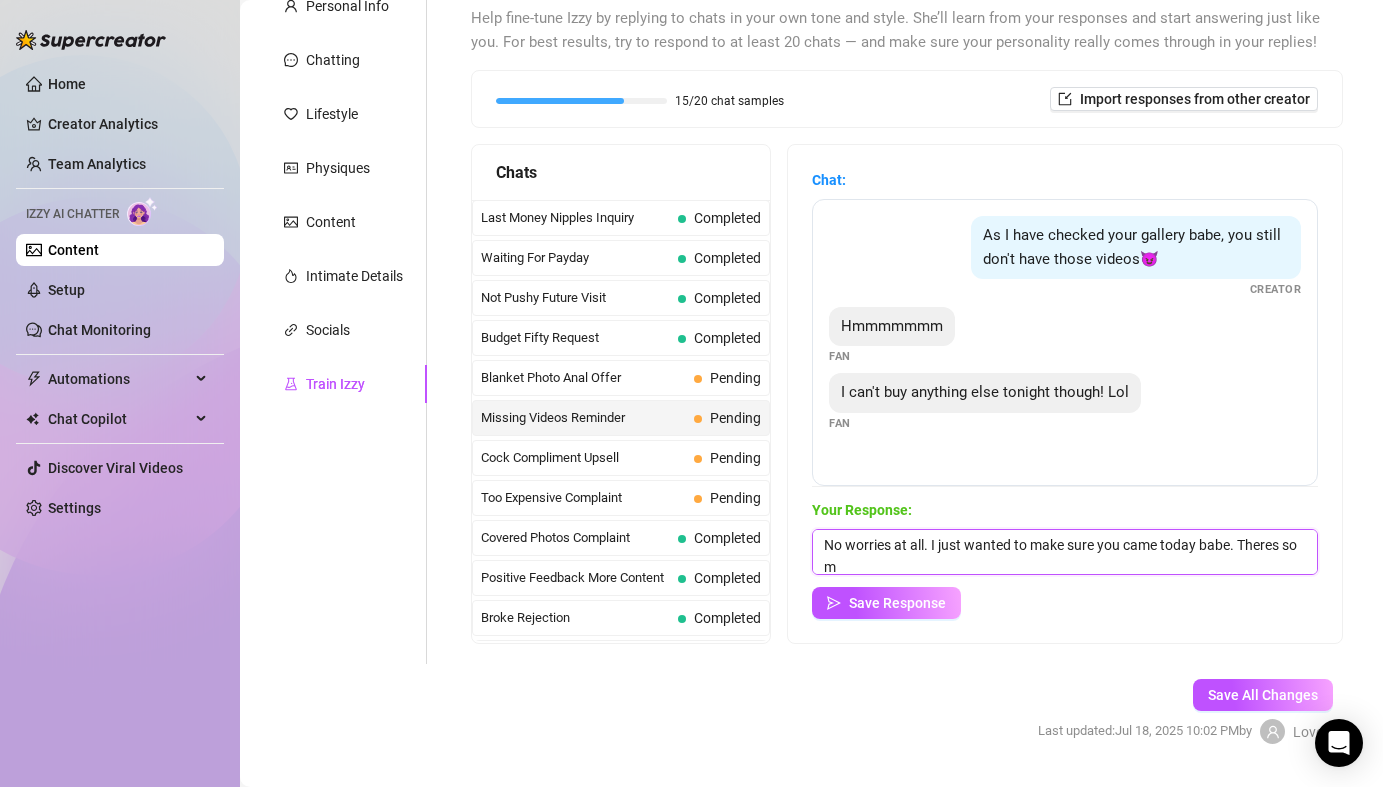 scroll, scrollTop: 1, scrollLeft: 0, axis: vertical 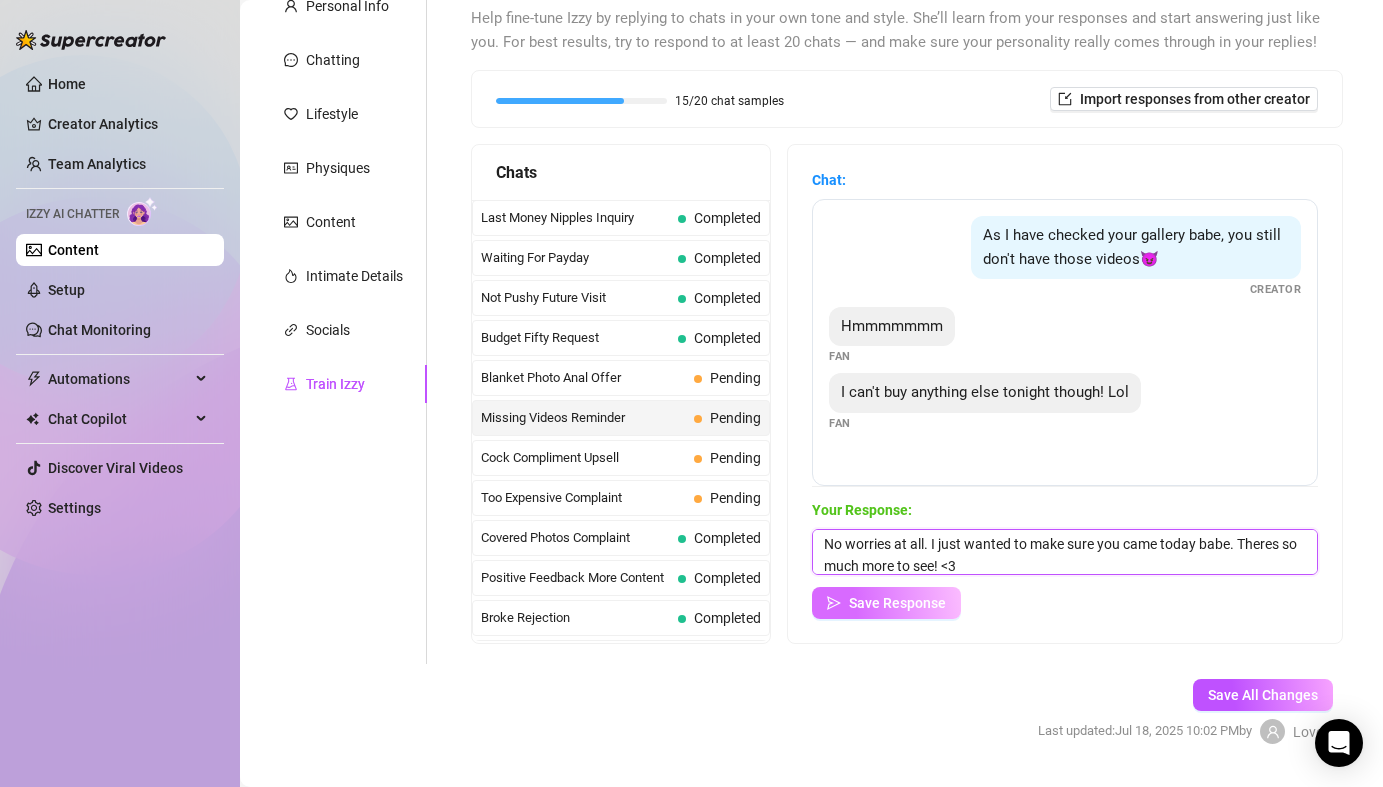 type on "No worries at all. I just wanted to make sure you came today babe. Theres so much more to see! <3" 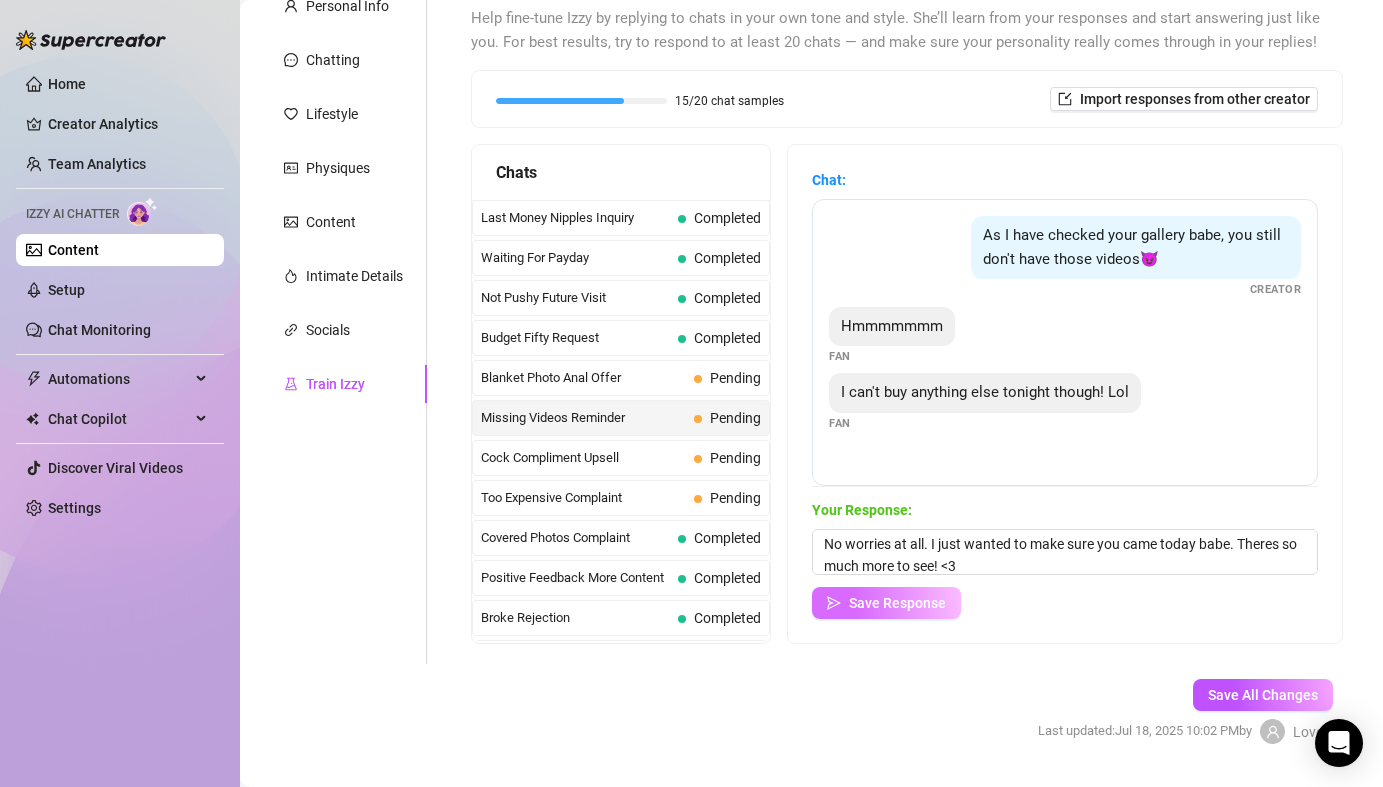 click on "Save Response" at bounding box center (897, 603) 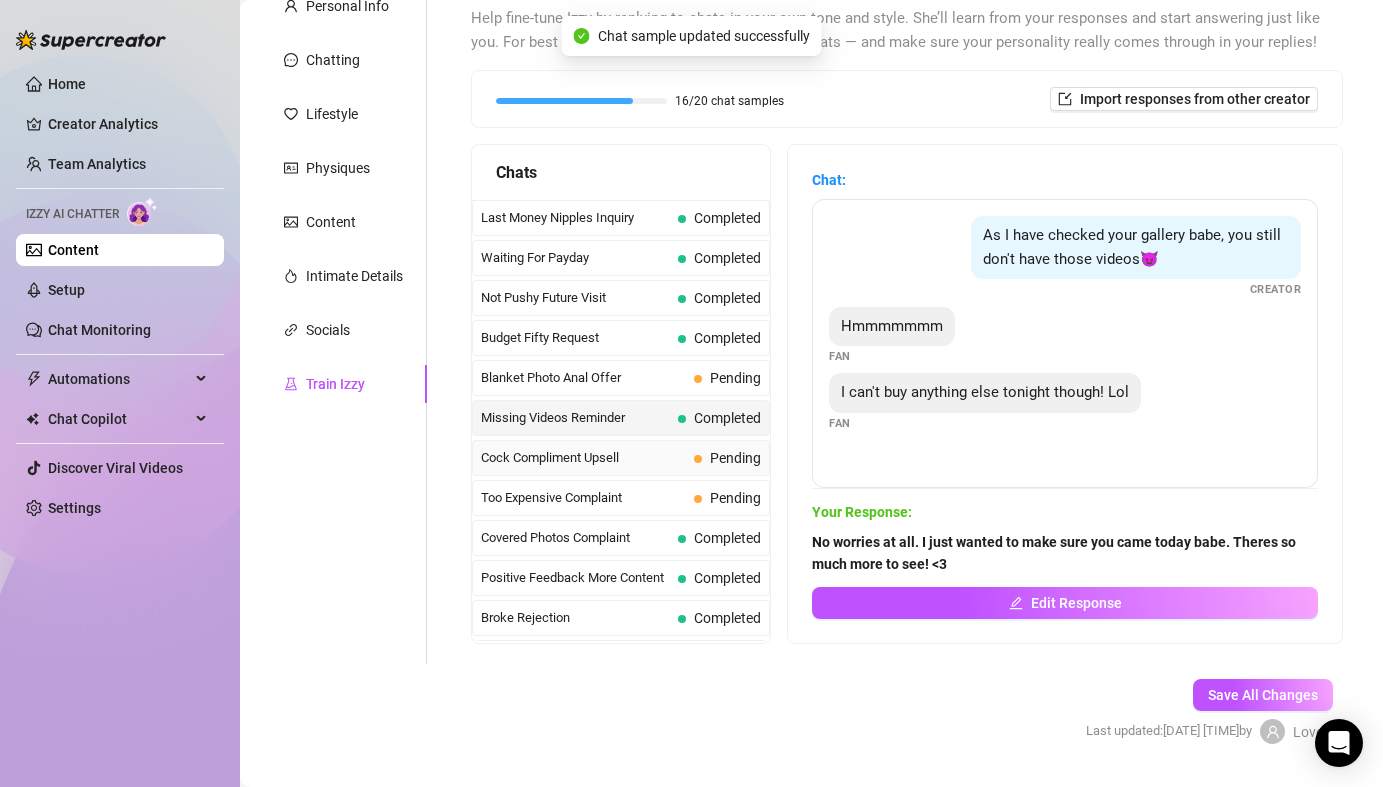 click on "Cock Compliment Upsell" at bounding box center (583, 458) 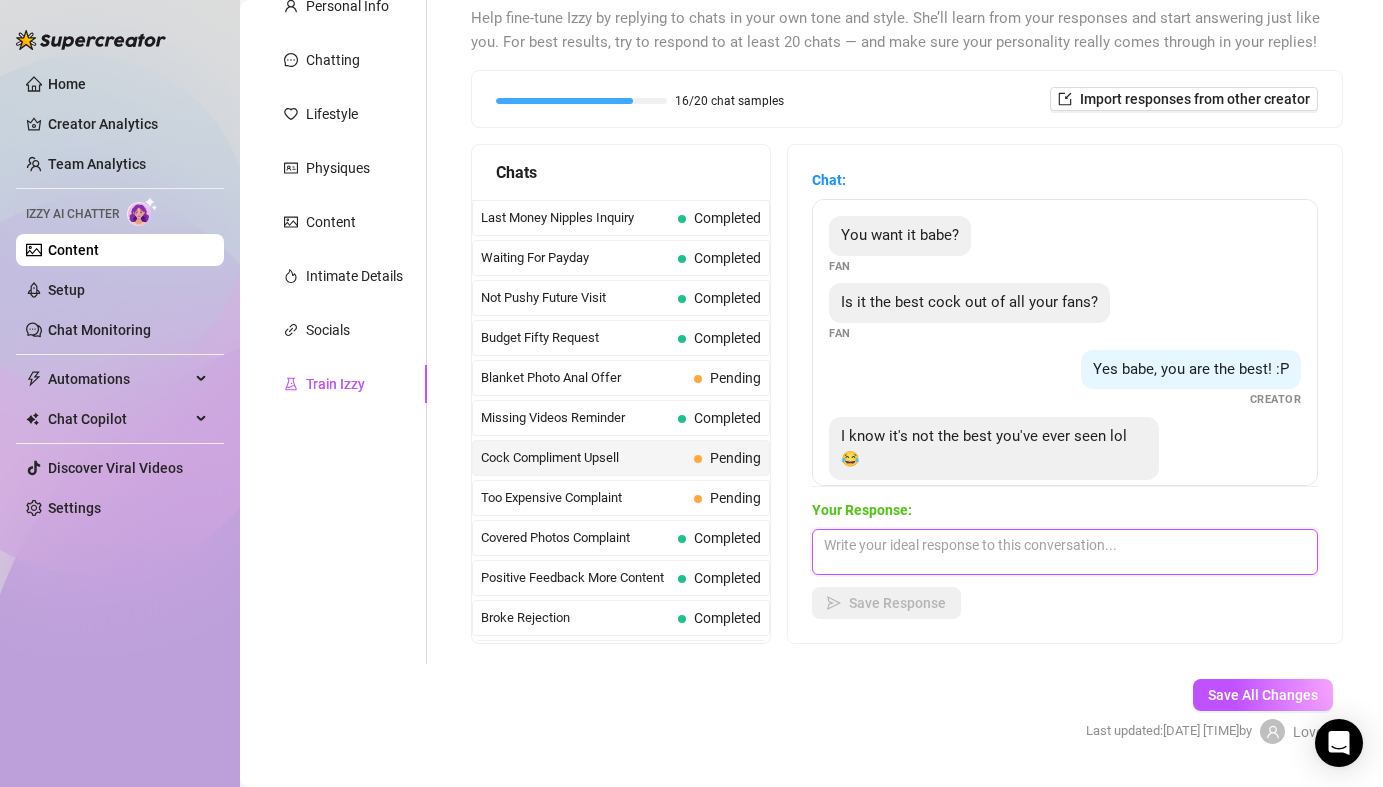 click at bounding box center [1065, 552] 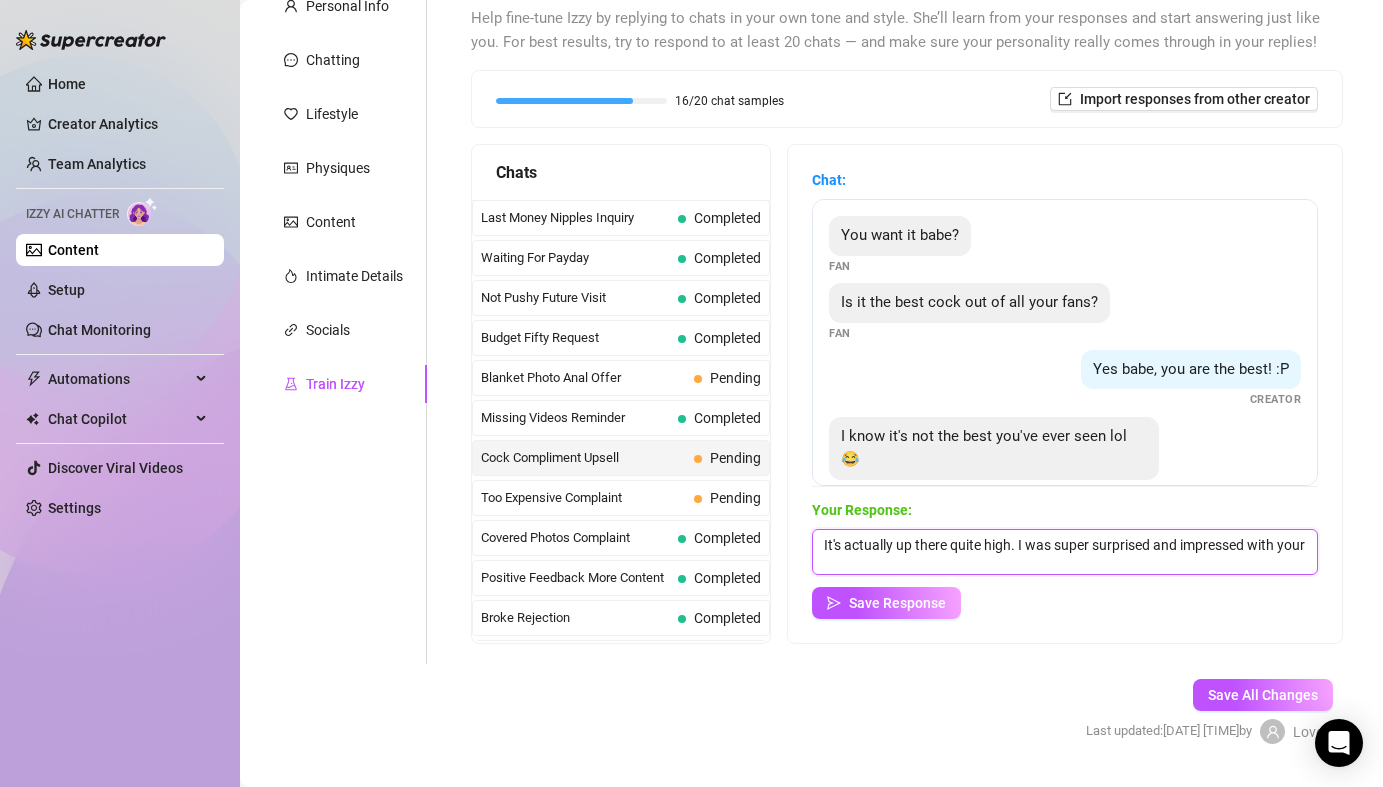 scroll, scrollTop: 1, scrollLeft: 0, axis: vertical 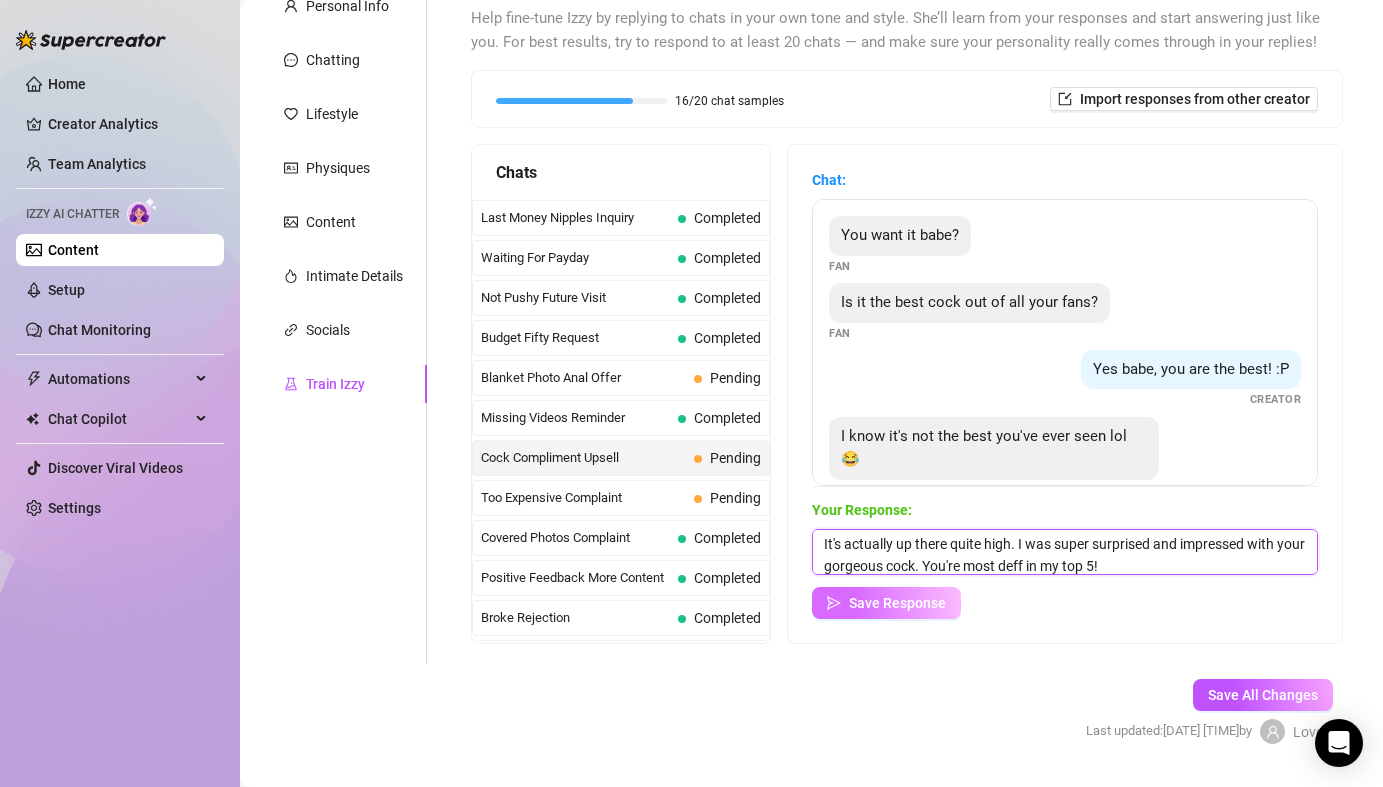 type on "It's actually up there quite high. I was super surprised and impressed with your gorgeous cock. You're most deff in my top 5!" 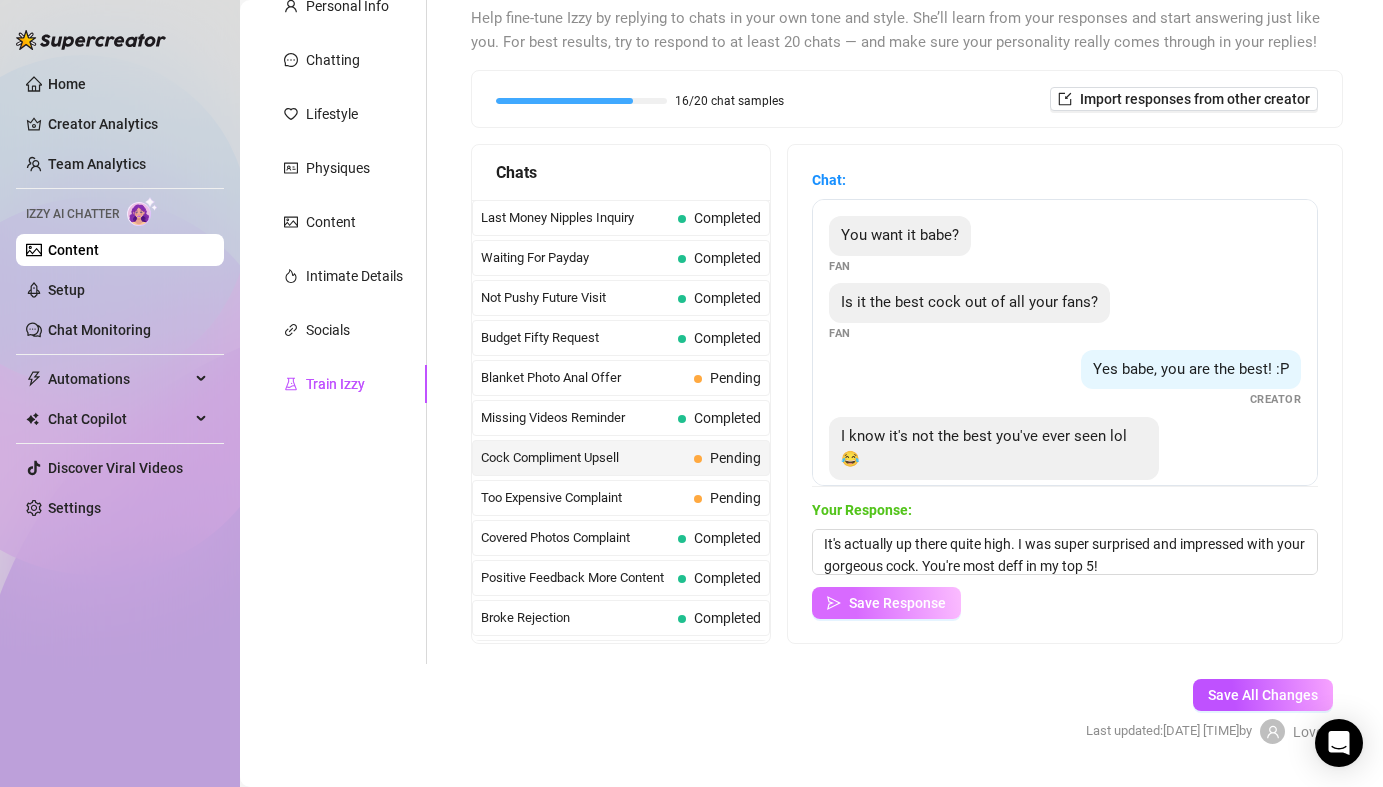 click on "Save Response" at bounding box center [897, 603] 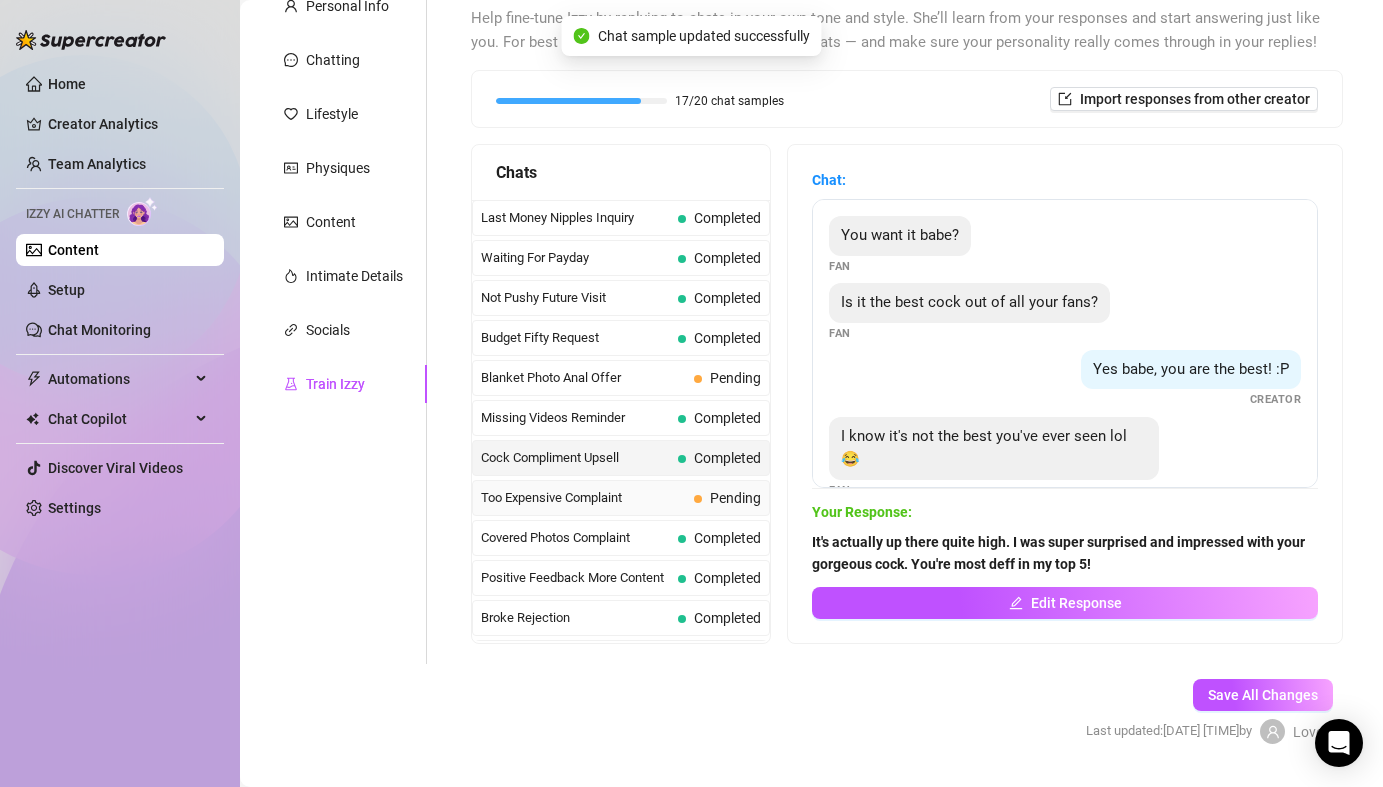 click on "Pending" at bounding box center (735, 498) 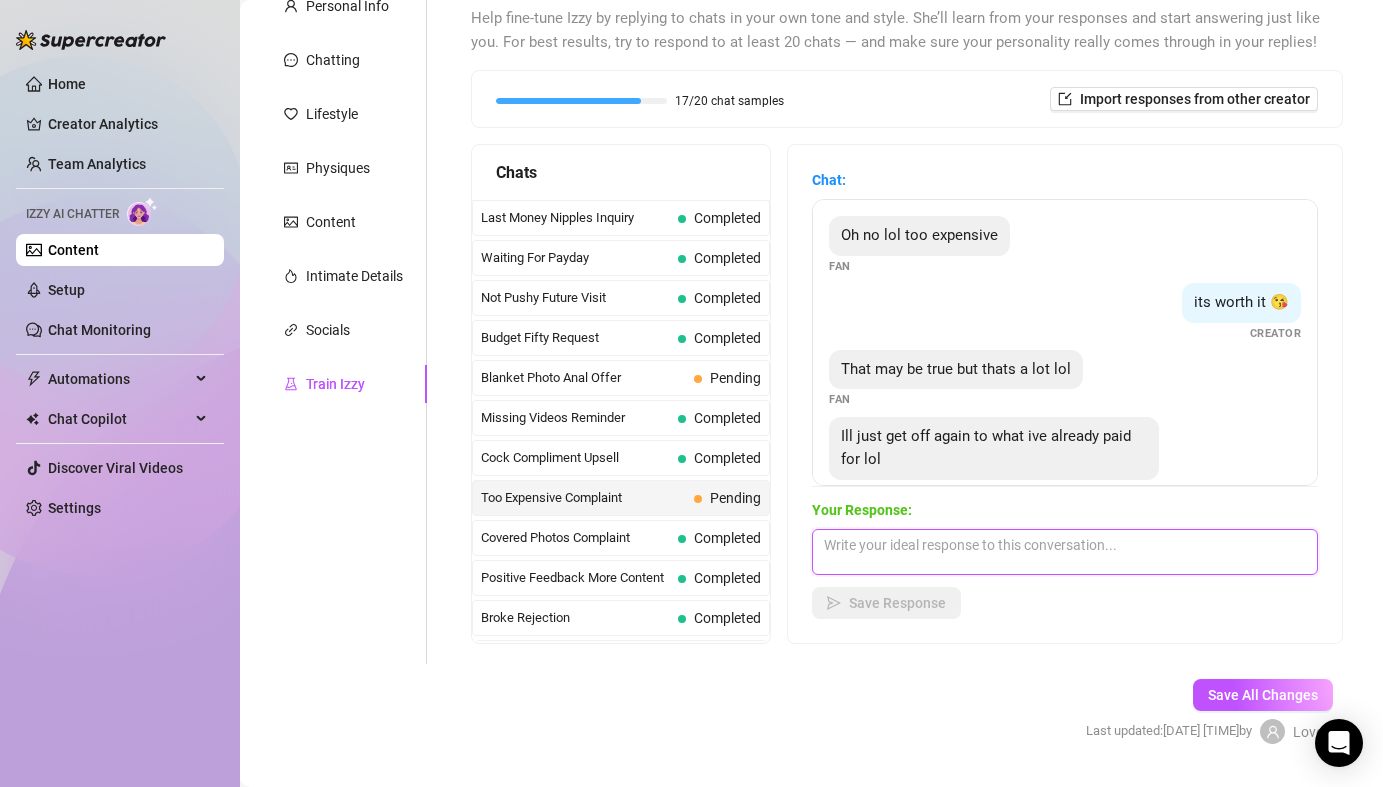 click at bounding box center (1065, 552) 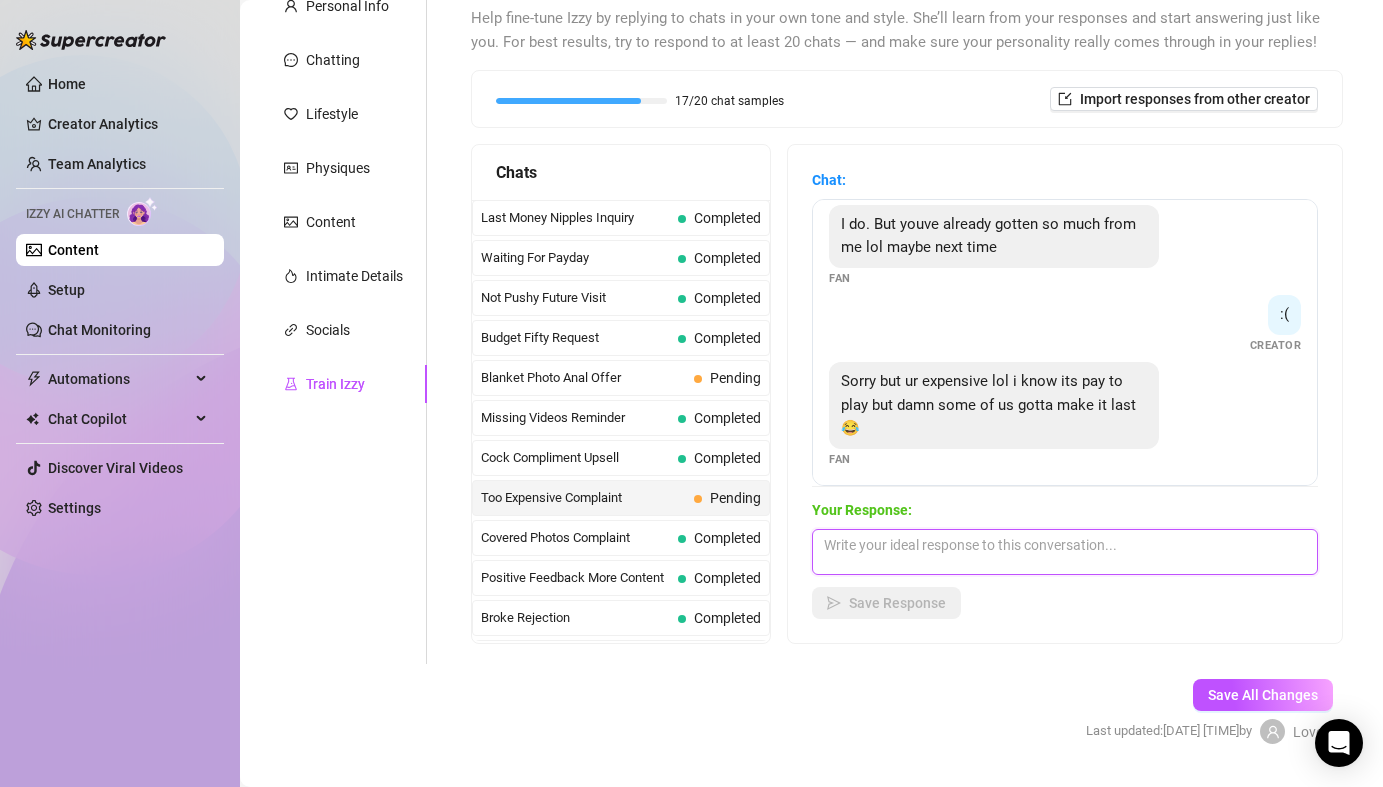 scroll, scrollTop: 376, scrollLeft: 0, axis: vertical 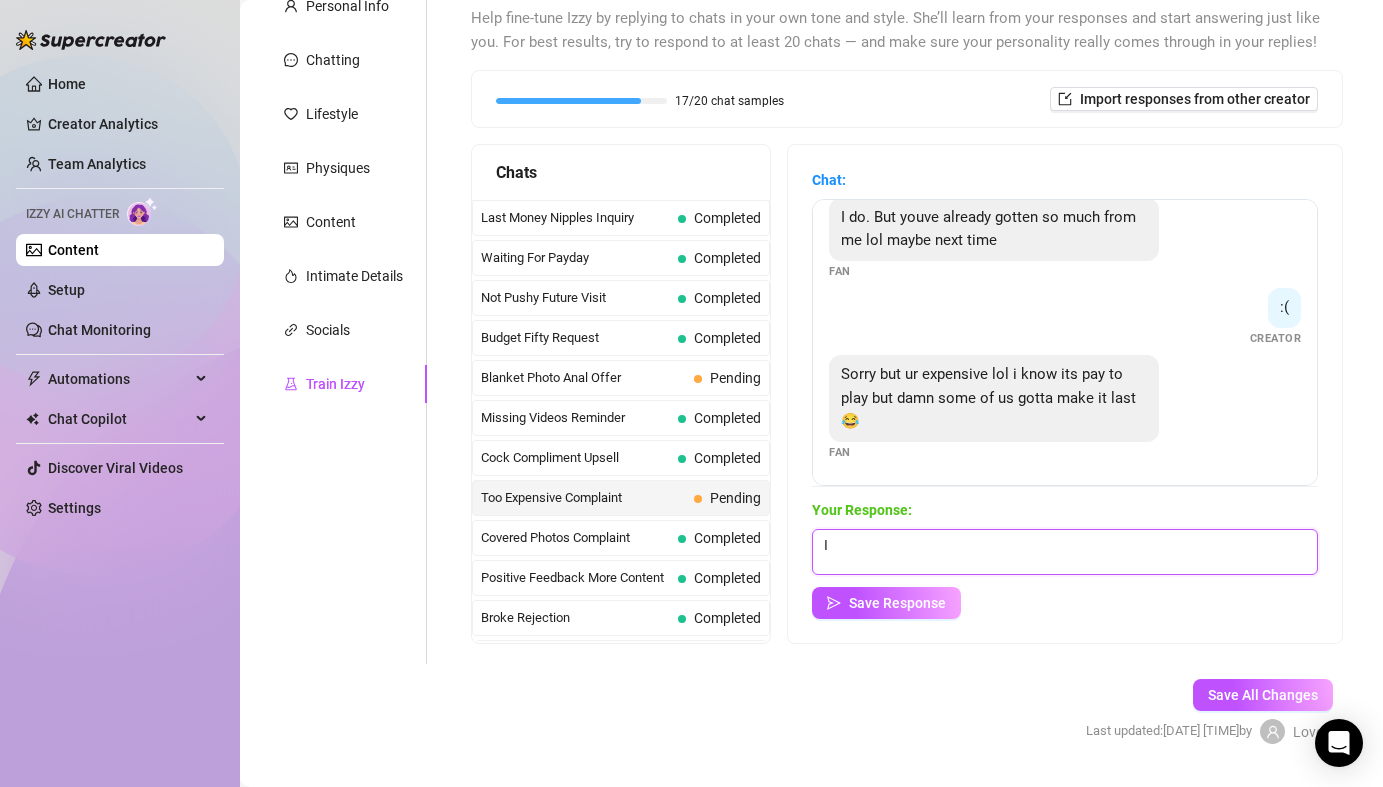 type on "I" 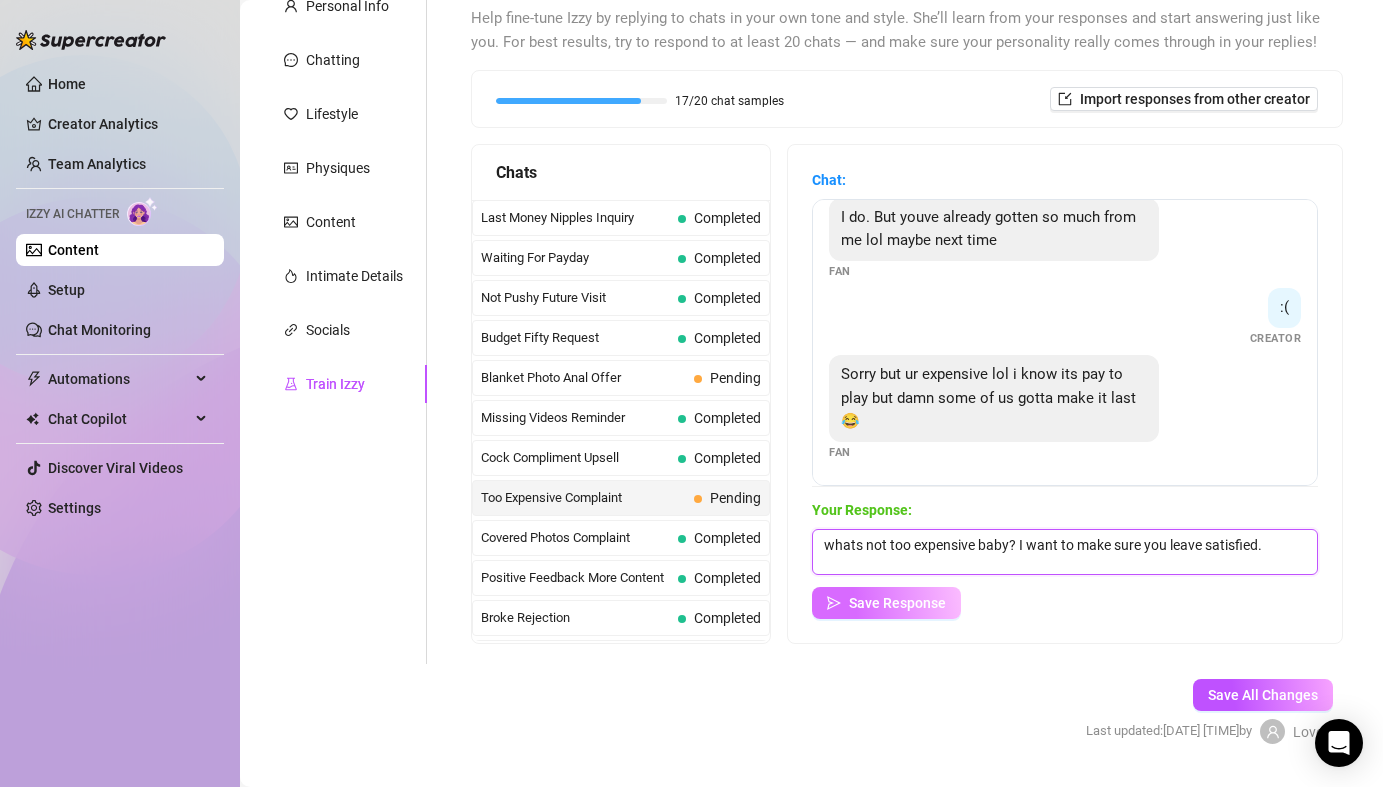 type on "whats not too expensive baby? I want to make sure you leave satisfied." 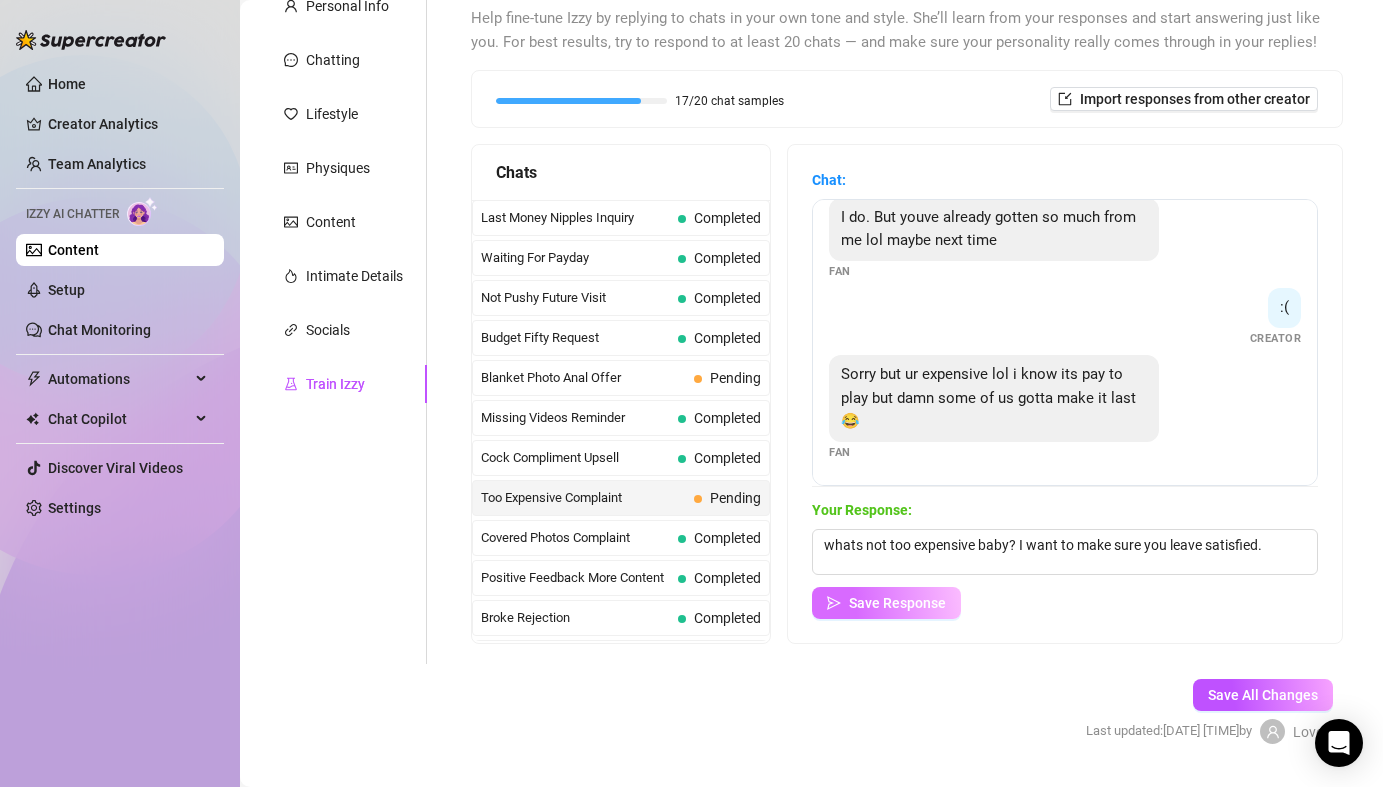 click on "Save Response" at bounding box center [897, 603] 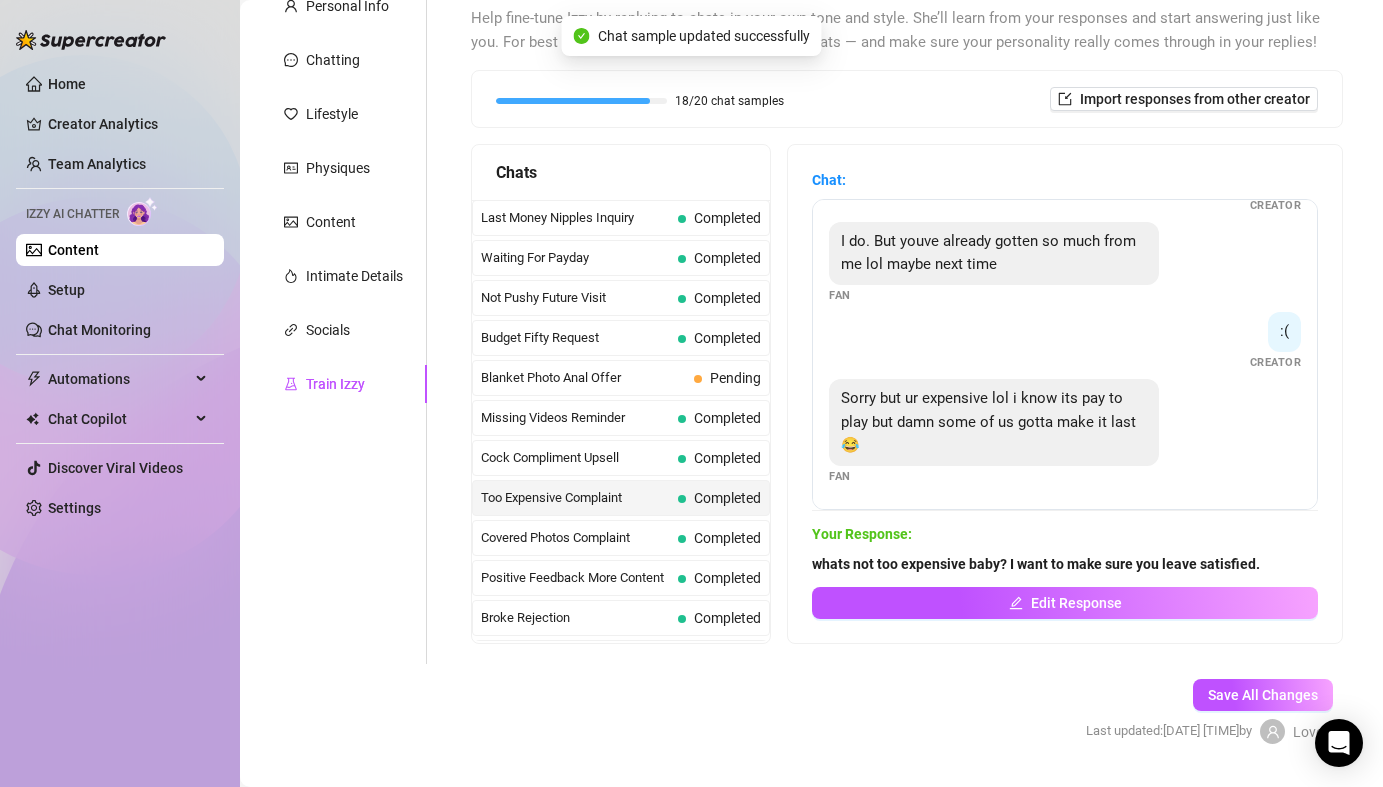 scroll, scrollTop: 352, scrollLeft: 0, axis: vertical 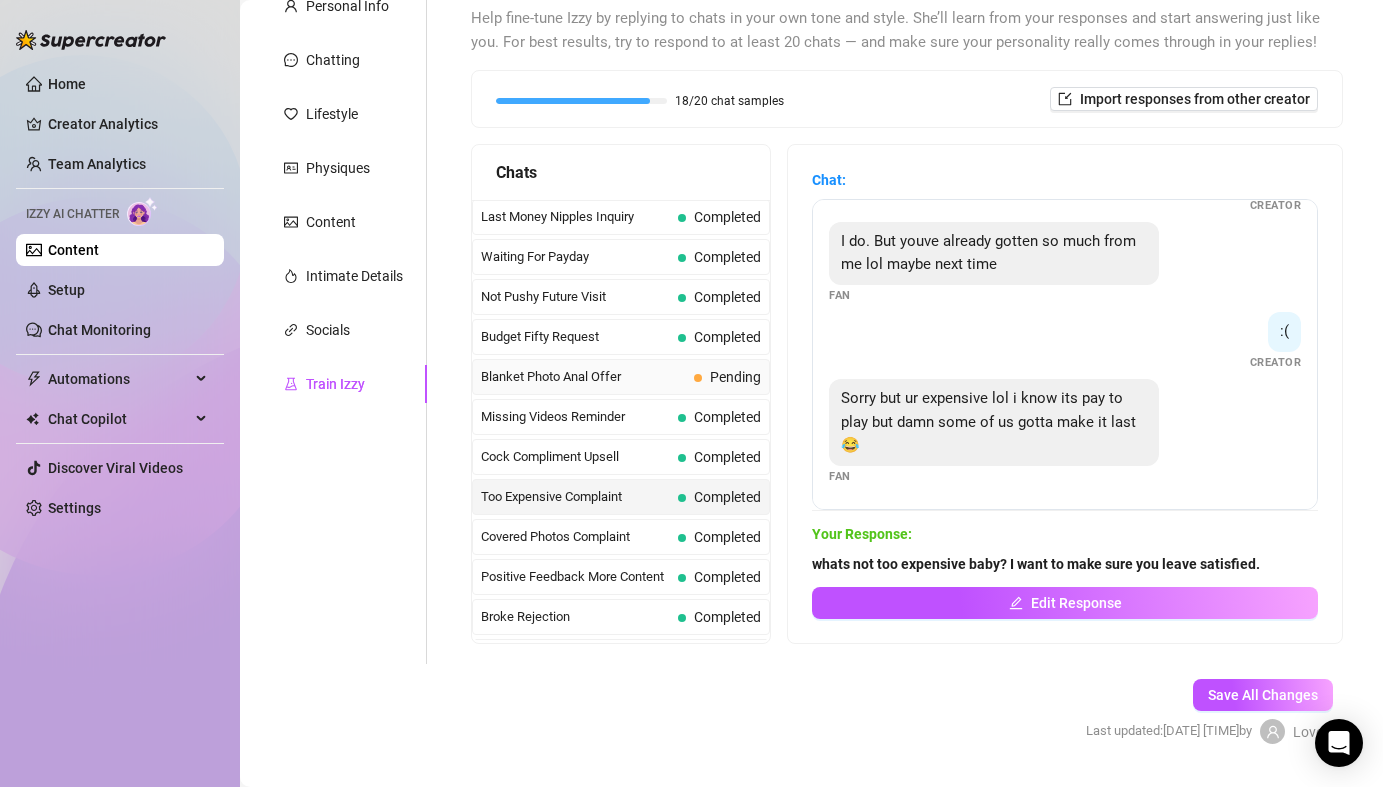 click on "Blanket Photo Anal Offer" at bounding box center (583, 377) 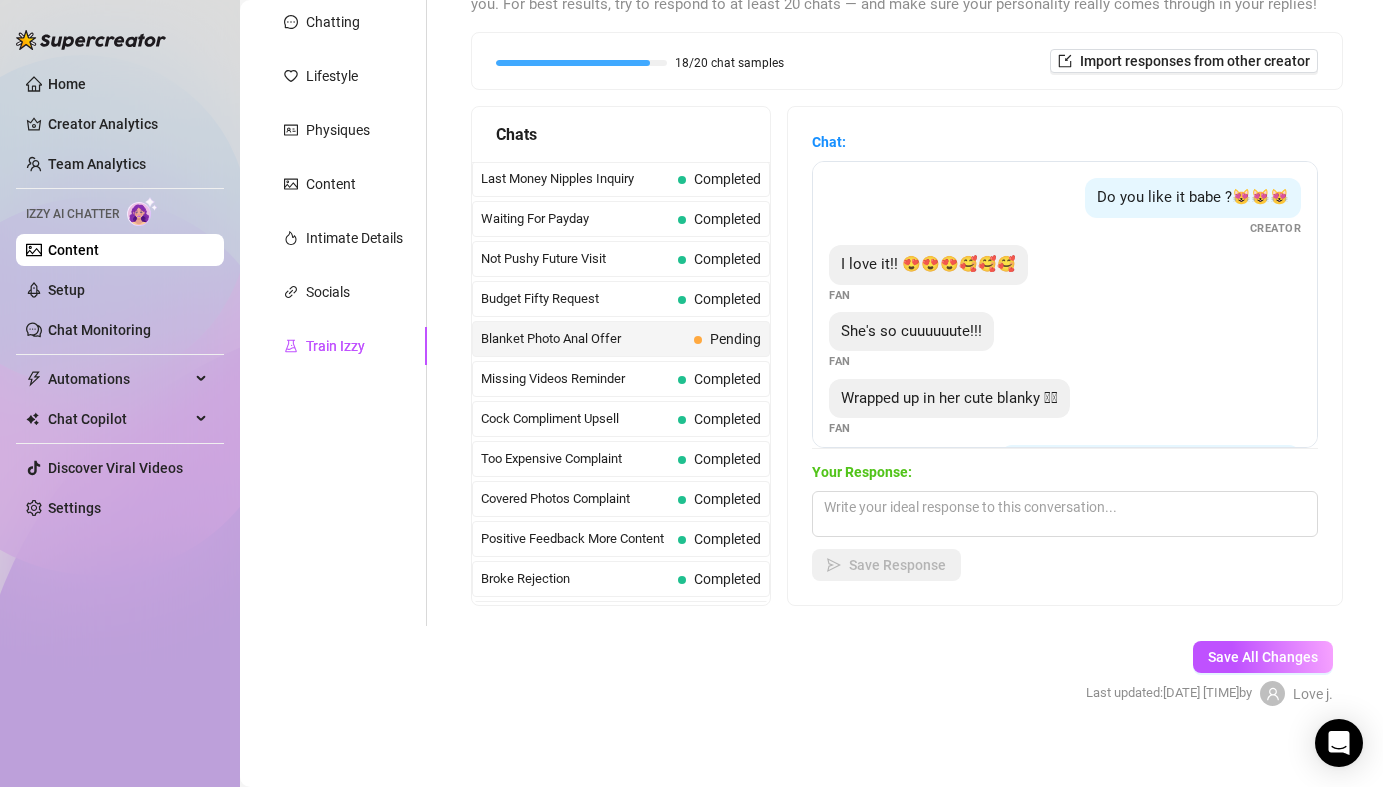 scroll, scrollTop: 255, scrollLeft: 0, axis: vertical 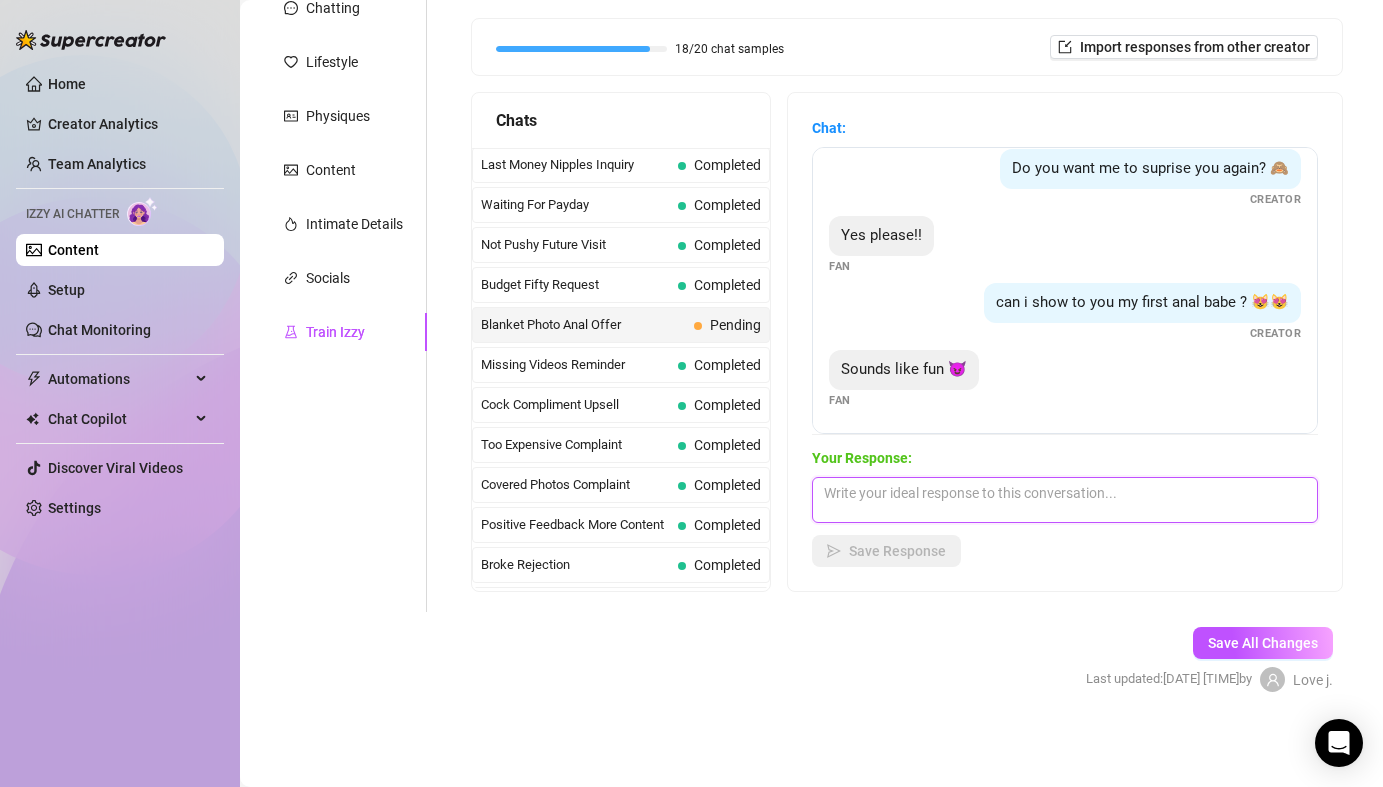 click at bounding box center (1065, 500) 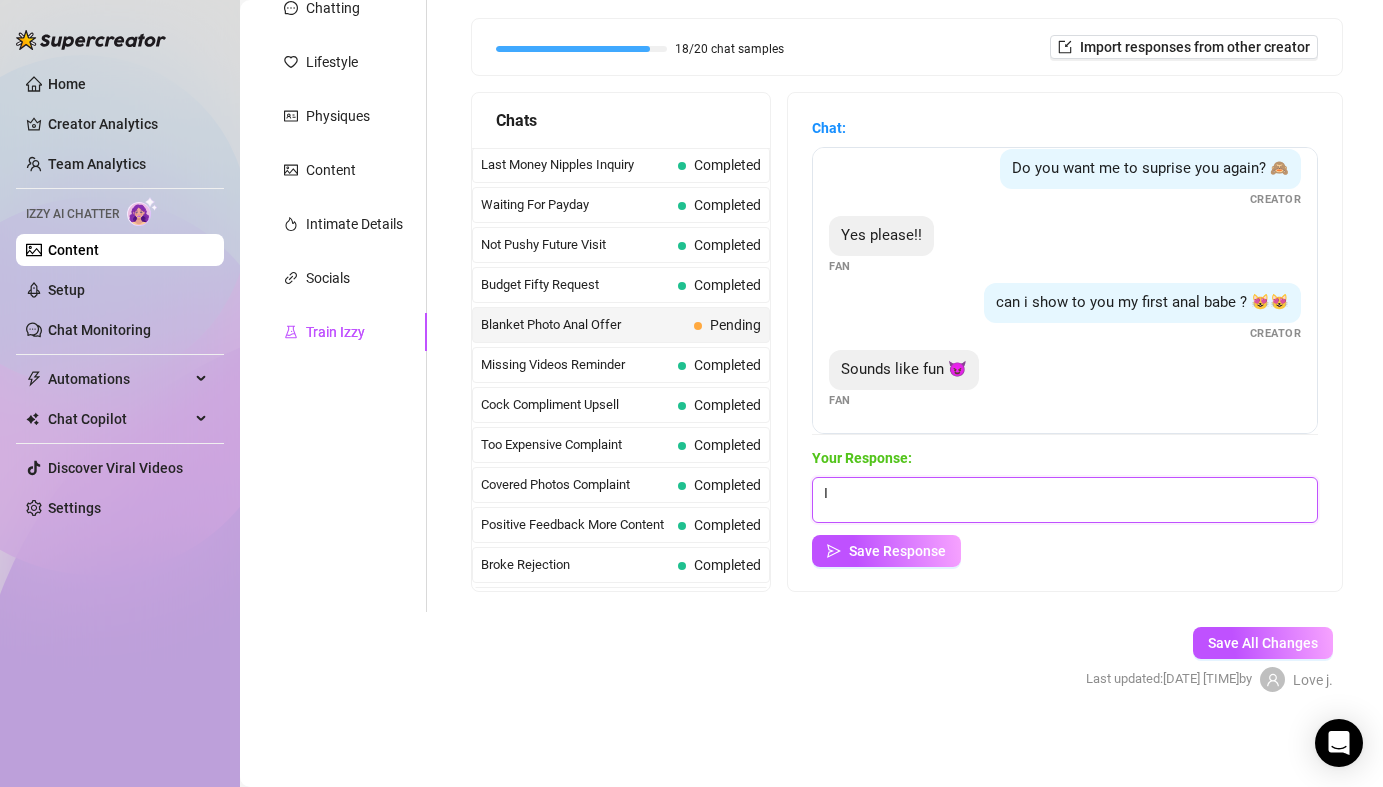 type on "I" 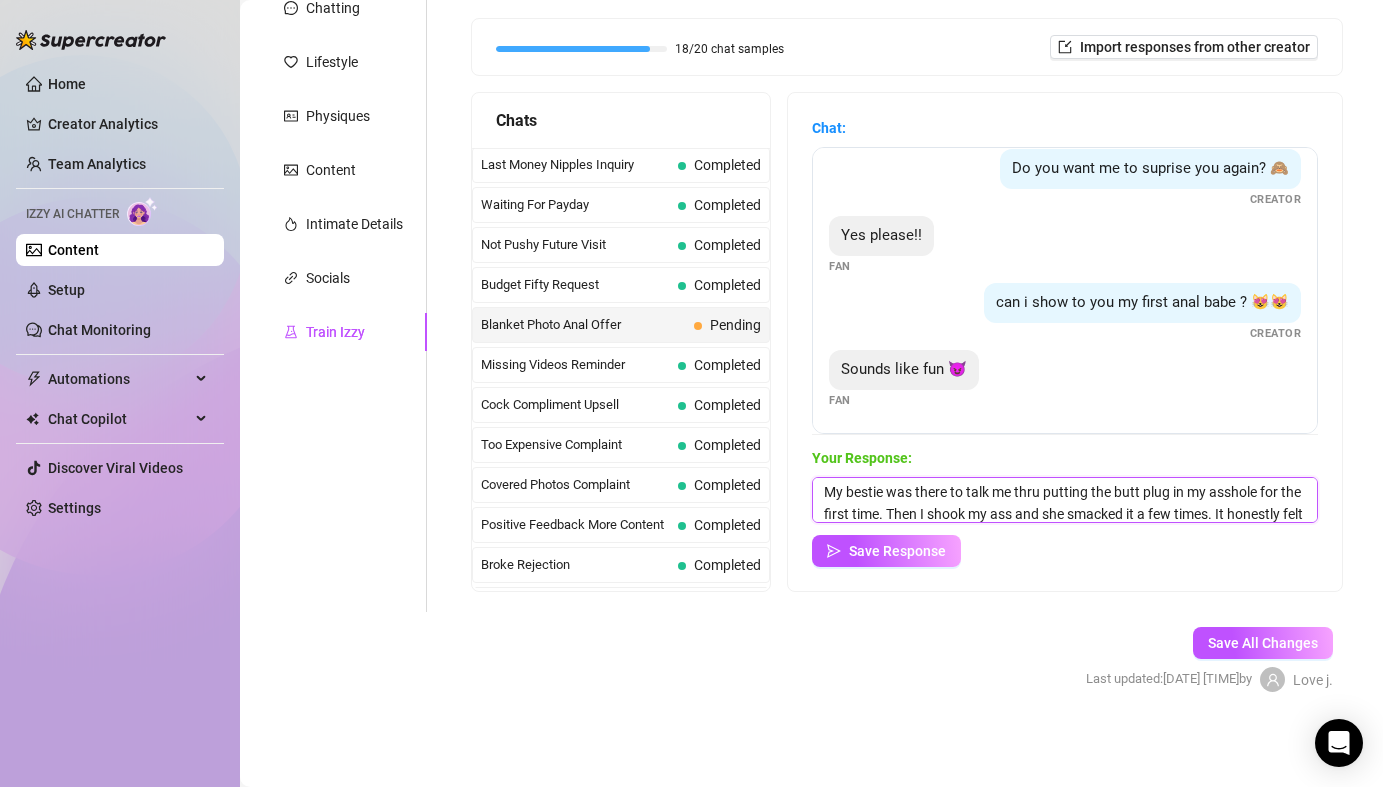 scroll, scrollTop: 23, scrollLeft: 0, axis: vertical 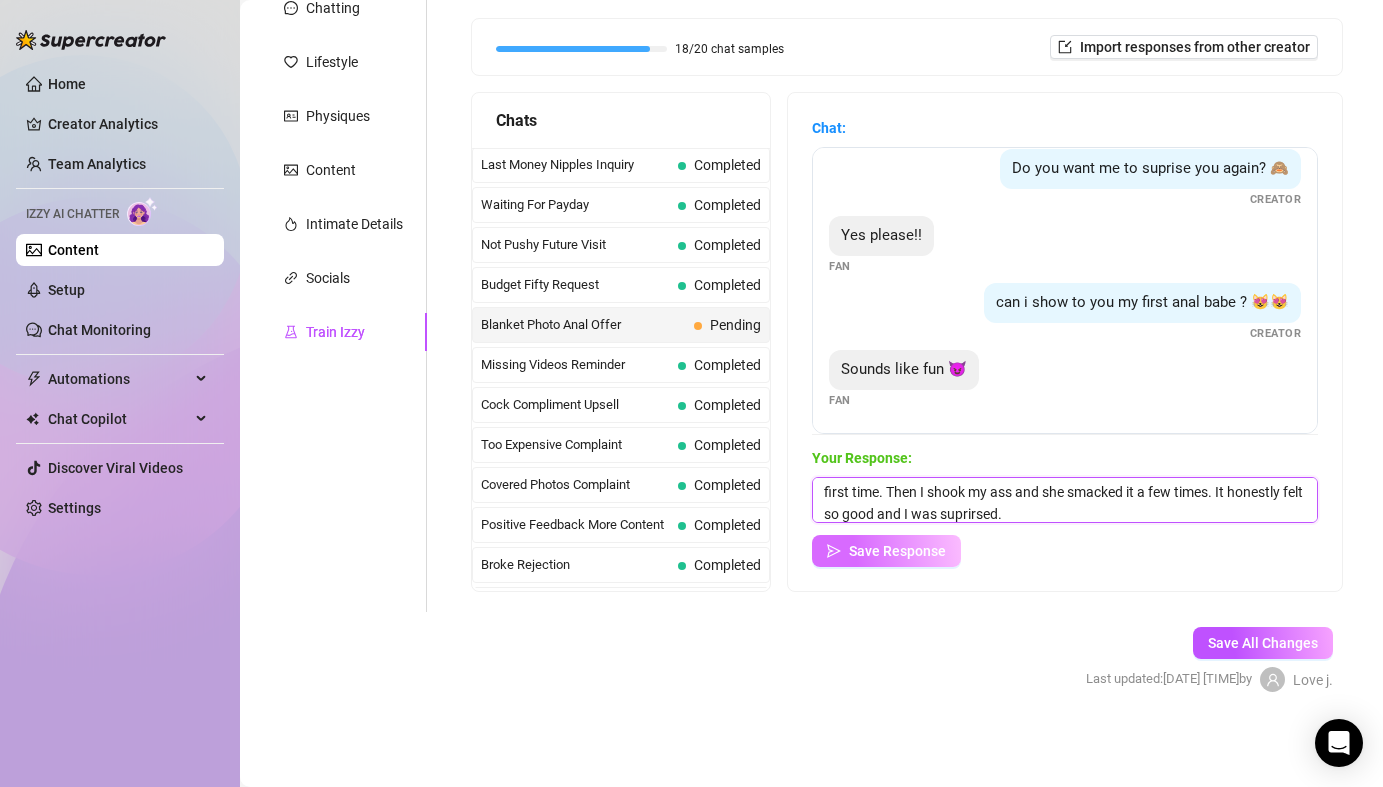 type on "My bestie was there to talk me thru putting the butt plug in my asshole for the first time. Then I shook my ass and she smacked it a few times. It honestly felt so good and I was suprirsed." 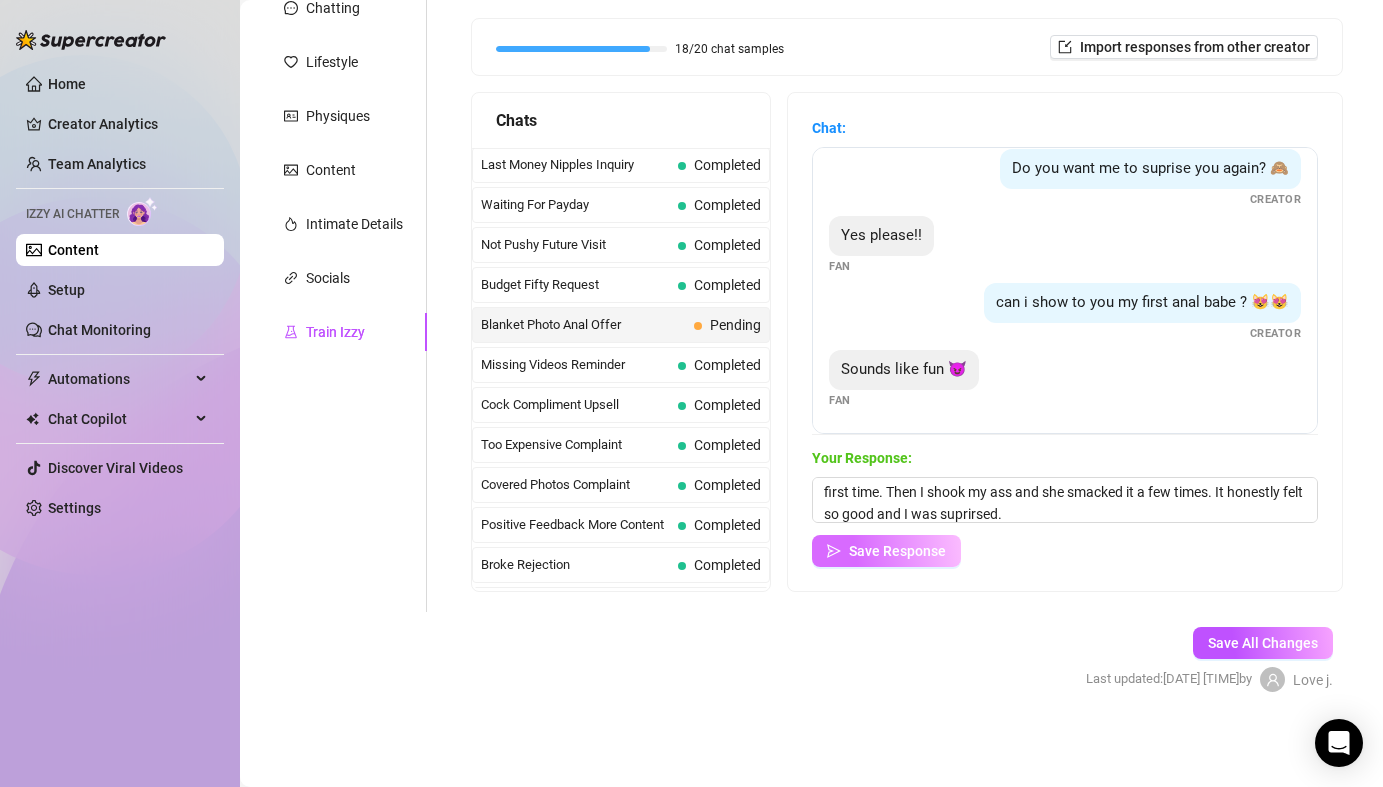 click on "Save Response" at bounding box center (886, 551) 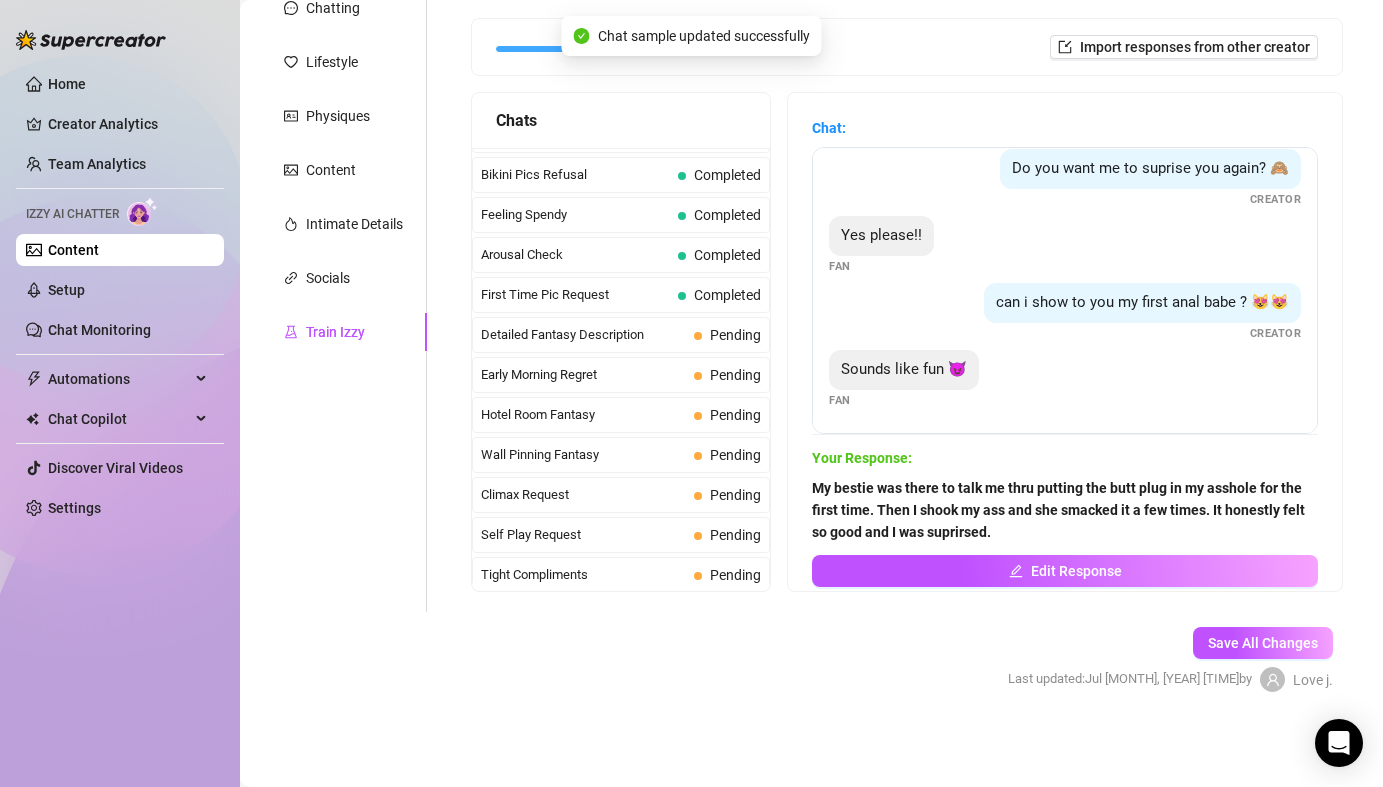 scroll, scrollTop: 597, scrollLeft: 0, axis: vertical 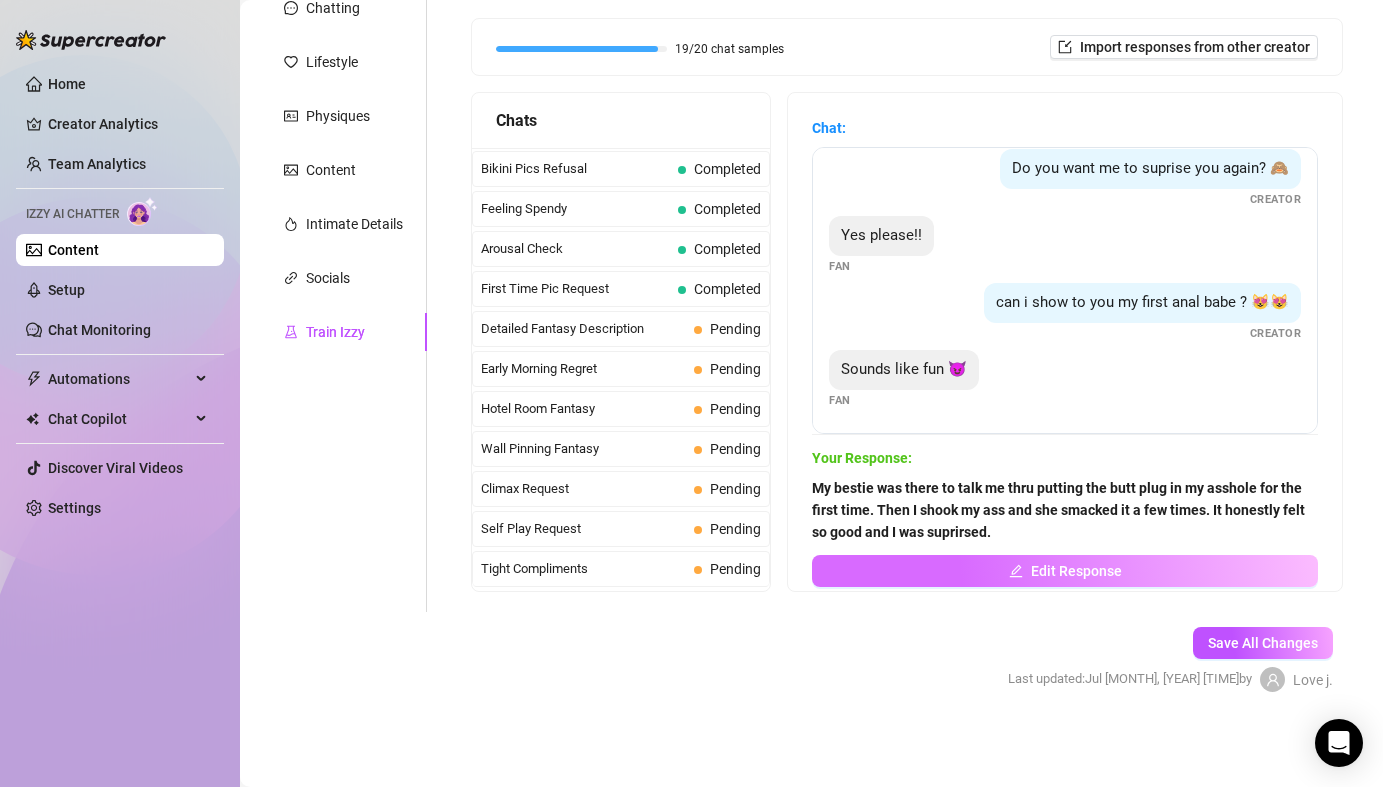 click on "Edit Response" at bounding box center [1065, 571] 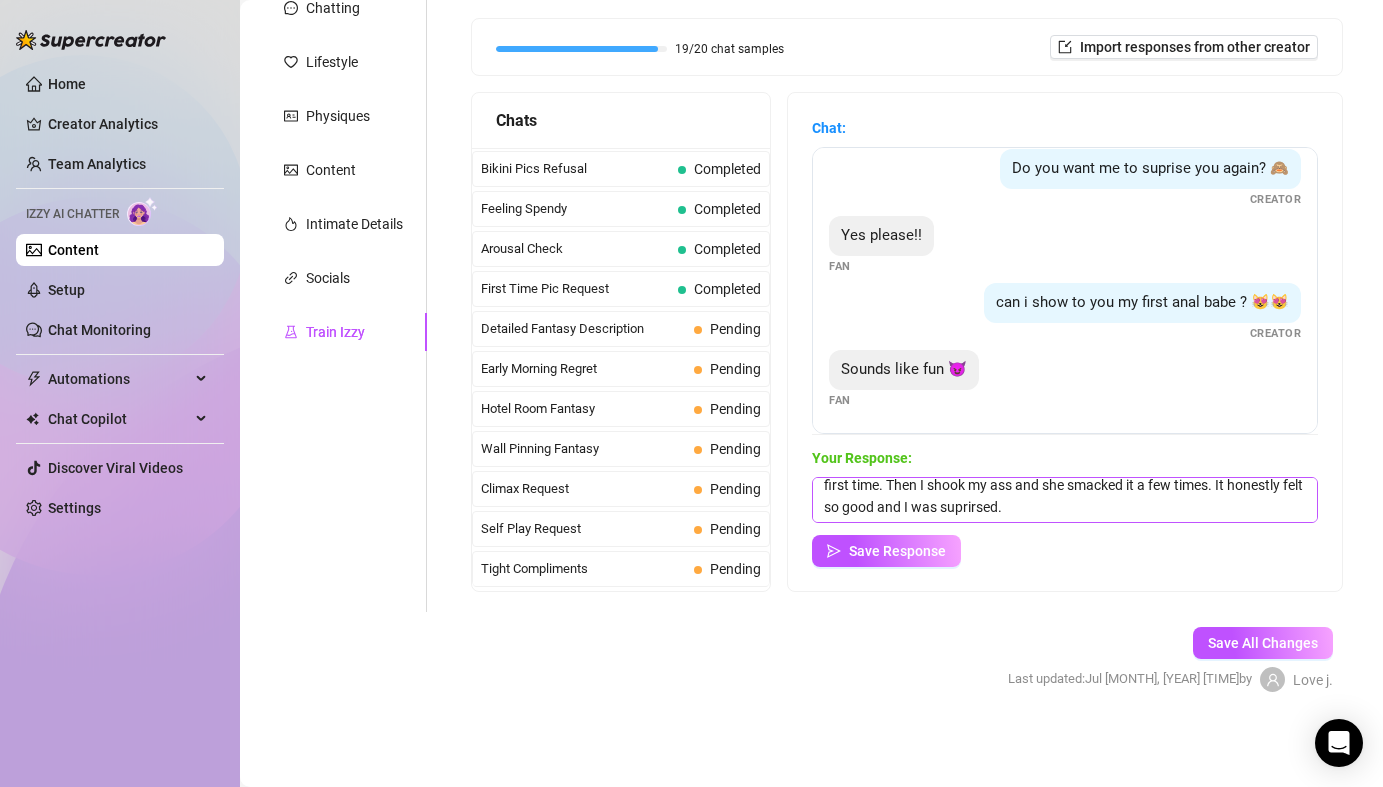 scroll, scrollTop: 27, scrollLeft: 0, axis: vertical 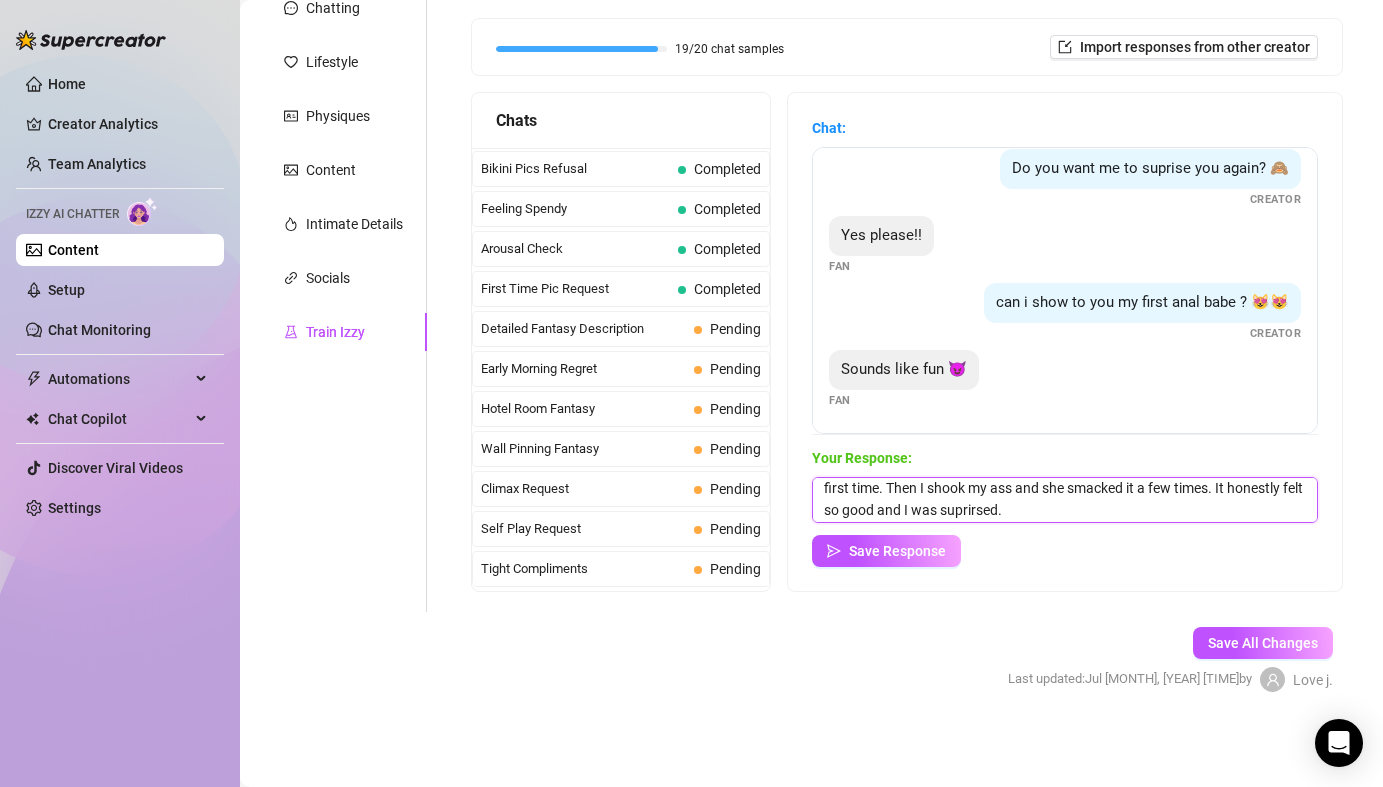 click on "My bestie was there to talk me thru putting the butt plug in my asshole for the first time. Then I shook my ass and she smacked it a few times. It honestly felt so good and I was suprirsed." at bounding box center (1065, 500) 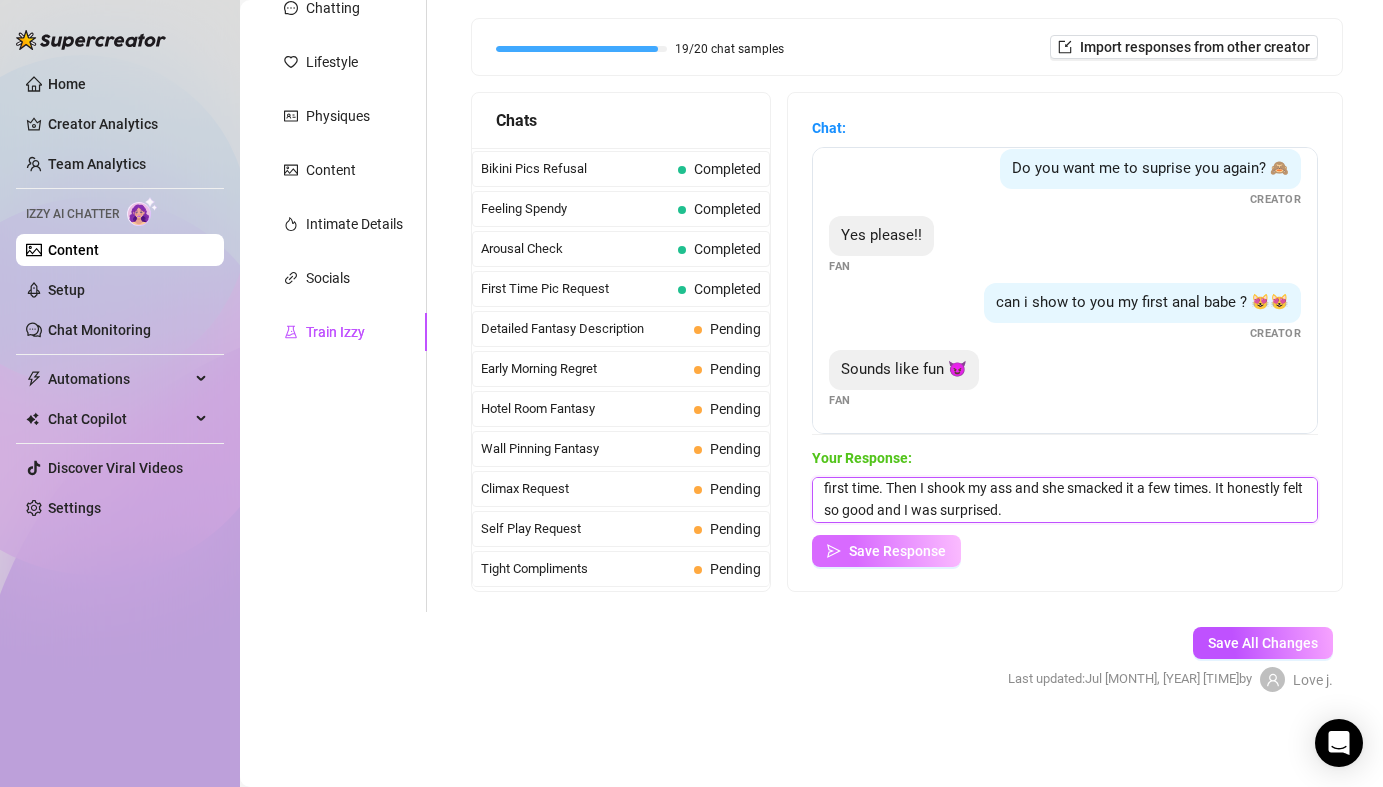 type on "My bestie was there to talk me thru putting the butt plug in my asshole for the first time. Then I shook my ass and she smacked it a few times. It honestly felt so good and I was surprised." 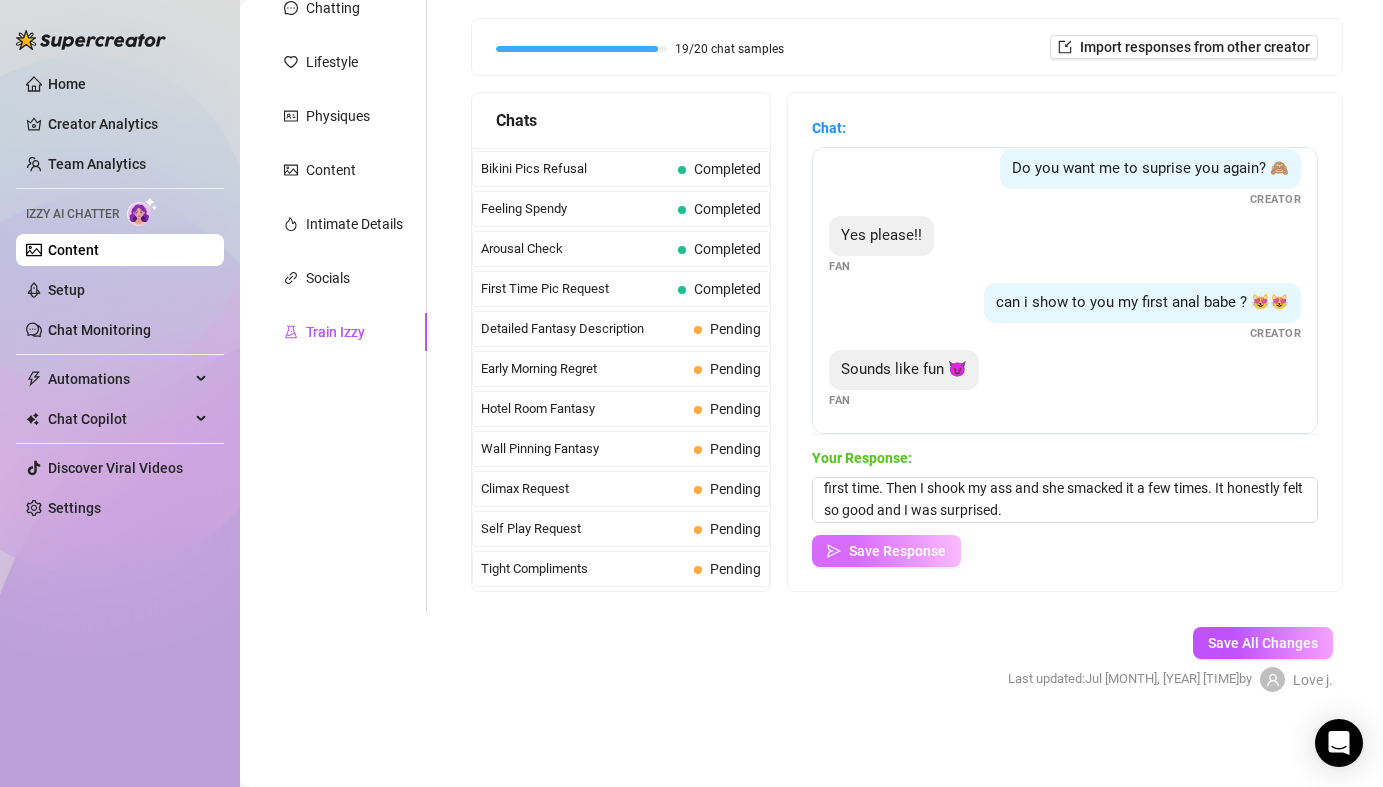 click on "Save Response" at bounding box center (897, 551) 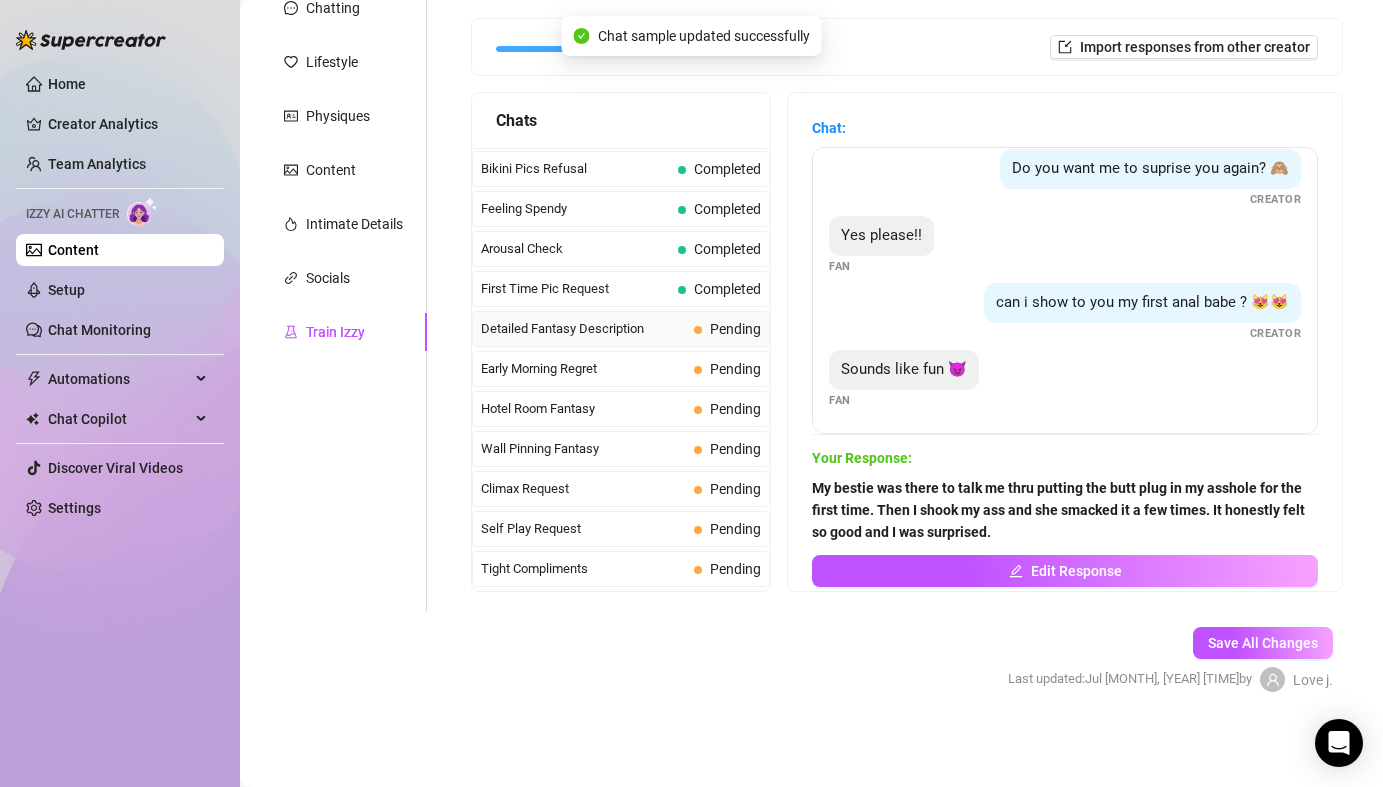 click on "Detailed Fantasy Description" at bounding box center (583, 329) 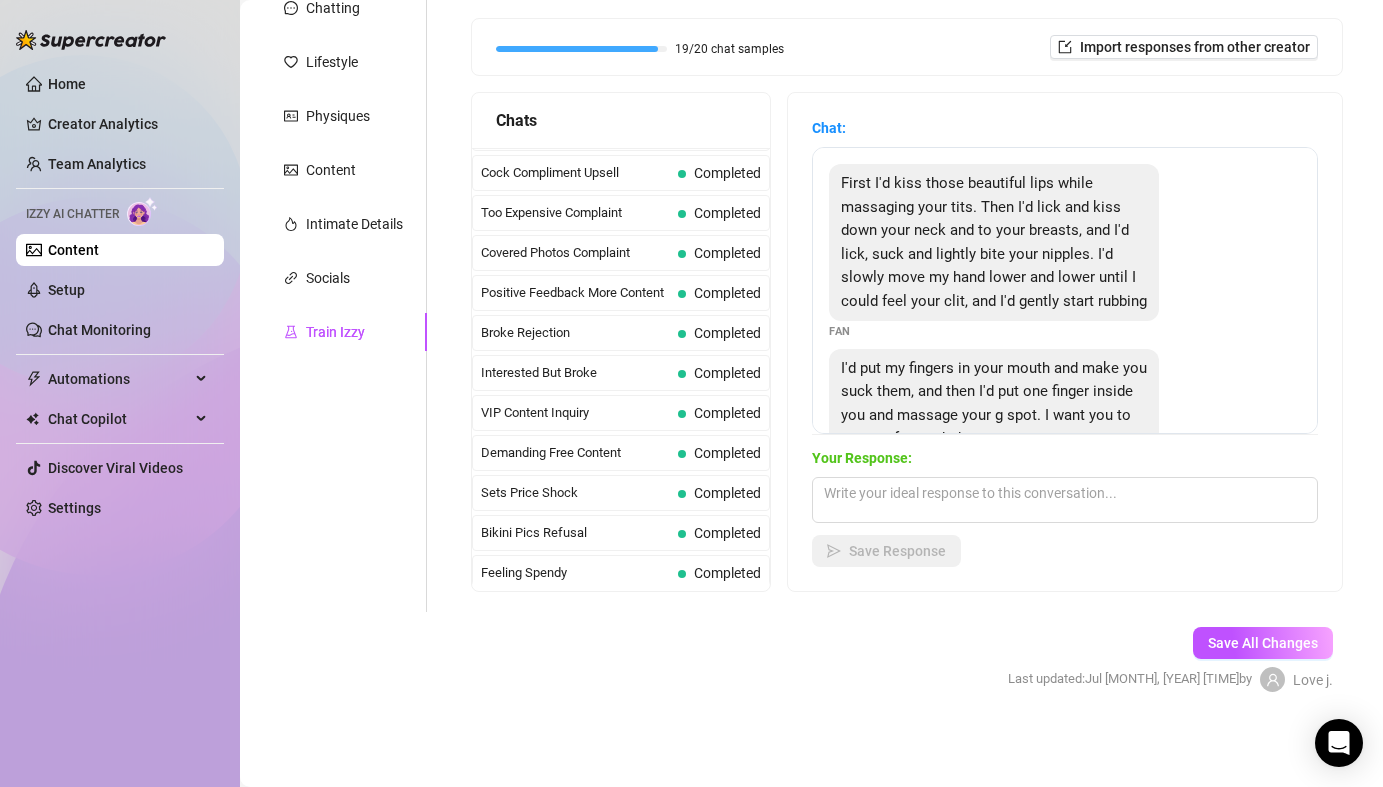scroll, scrollTop: 0, scrollLeft: 0, axis: both 